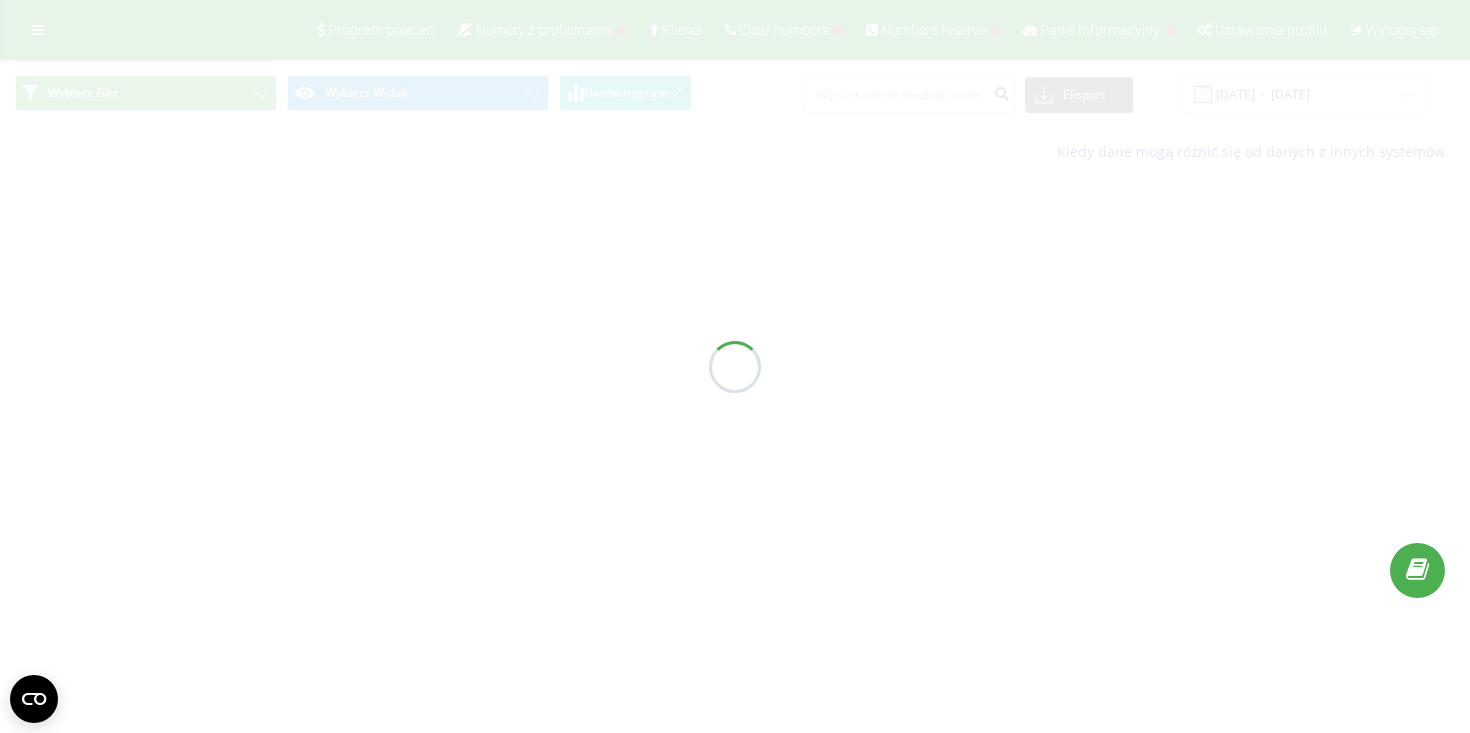 scroll, scrollTop: 0, scrollLeft: 0, axis: both 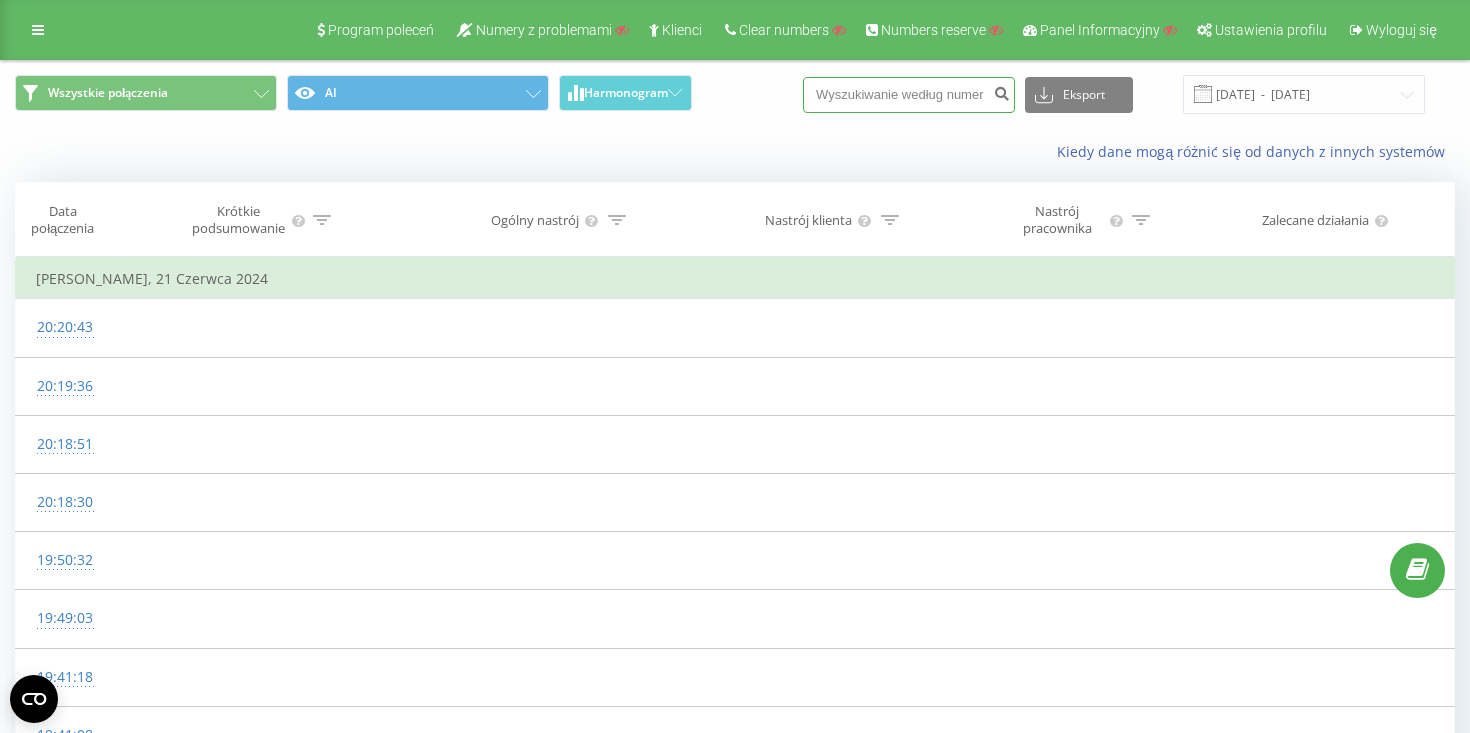 click at bounding box center [909, 95] 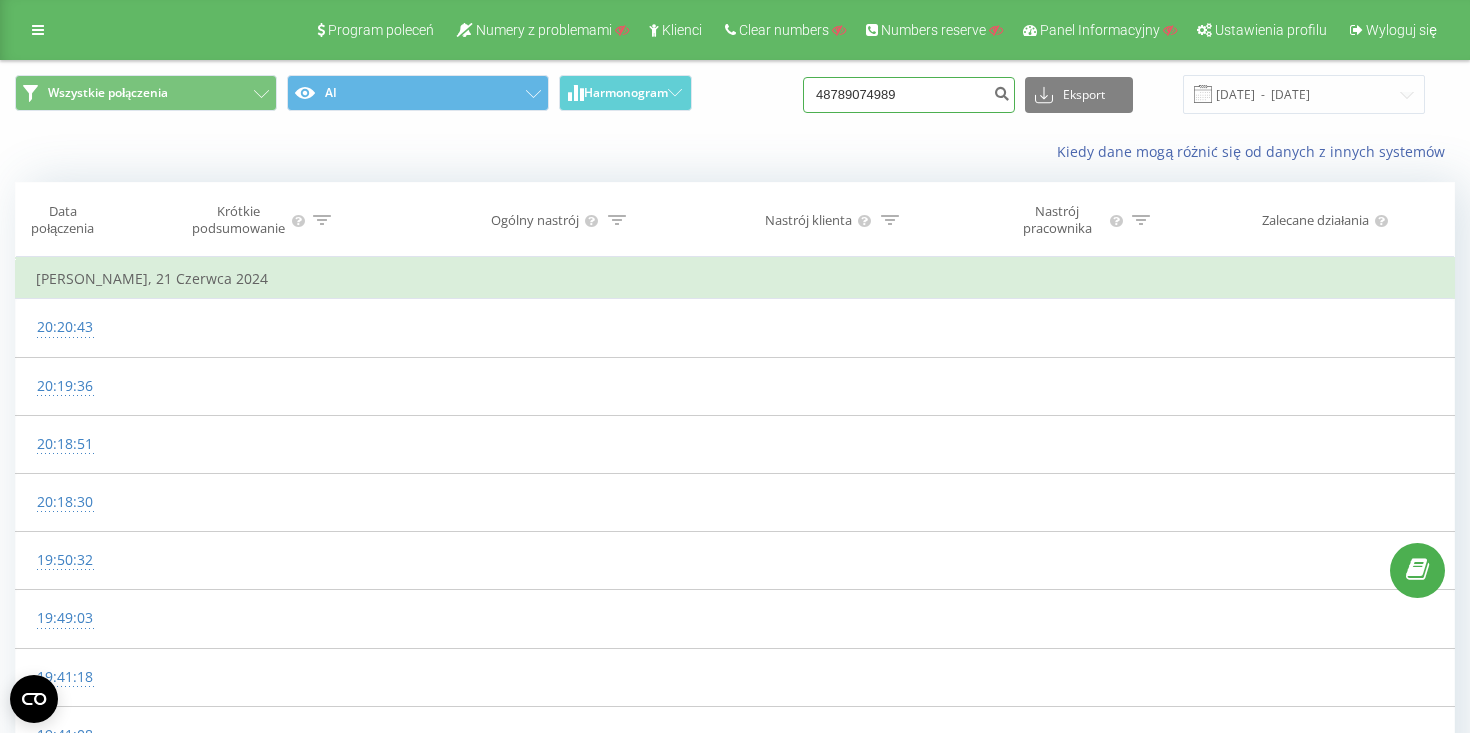 type on "48789074989" 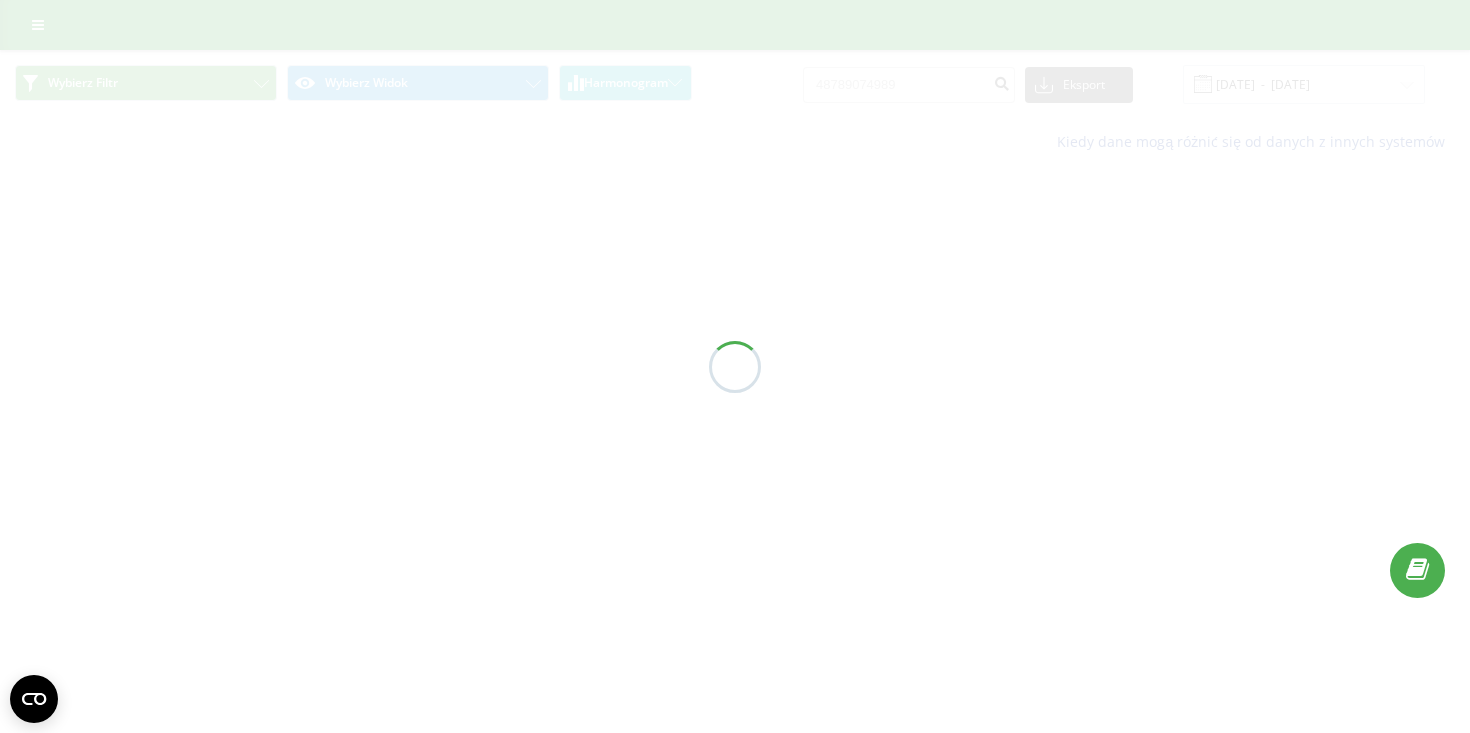 scroll, scrollTop: 0, scrollLeft: 0, axis: both 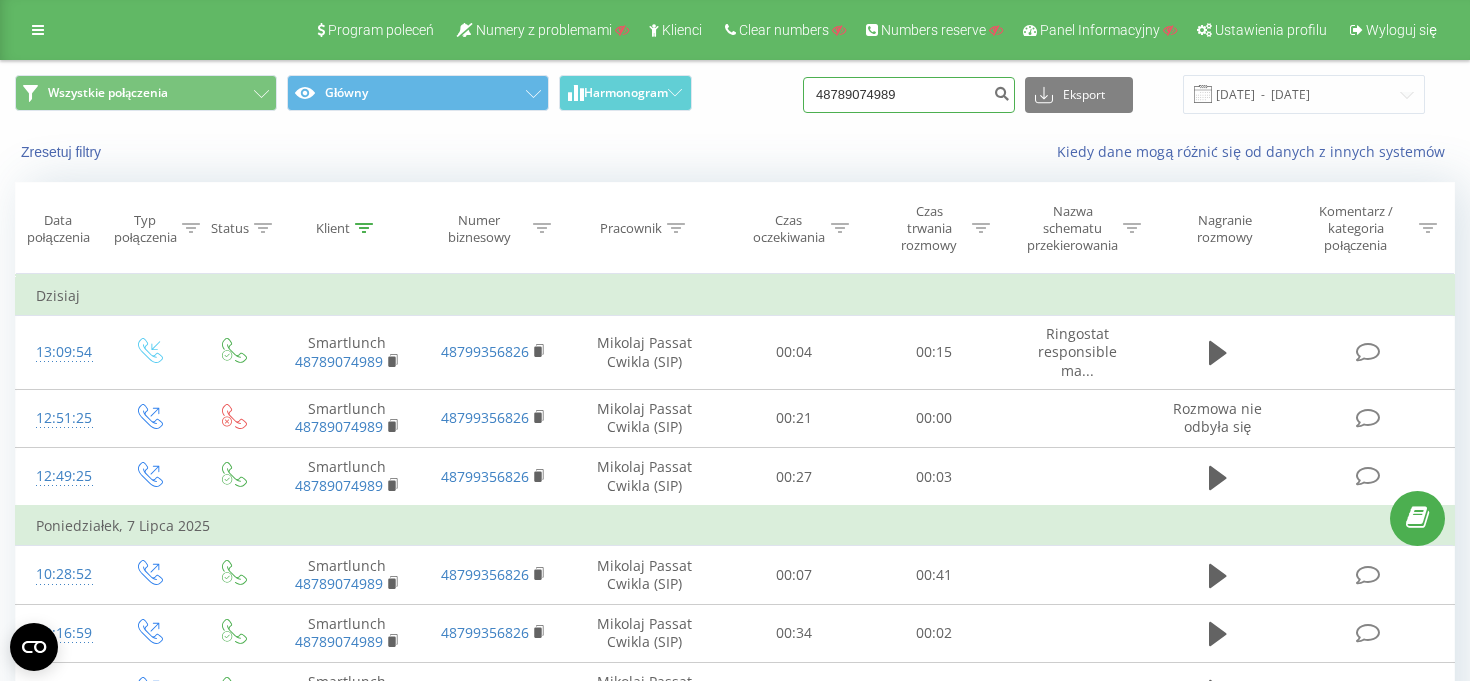 click on "48789074989" at bounding box center [909, 95] 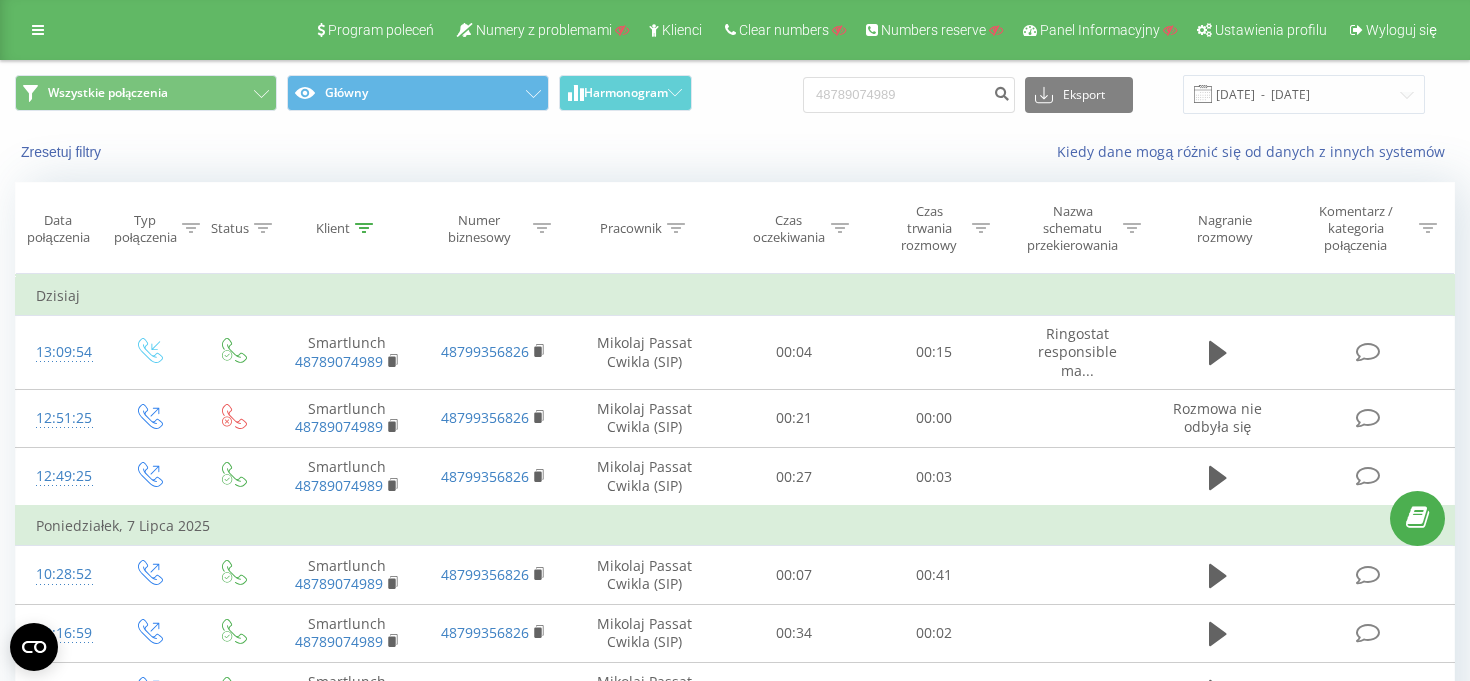 click on "Wszystkie połączenia Główny Harmonogram 48789074989 Eksport .csv .xls .xlsx 14.04.2025  -  14.07.2025" at bounding box center (735, 94) 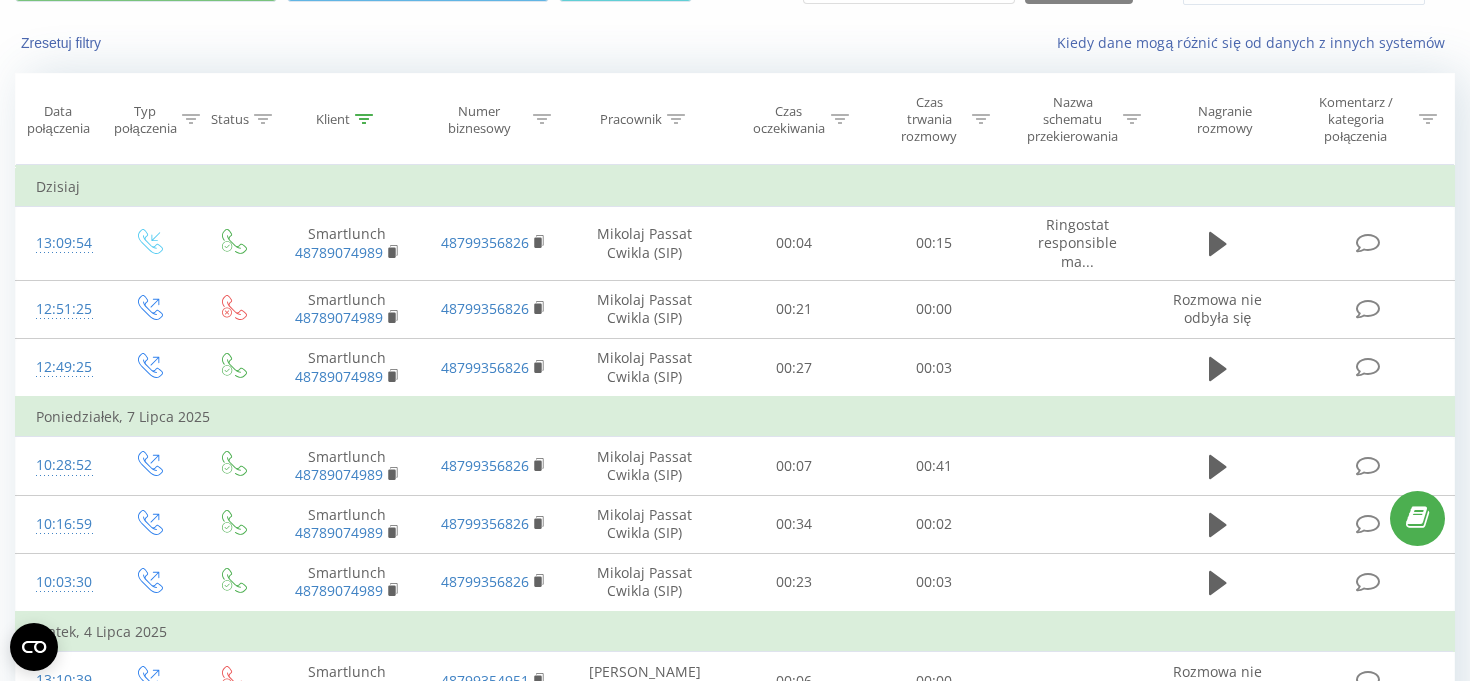 scroll, scrollTop: 110, scrollLeft: 0, axis: vertical 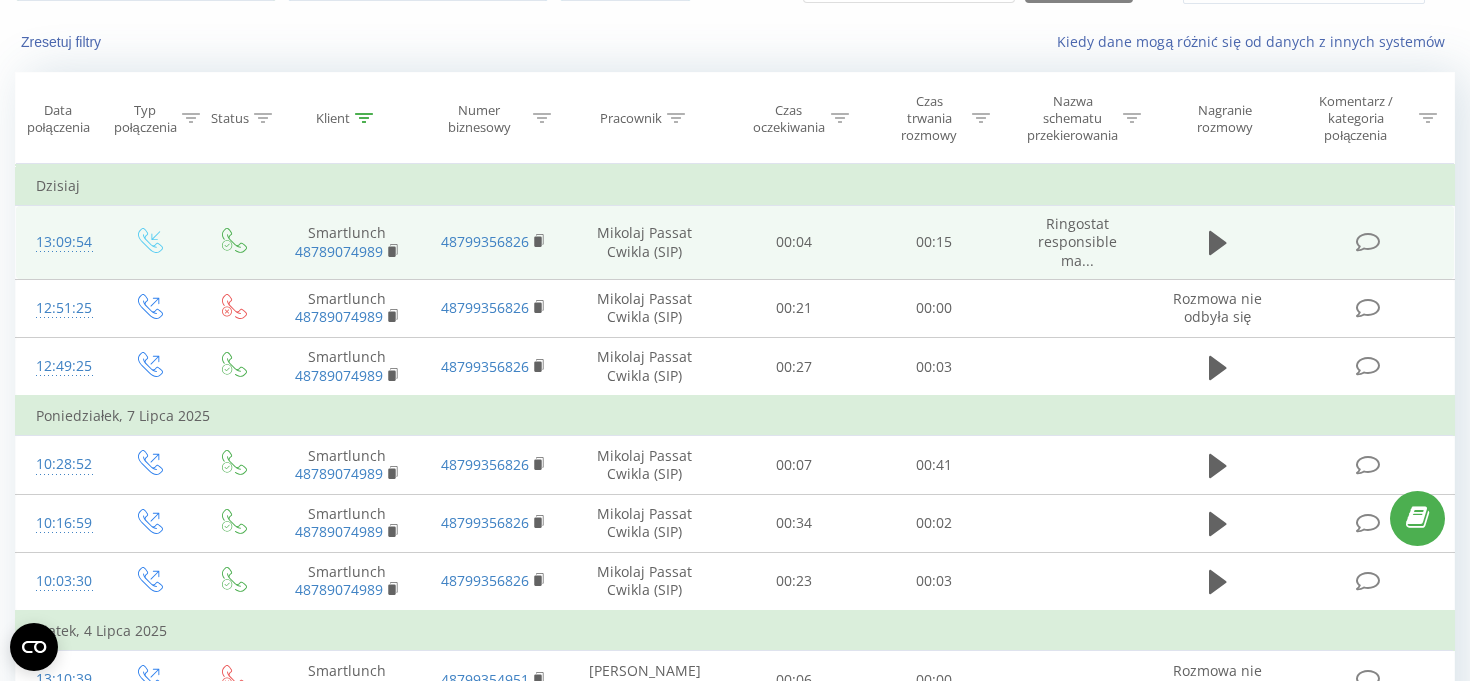 click 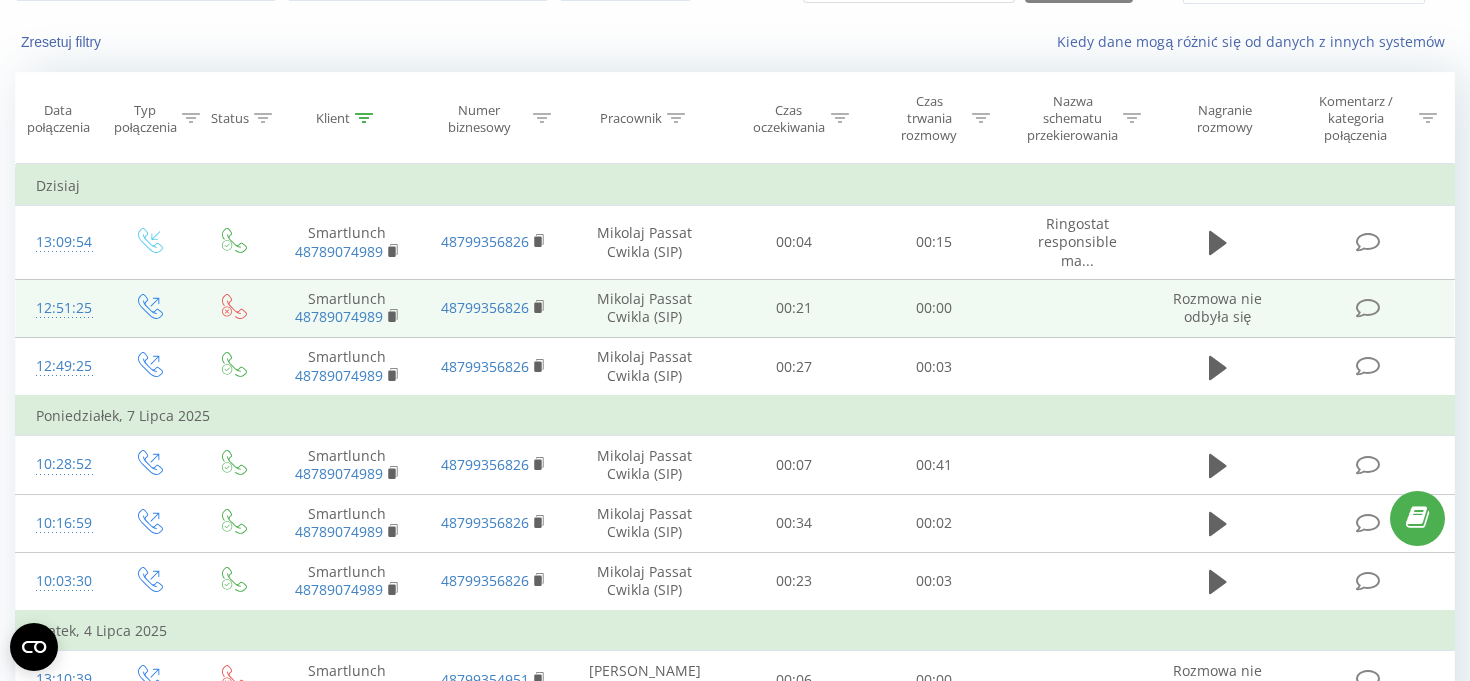 scroll, scrollTop: 271, scrollLeft: 0, axis: vertical 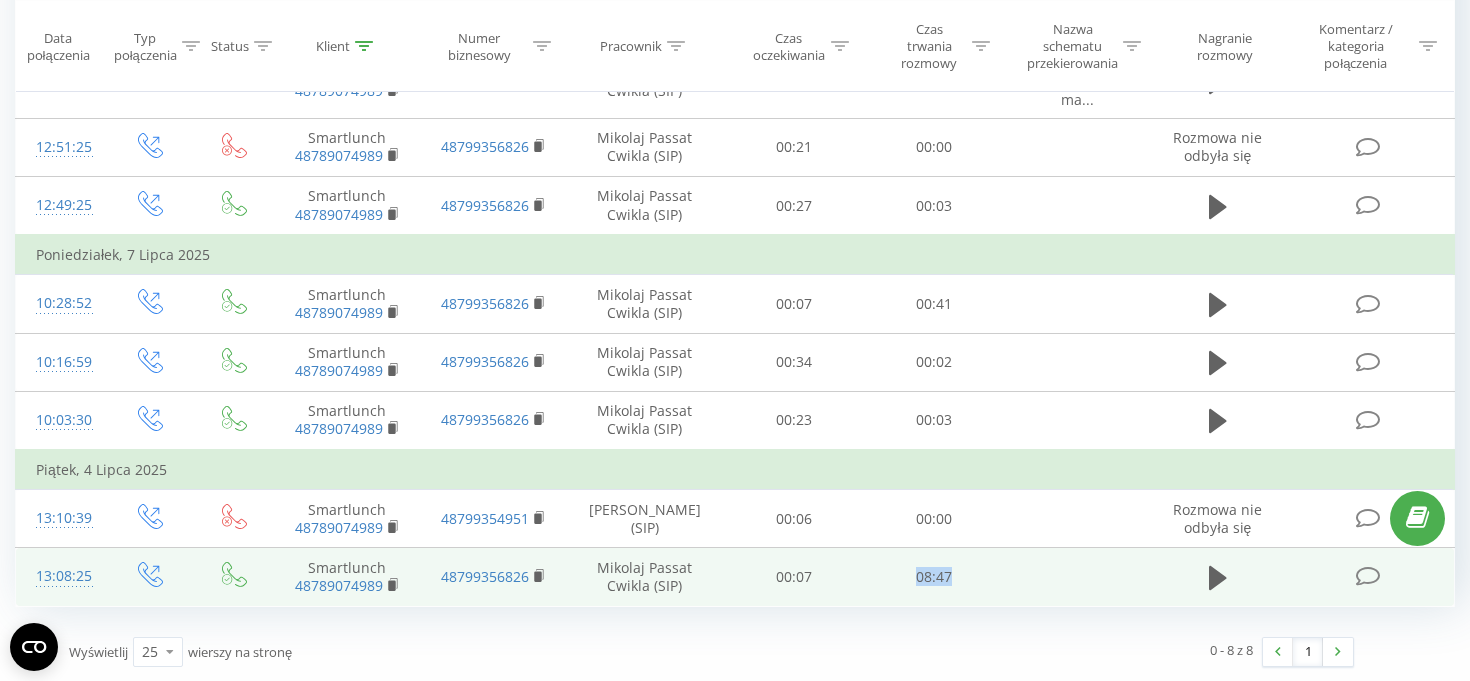 drag, startPoint x: 854, startPoint y: 578, endPoint x: 1004, endPoint y: 582, distance: 150.05333 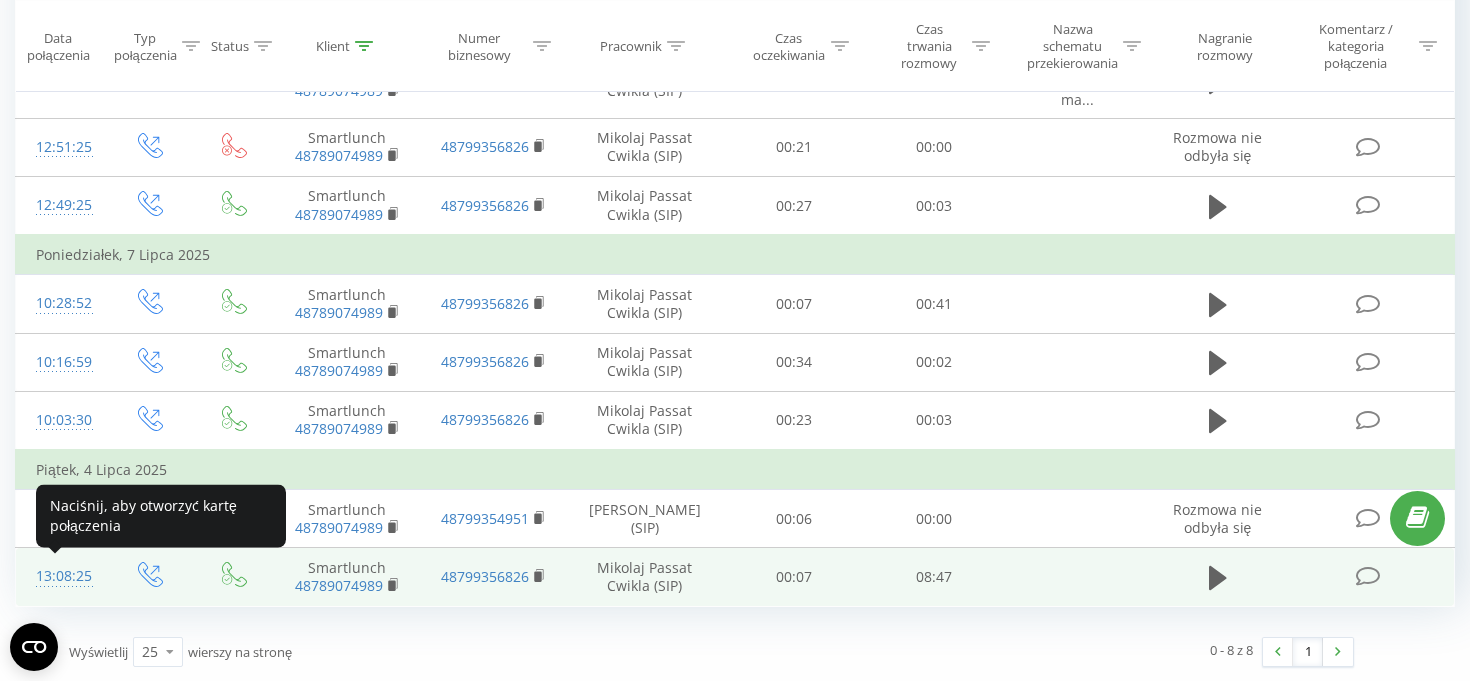 click on "13:08:25" at bounding box center (60, 576) 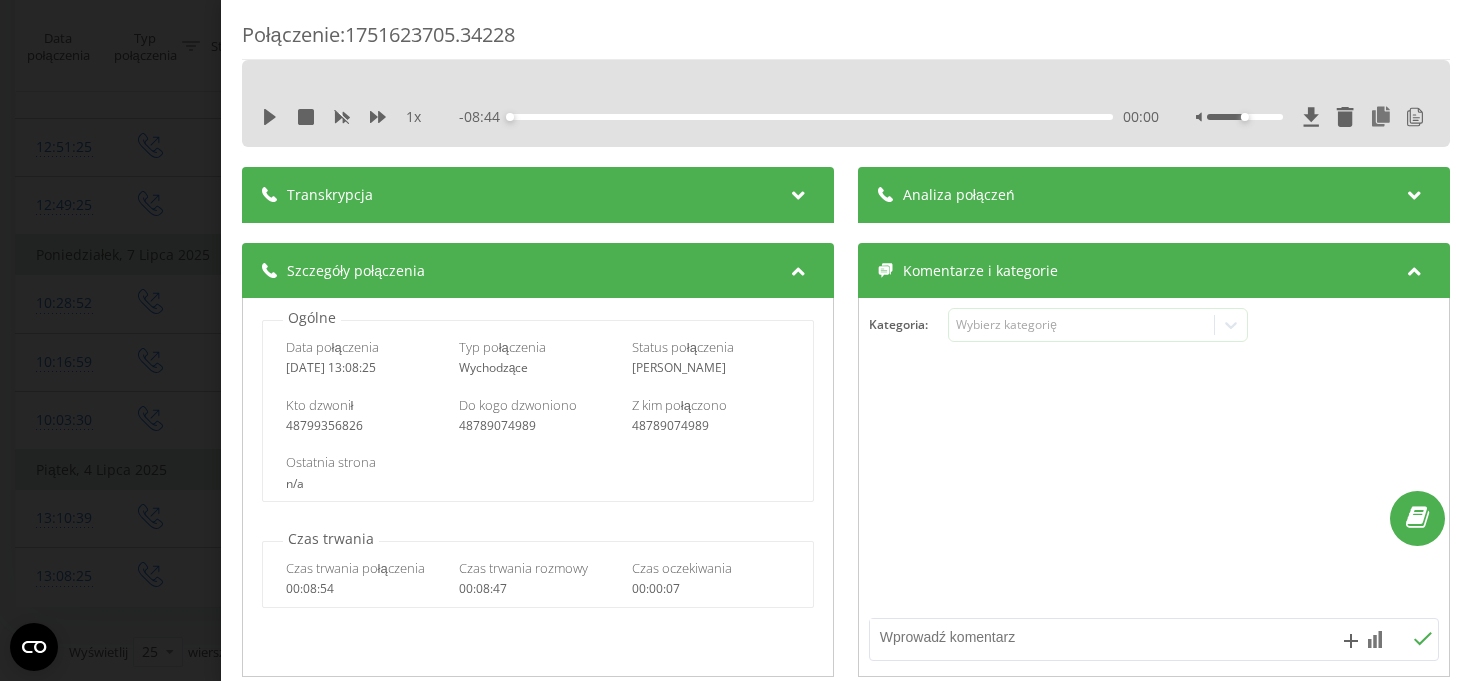 click on "Transkrypcja" at bounding box center [538, 195] 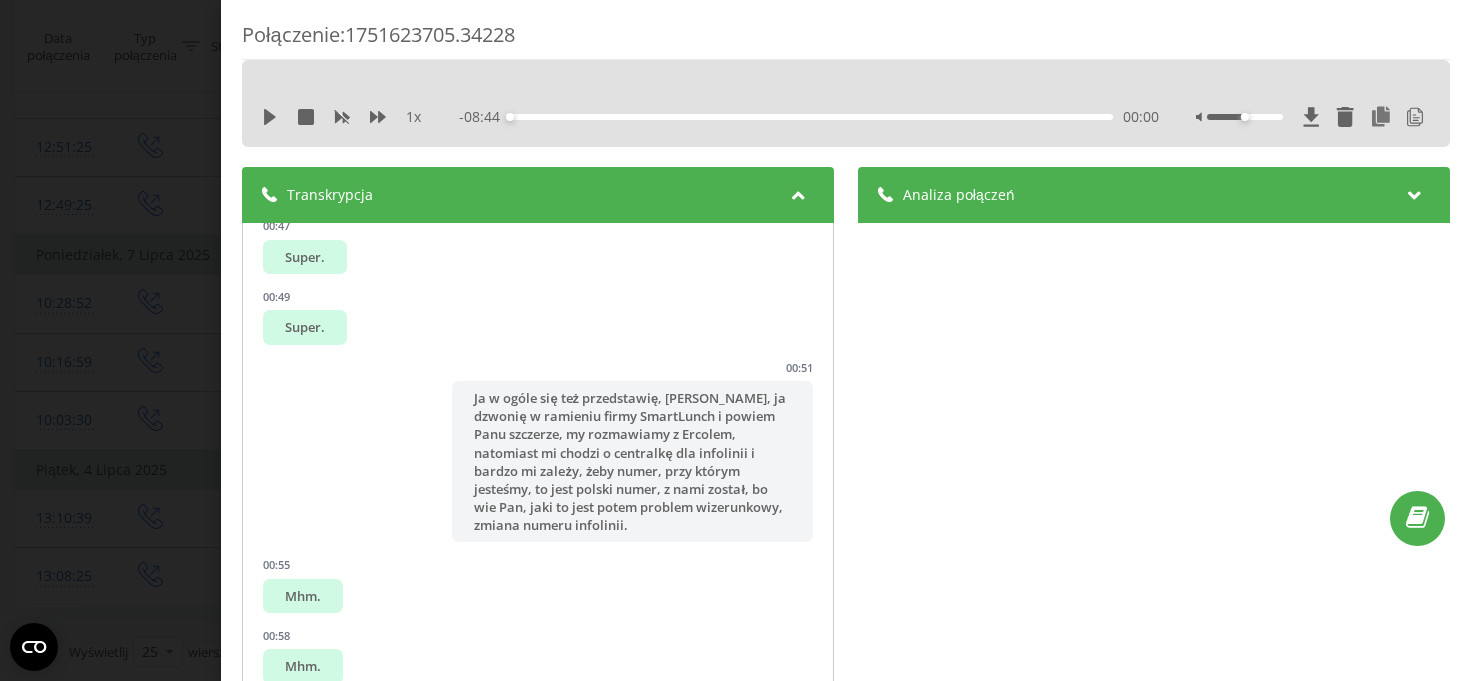 scroll, scrollTop: 907, scrollLeft: 0, axis: vertical 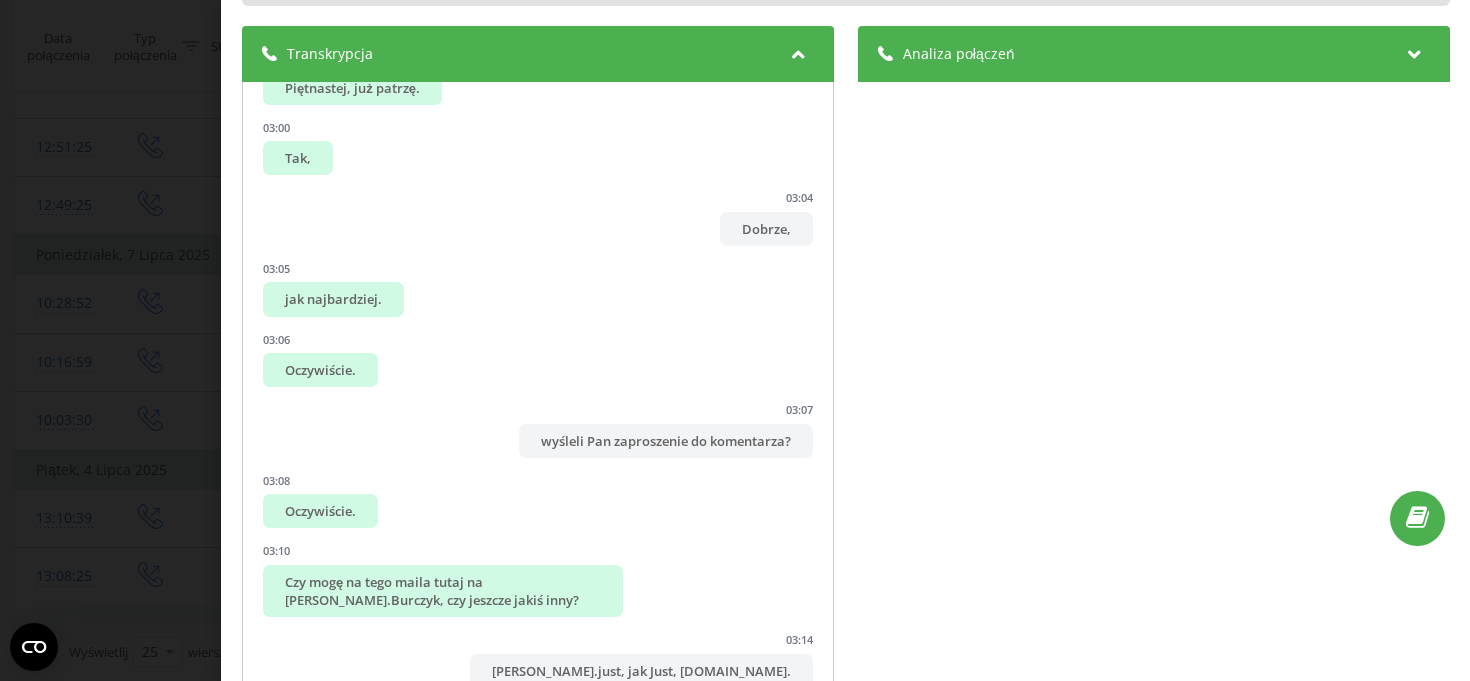 click on "Transkrypcja" at bounding box center (538, 54) 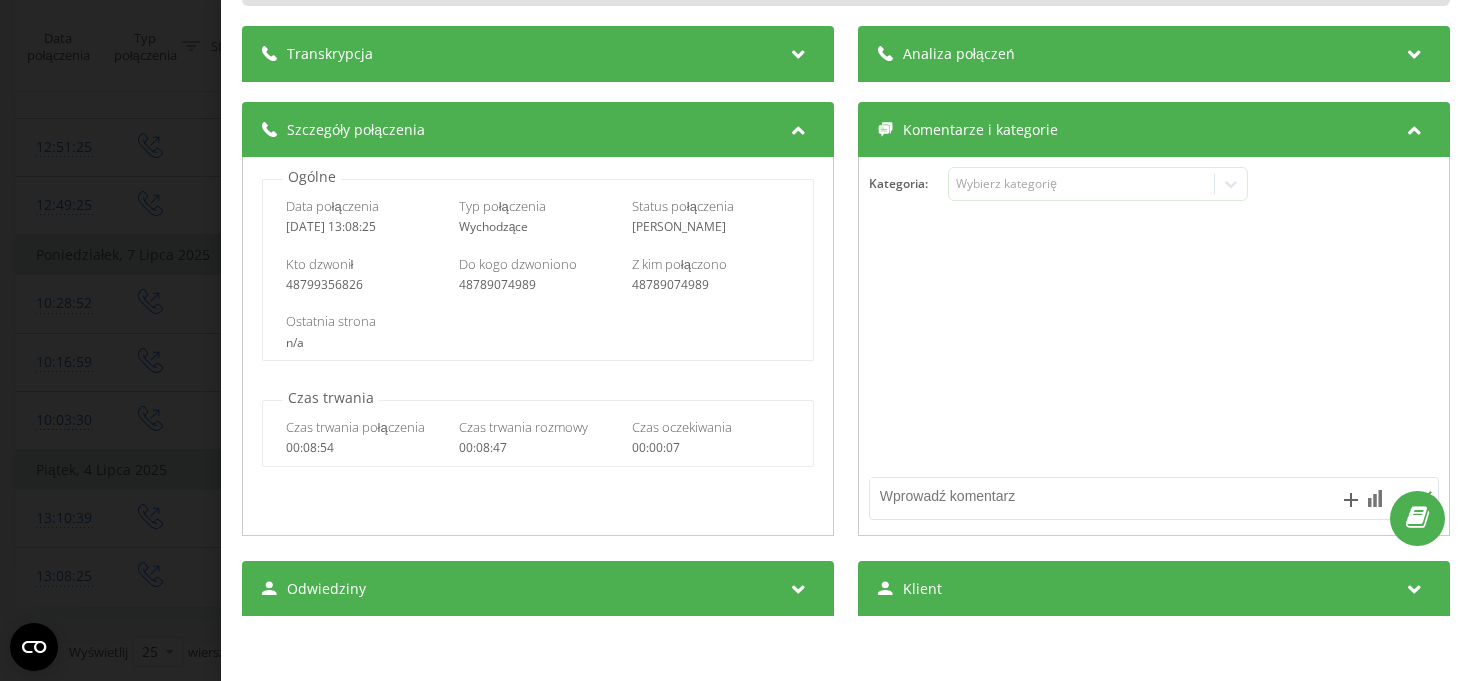 click on "Analiza połączeń" at bounding box center (958, 54) 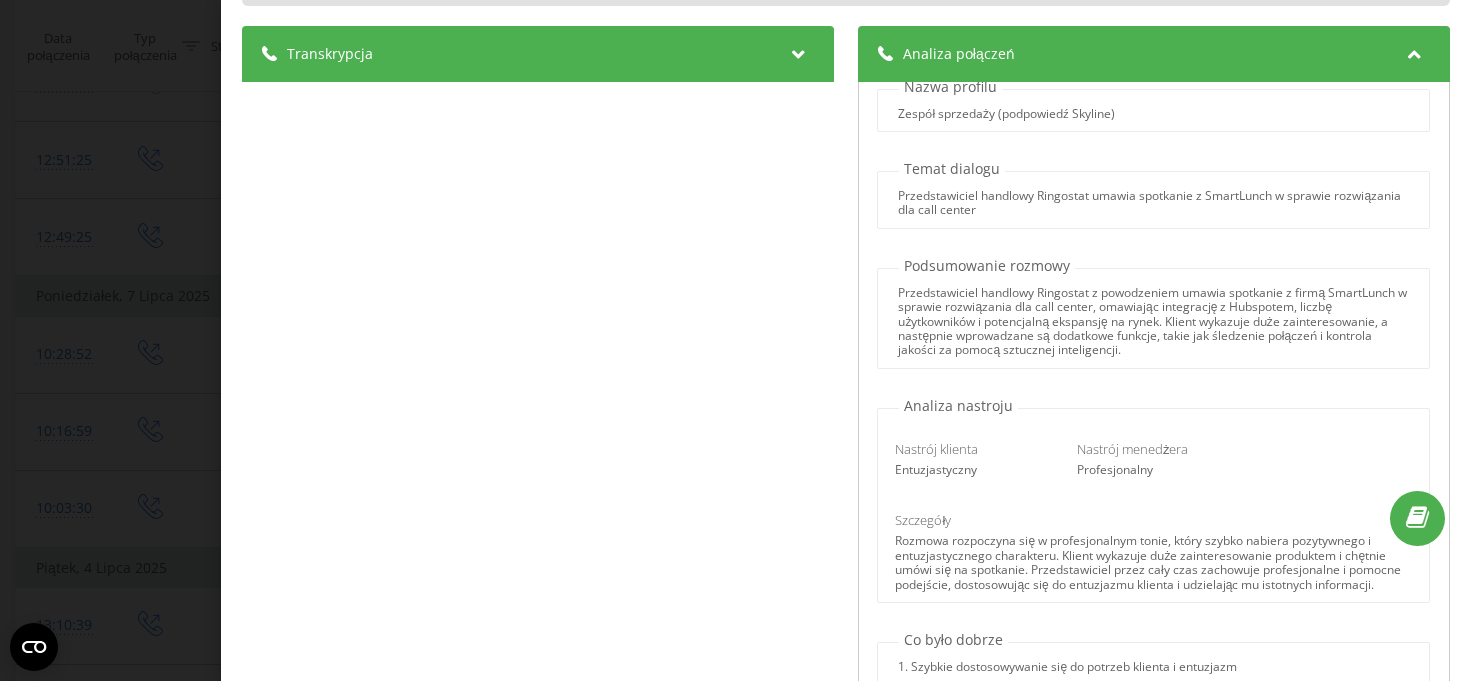 scroll, scrollTop: 0, scrollLeft: 0, axis: both 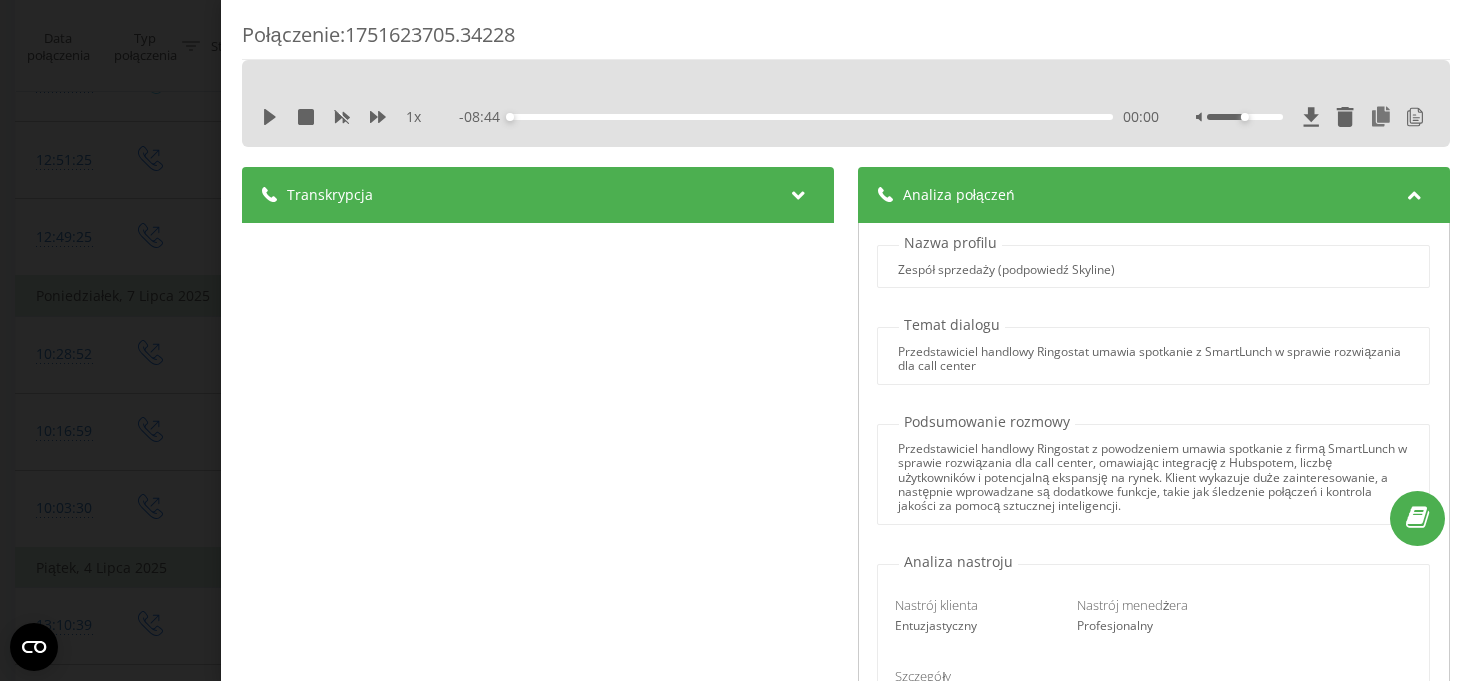 click on "Połączenie :  1751623705.34228   1  x -  08:44 00:00   00:00   Transkrypcja 00:00 Dzień dobry. 00:01 Dzień dobry, Ćwikła Mikołaj z tej strony, dzwonię z firmy Ringostat. 00:03 Nie, 00:05 Odzwaniam tutaj w sprawie zapytania na czacie i chciałbym w takim razie zapytać parę takich kwestii, przede wszystkim najpierw technicznych i od razu powiem tak, że jakby w związku z tym, że nasza firma zajmuje się wyłącznie sprzedażą na zasadach B2B, to ja teraz jakby będę potrzebował parę takich technicznych jakby właśnie pytań zadać, żeby lepiej poznać te faktury. 00:08 tak. 00:24 I ja po prostu umawiam Panią, czy jakieś generalnie osoby decyzyjne, techniczne z Państwa w firmie, żeby zobaczyć właśnie przede wszystkim, jak ten system u nas wygląda, obliczyć te koszty typowo już jakby na przykładzie Państwa projektu, no i po prostu skończycie Państwo z ofertą i można podjąć decyzję. 00:40 00:45 00:47 Super. 00:49 Super. 00:51 00:55 Mhm. 00:58 Mhm. 01:02 Mhm. 01:08 Oczywiście." at bounding box center (735, 340) 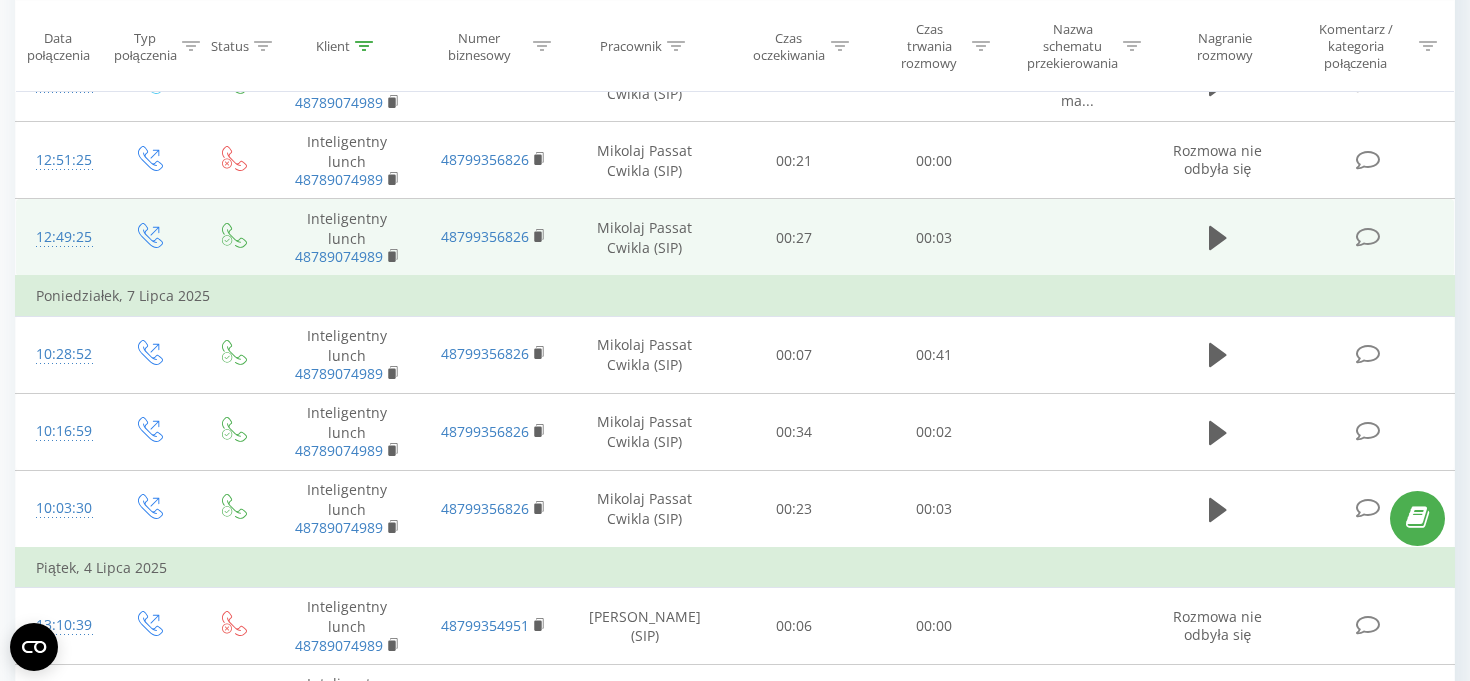 scroll, scrollTop: 0, scrollLeft: 0, axis: both 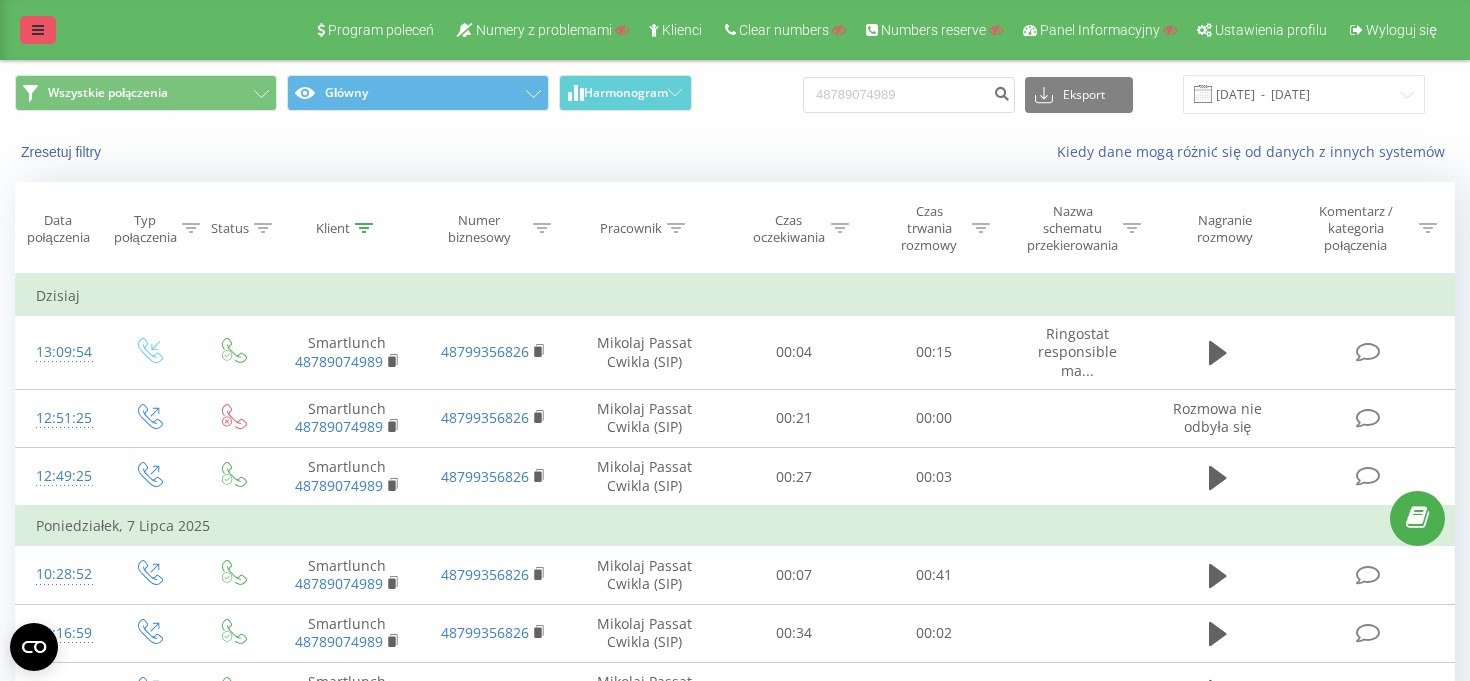 click at bounding box center (38, 30) 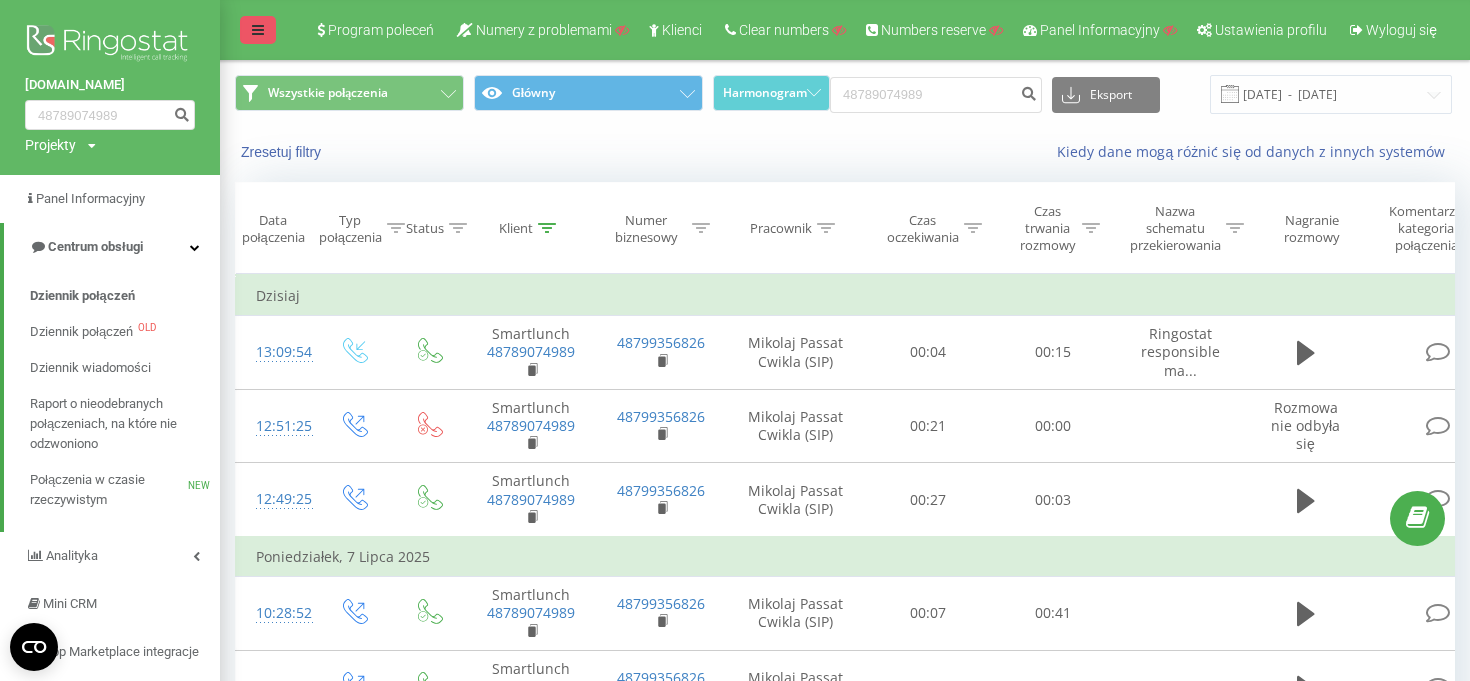click at bounding box center [258, 30] 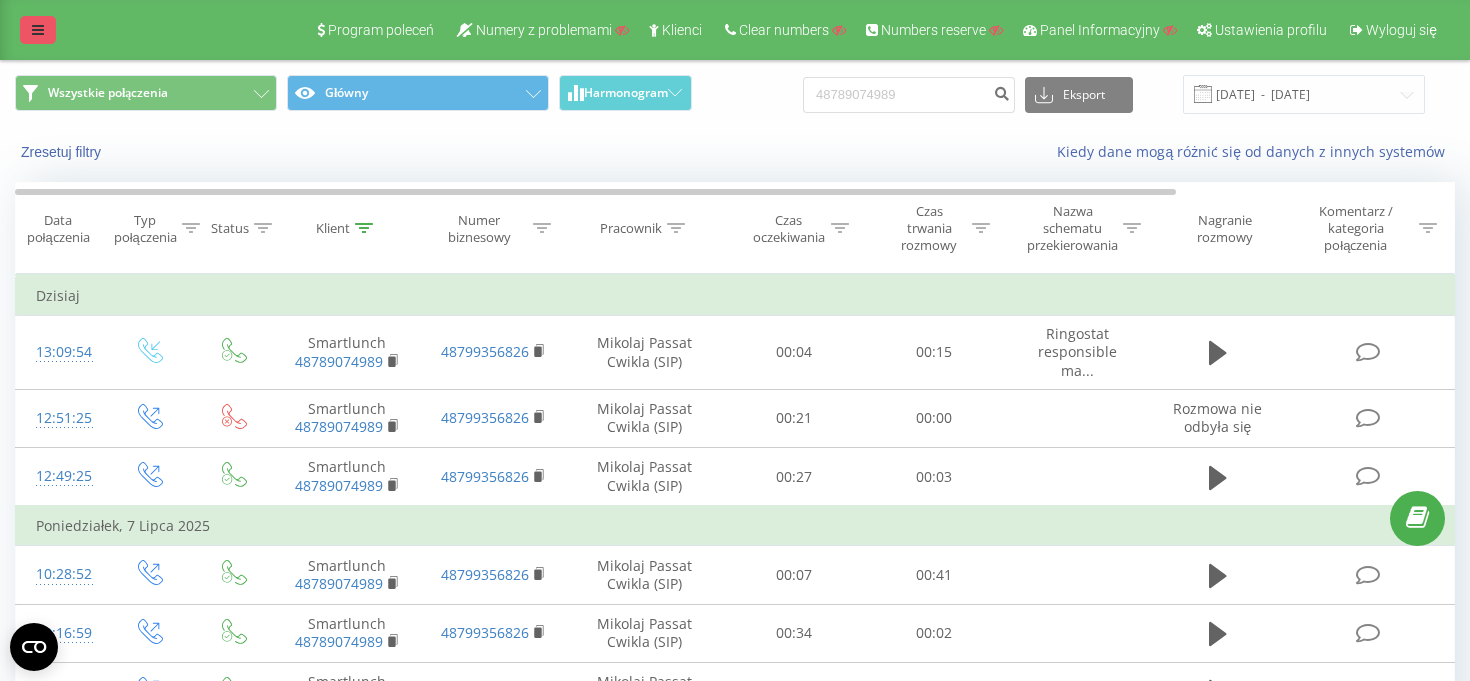 click at bounding box center [38, 30] 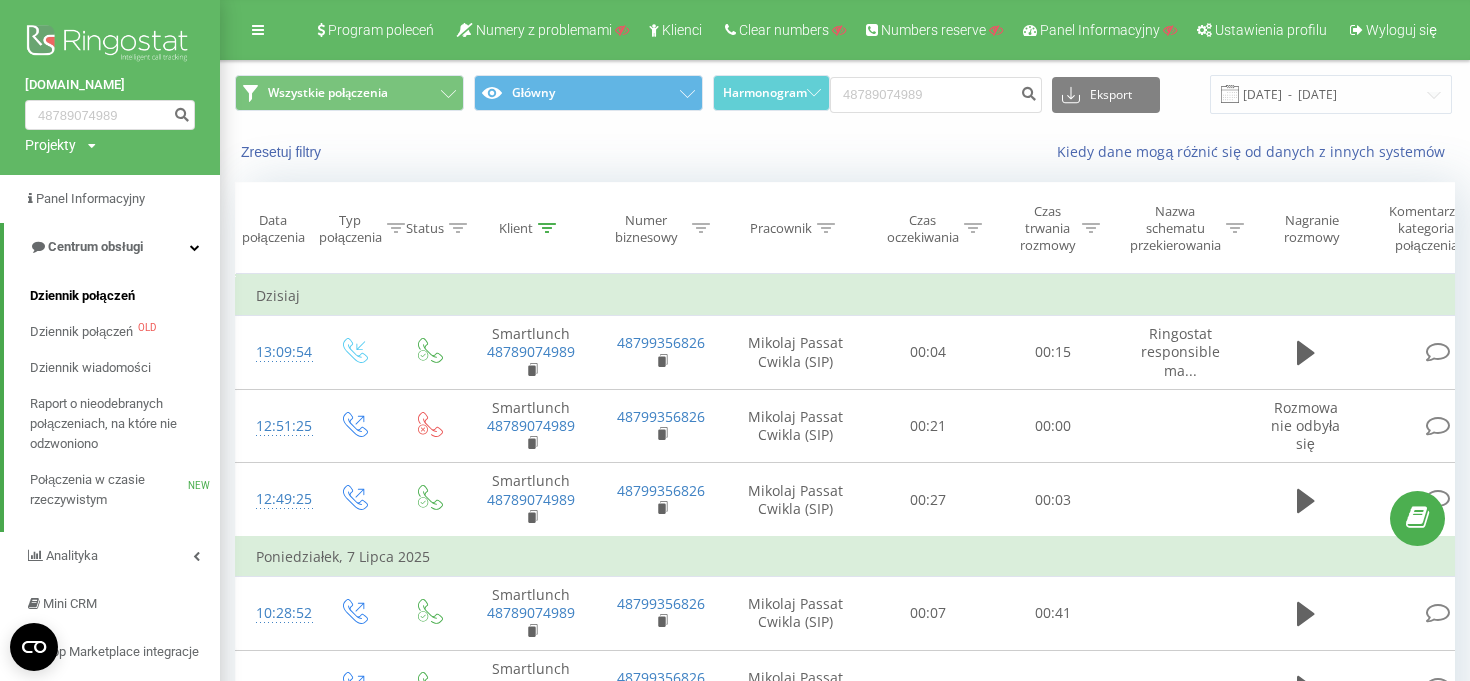 click on "Dziennik połączeń" at bounding box center [82, 296] 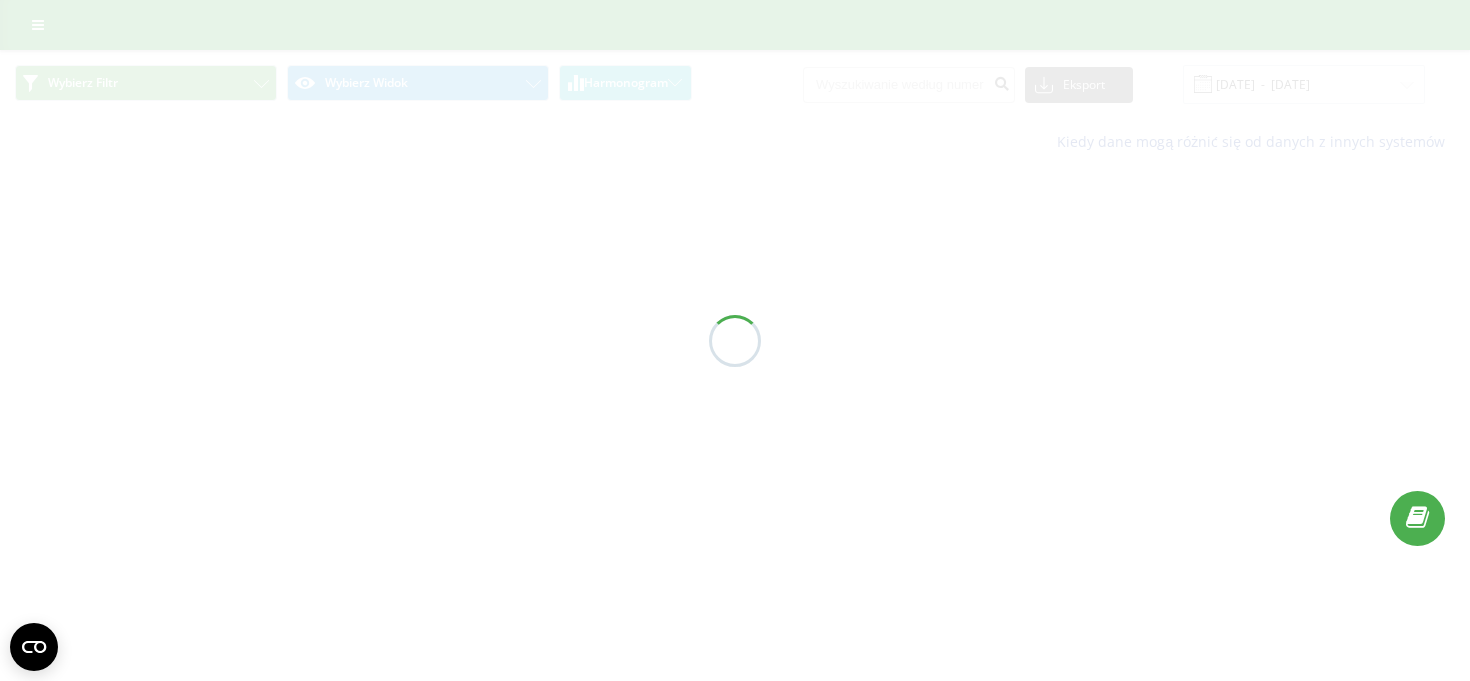 scroll, scrollTop: 0, scrollLeft: 0, axis: both 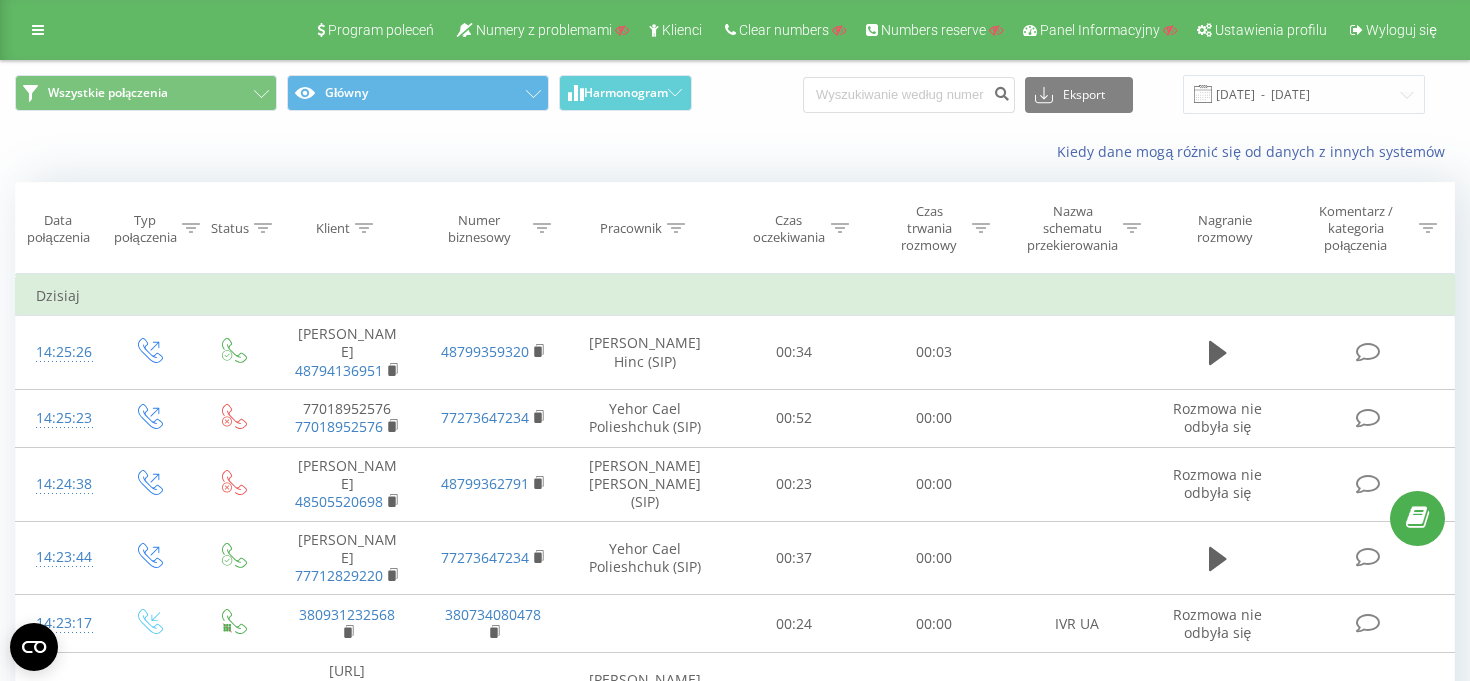 click 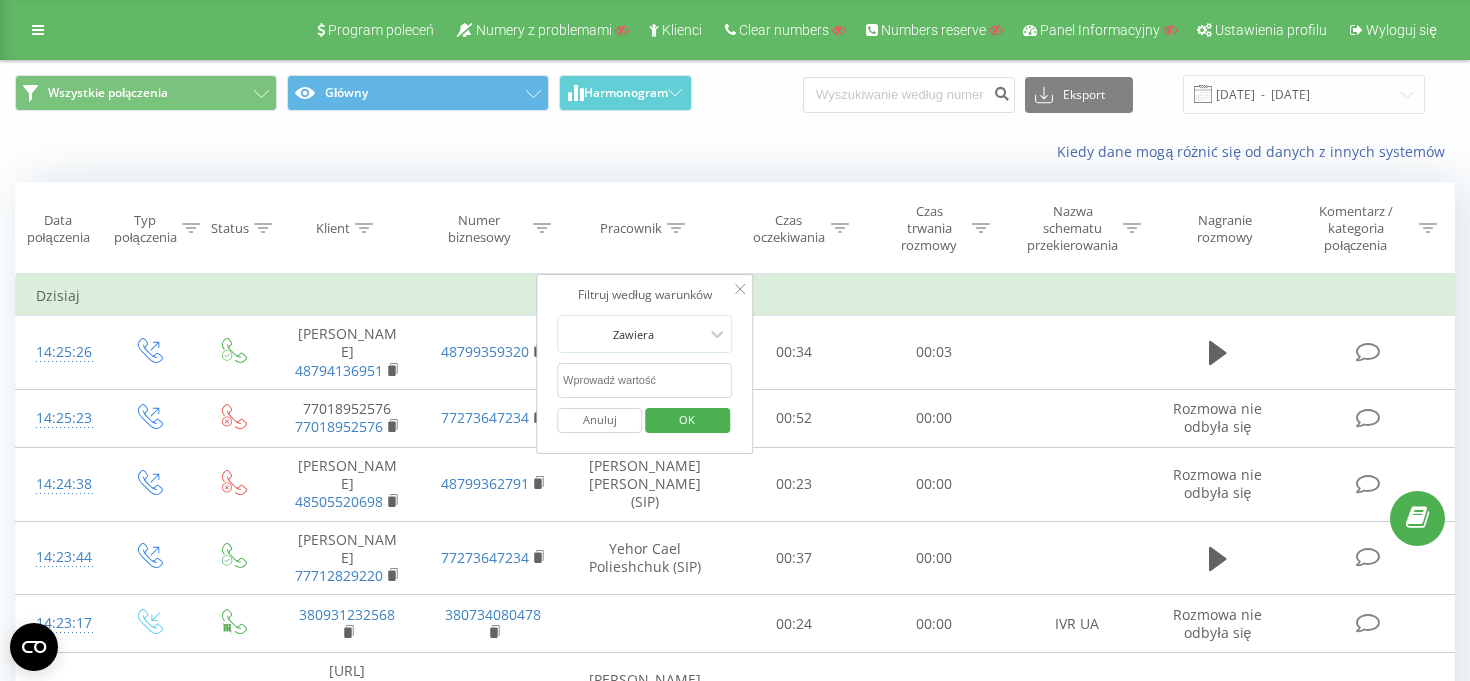 click 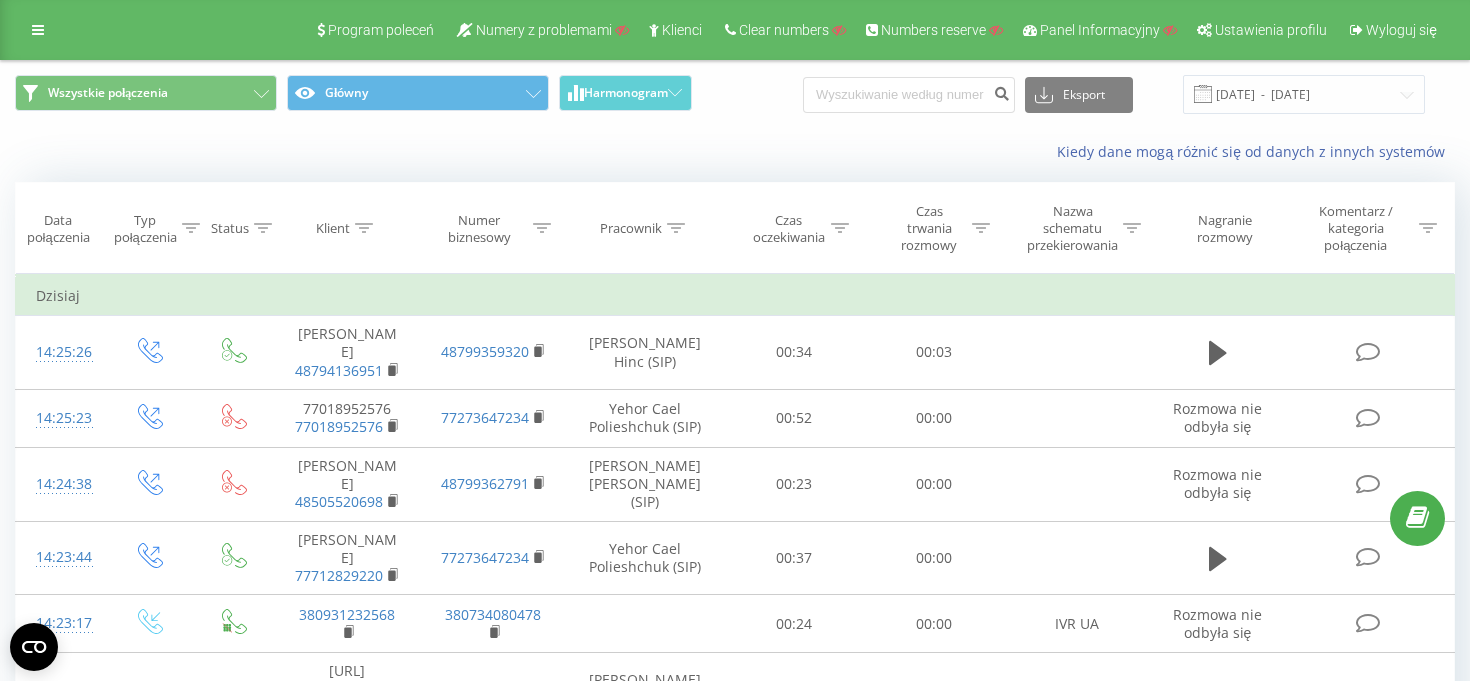 click on "Kiedy dane mogą różnić się od danych z innych systemów" at bounding box center (1011, 152) 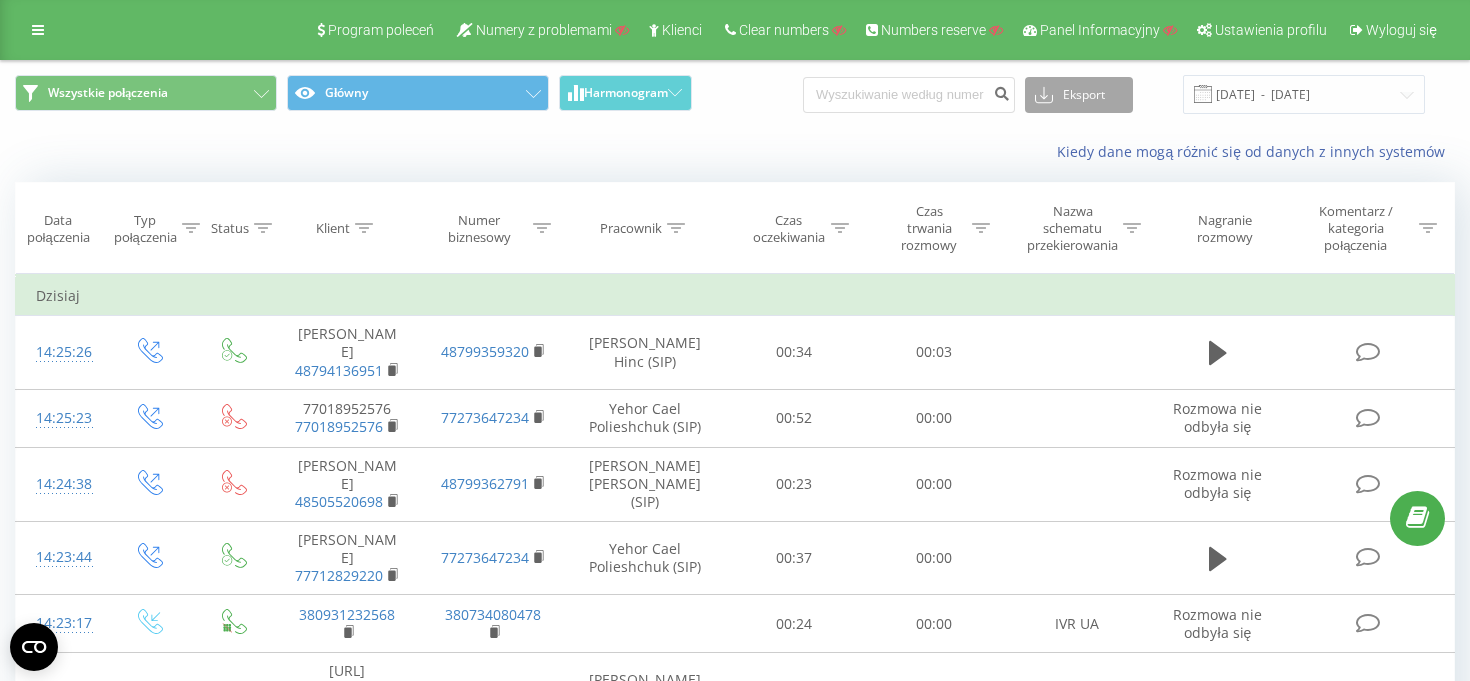 click on "Eksport" at bounding box center [1079, 95] 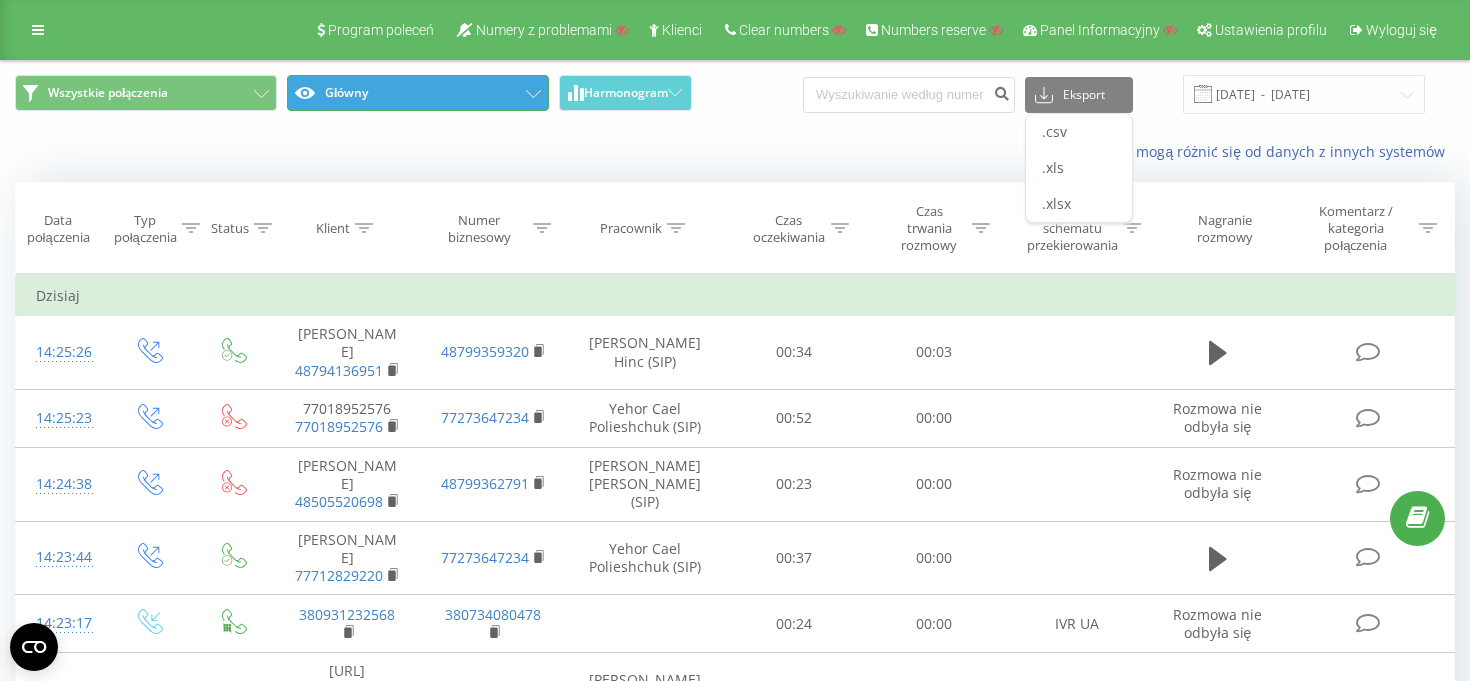 click on "Główny" at bounding box center [418, 93] 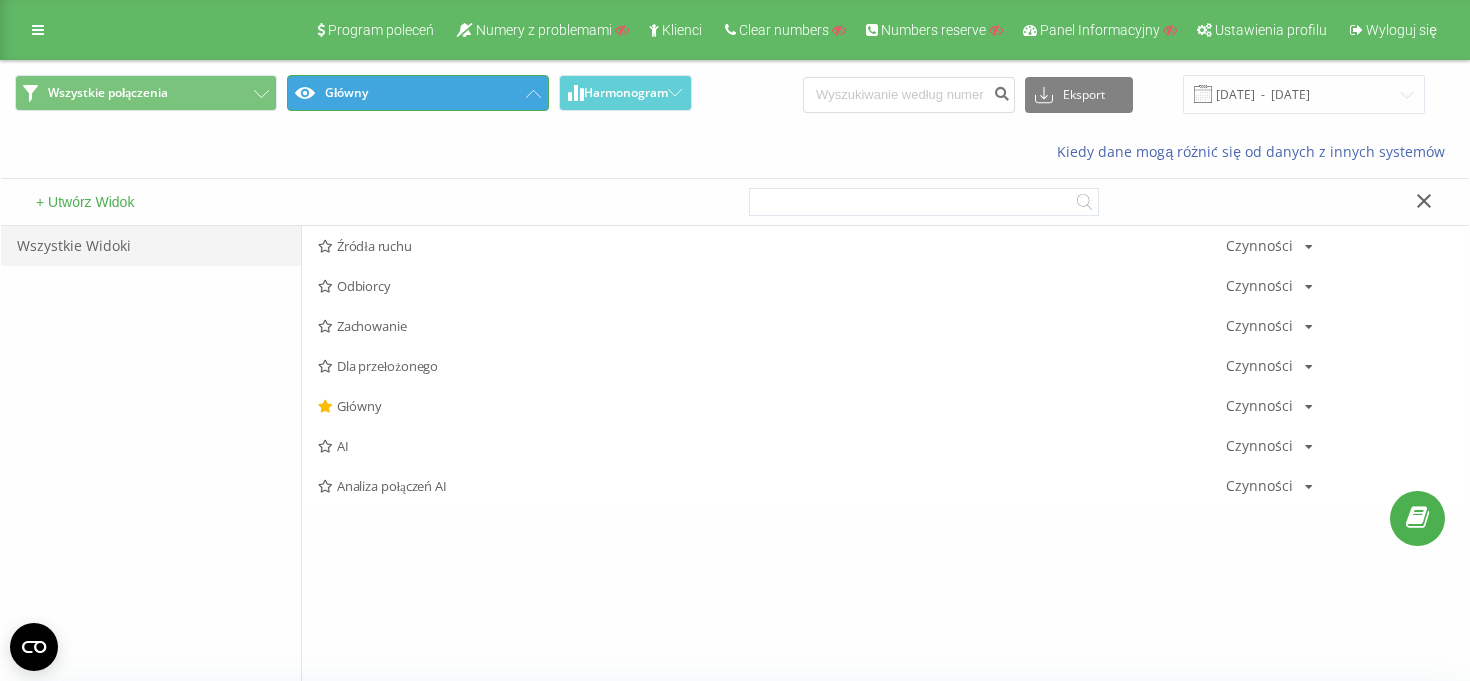 click on "Główny" at bounding box center (418, 93) 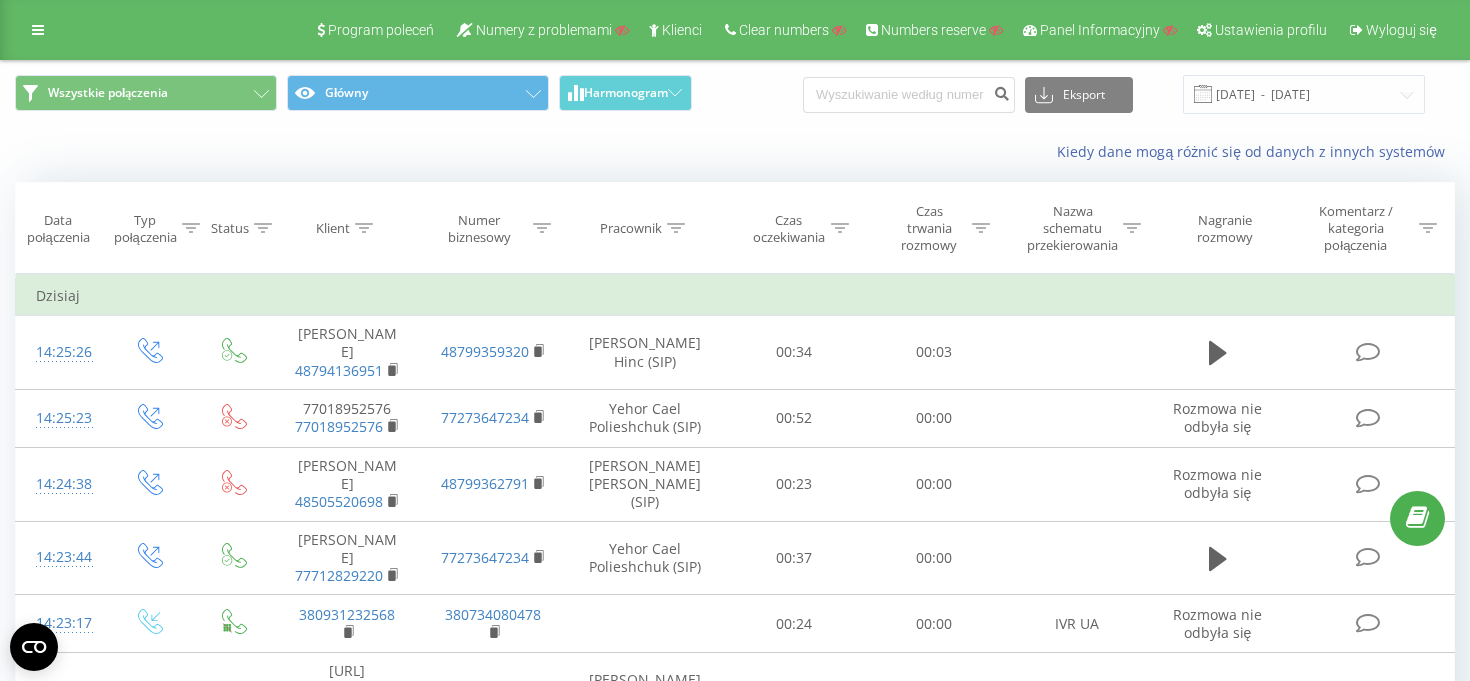 click 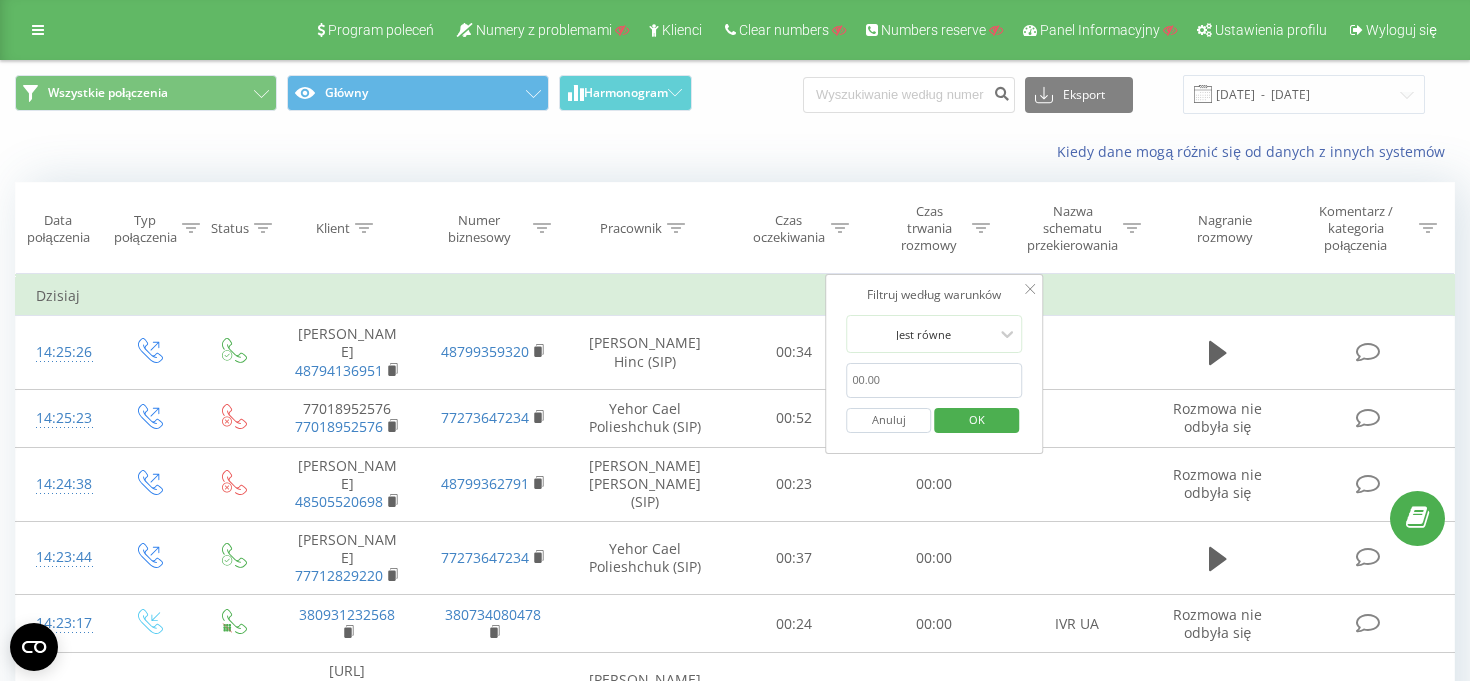 click at bounding box center (934, 380) 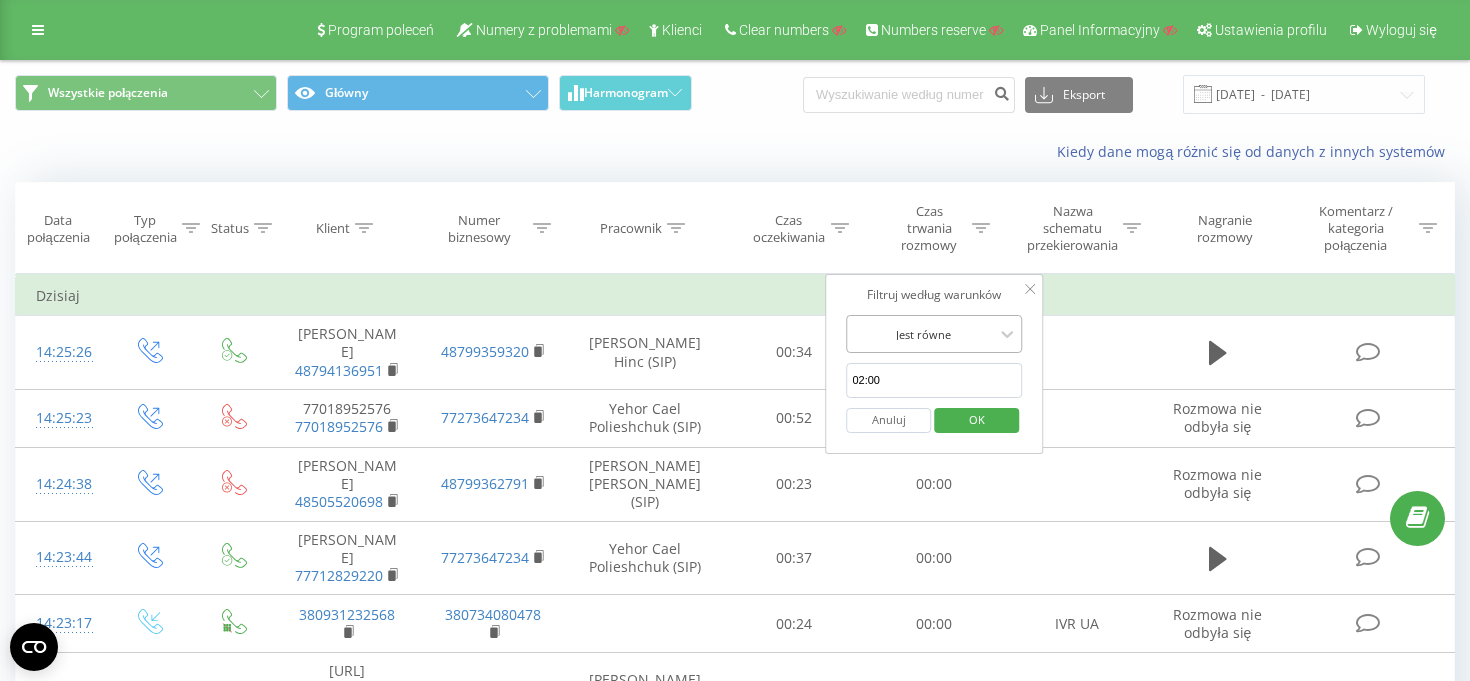 click at bounding box center (923, 334) 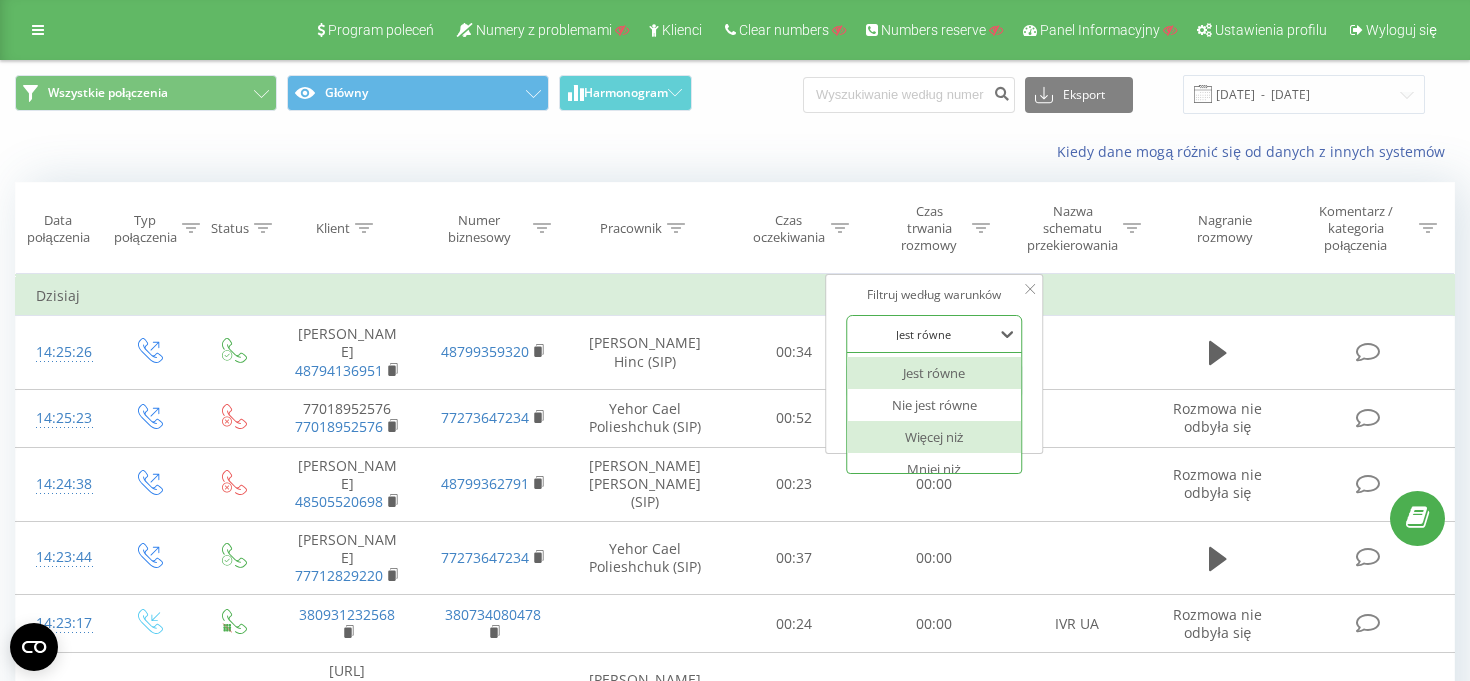 click on "Więcej niż" at bounding box center (934, 437) 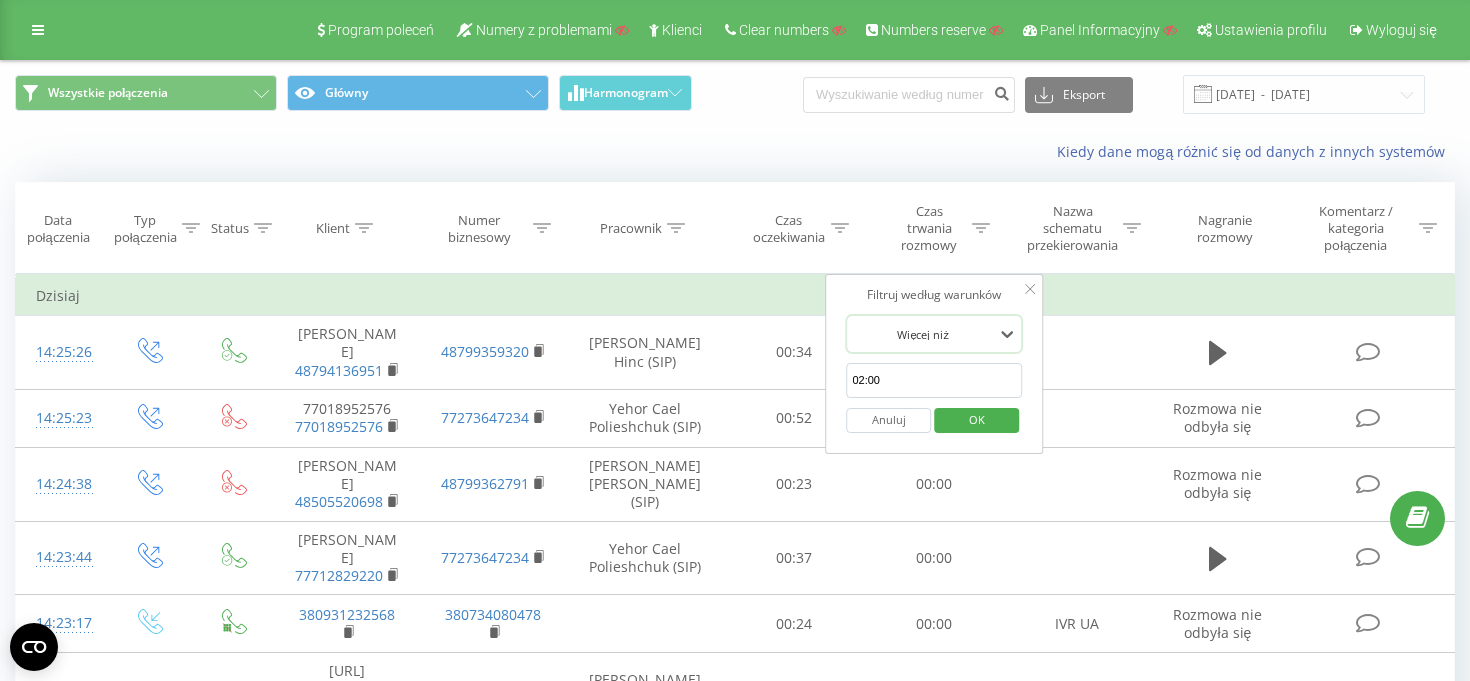 click on "OK" at bounding box center [977, 419] 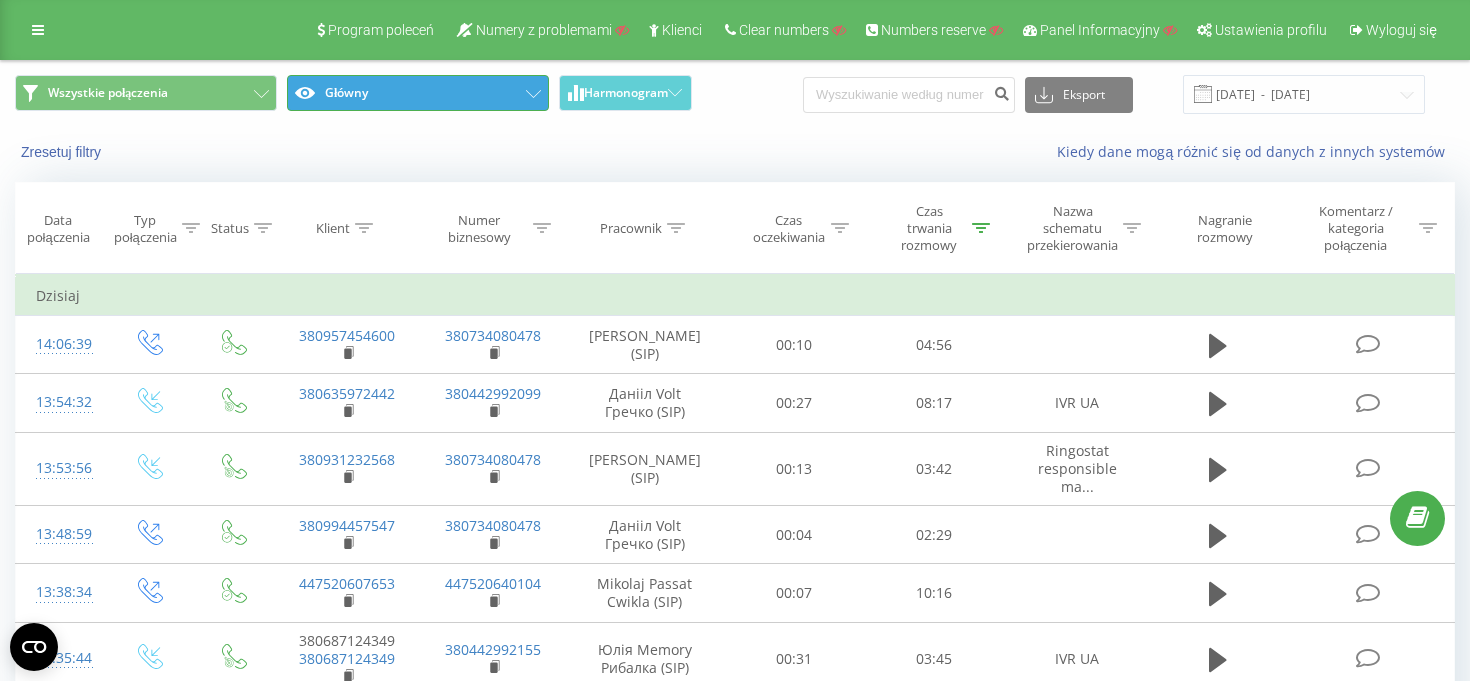 click on "Główny" at bounding box center (418, 93) 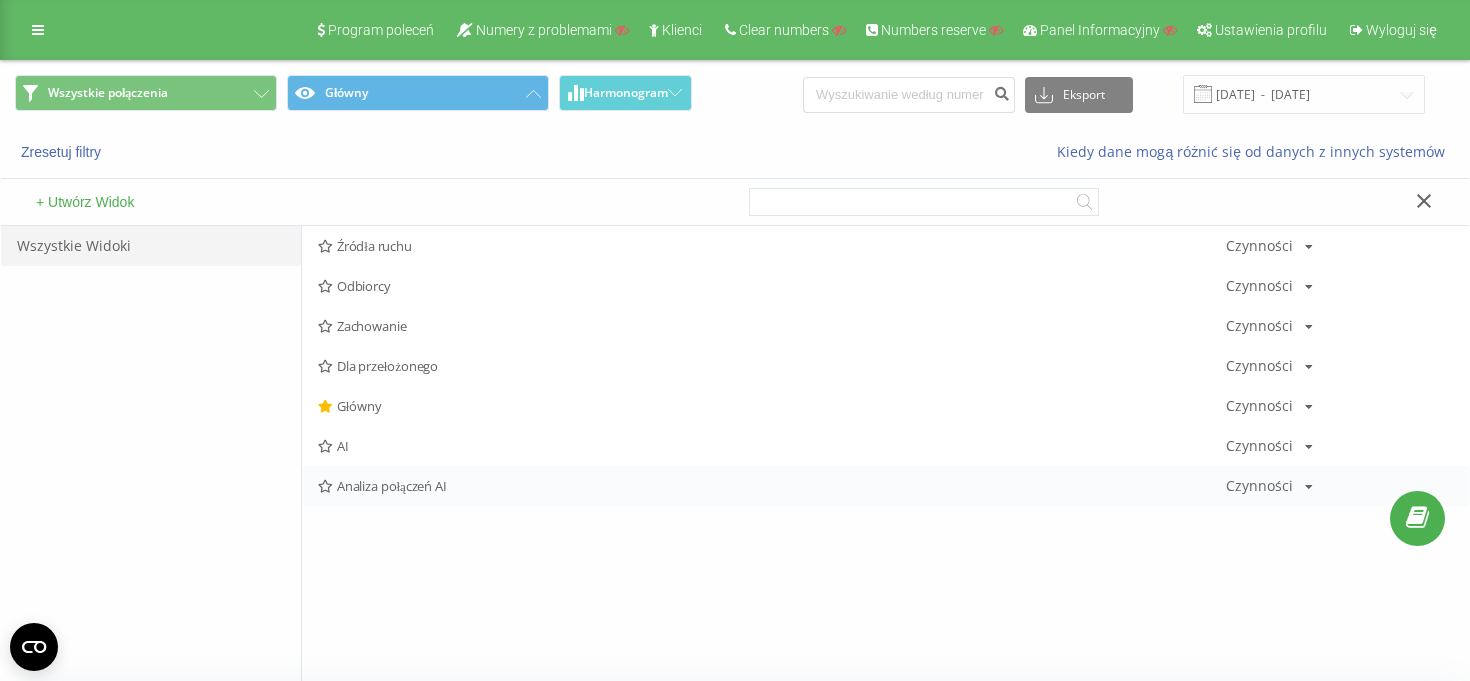 click on "Analiza połączeń AI" at bounding box center [772, 486] 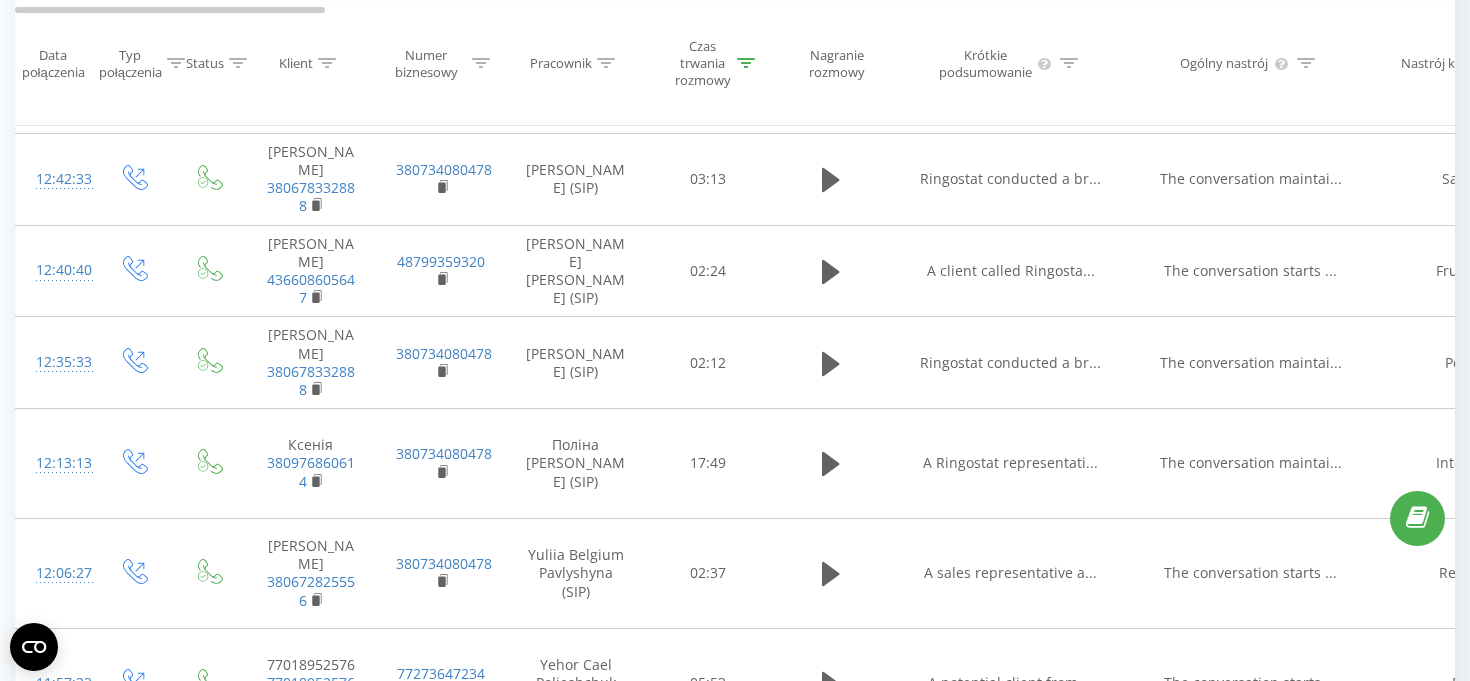 scroll, scrollTop: 1292, scrollLeft: 0, axis: vertical 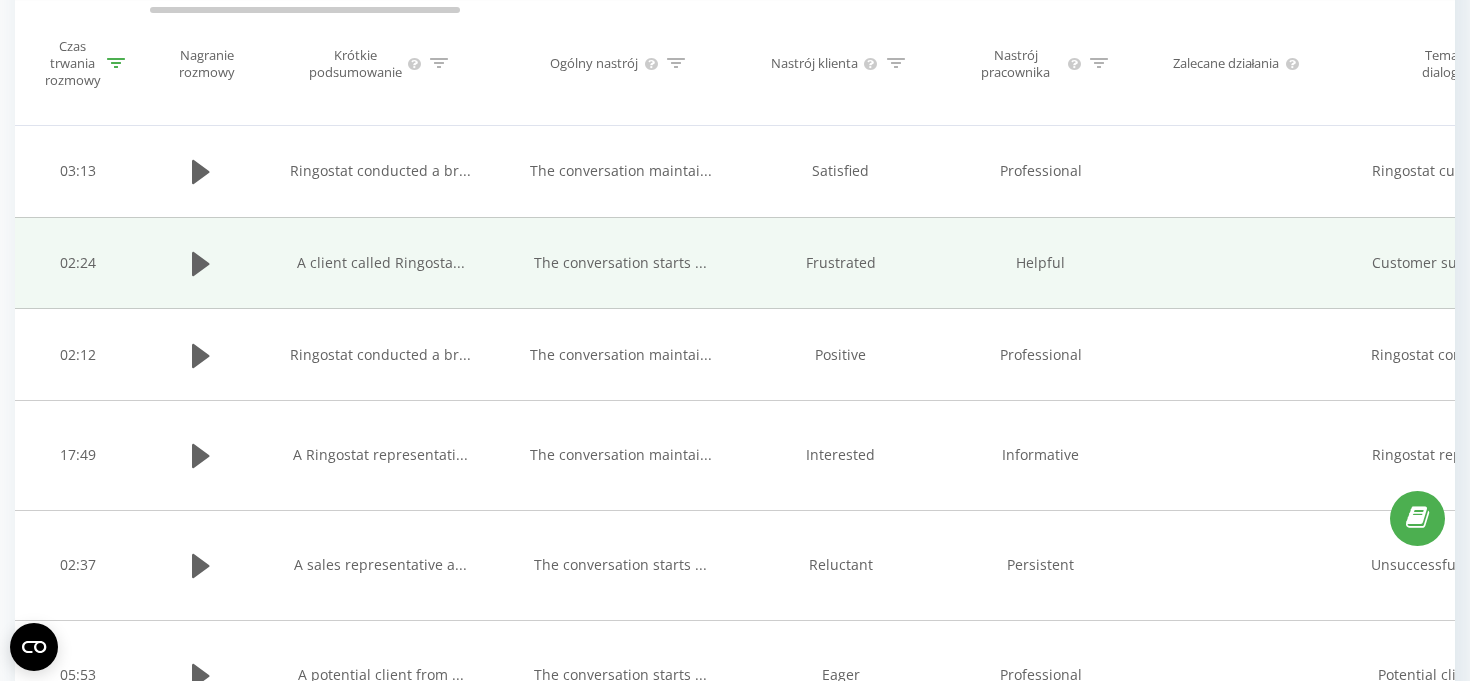 click on "A client called Ringosta..." at bounding box center (381, 262) 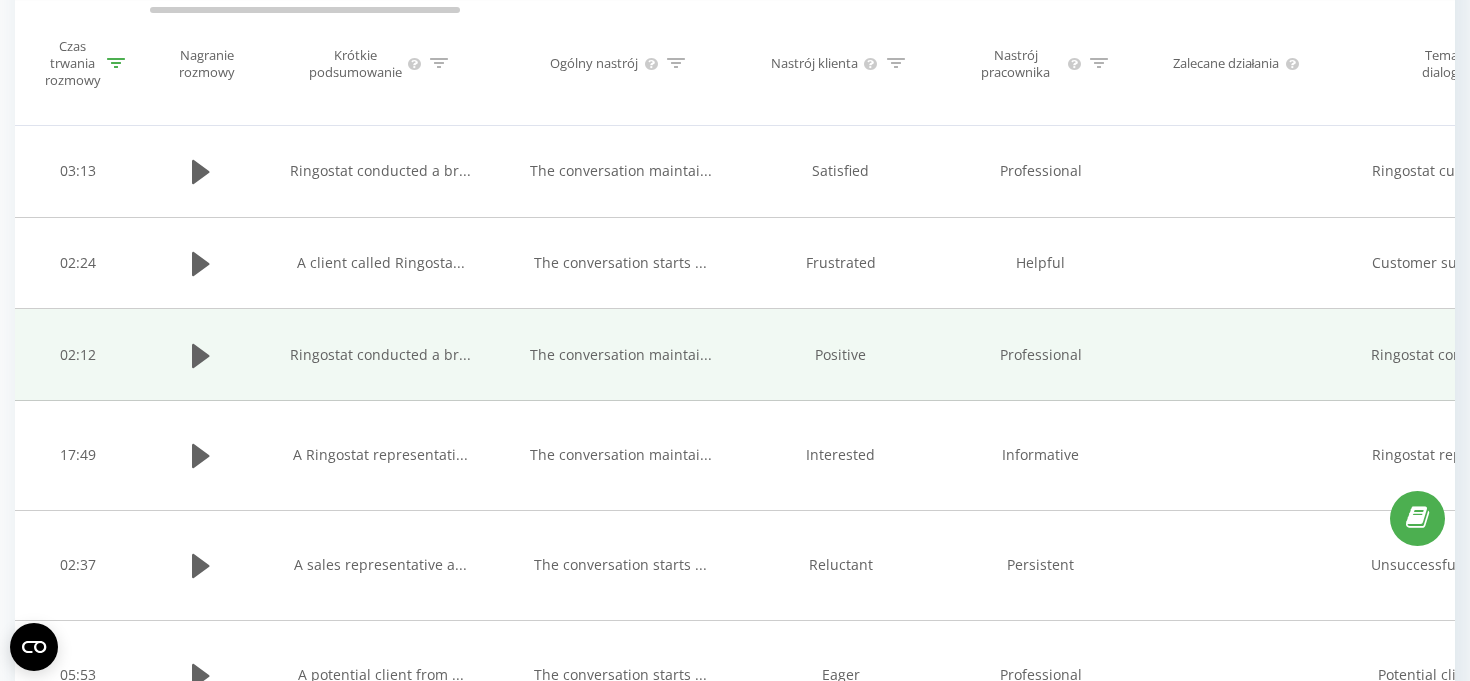 click on "Ringostat conducted a br..." at bounding box center [380, 354] 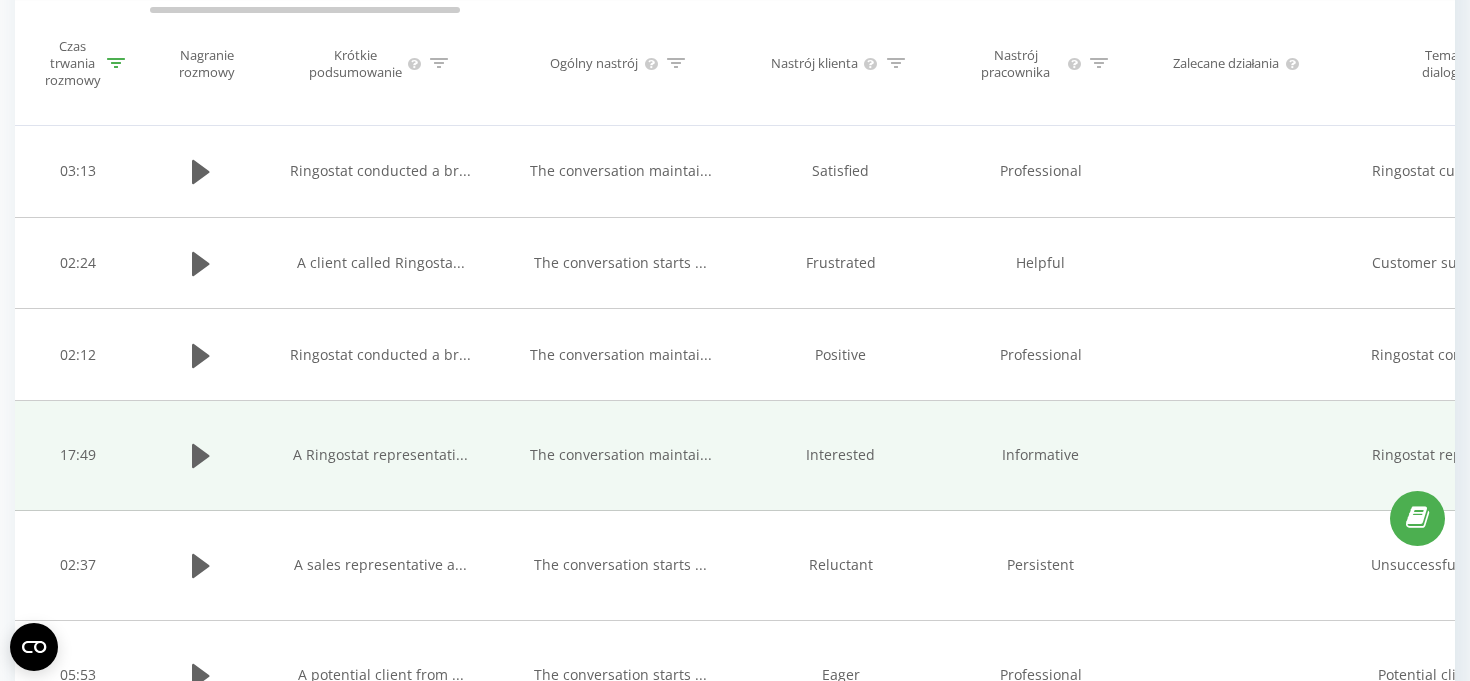 click on "A Ringostat representati..." at bounding box center (380, 454) 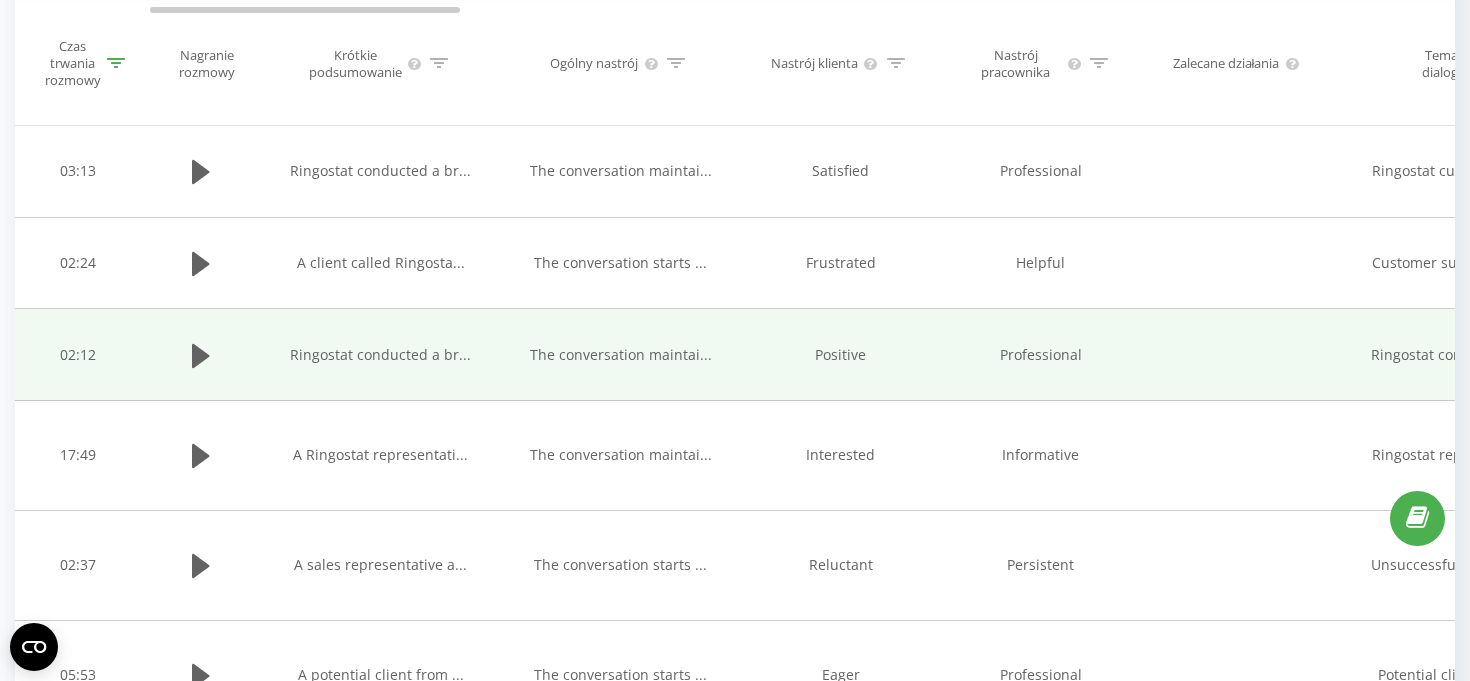 scroll, scrollTop: 709, scrollLeft: 0, axis: vertical 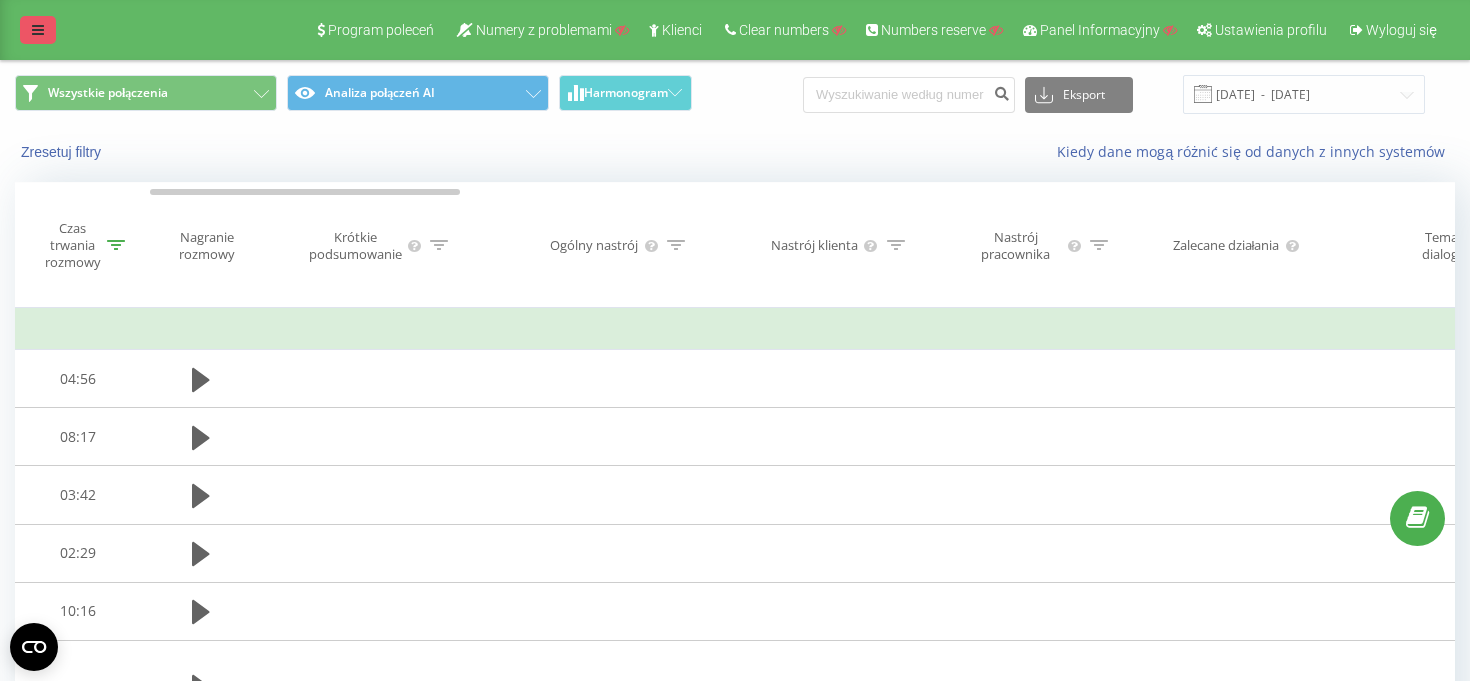 click at bounding box center (38, 30) 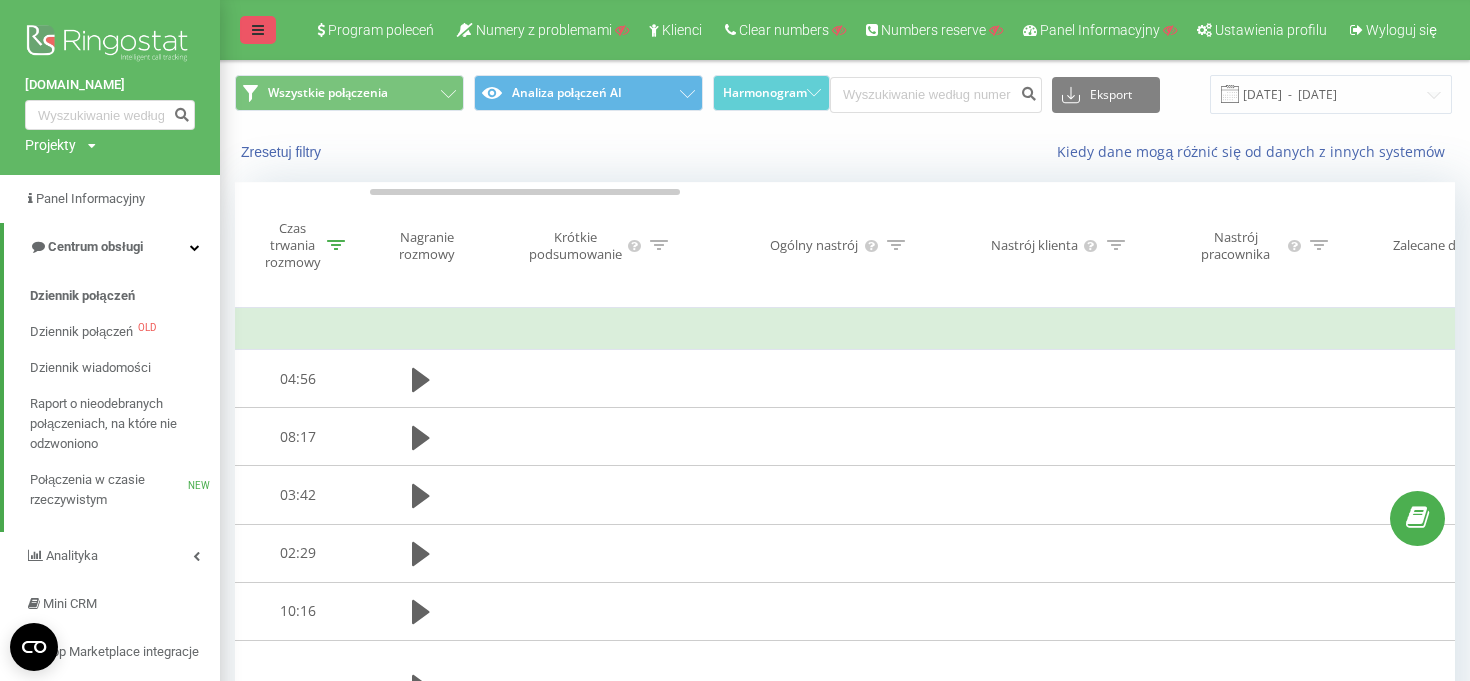 click at bounding box center (258, 30) 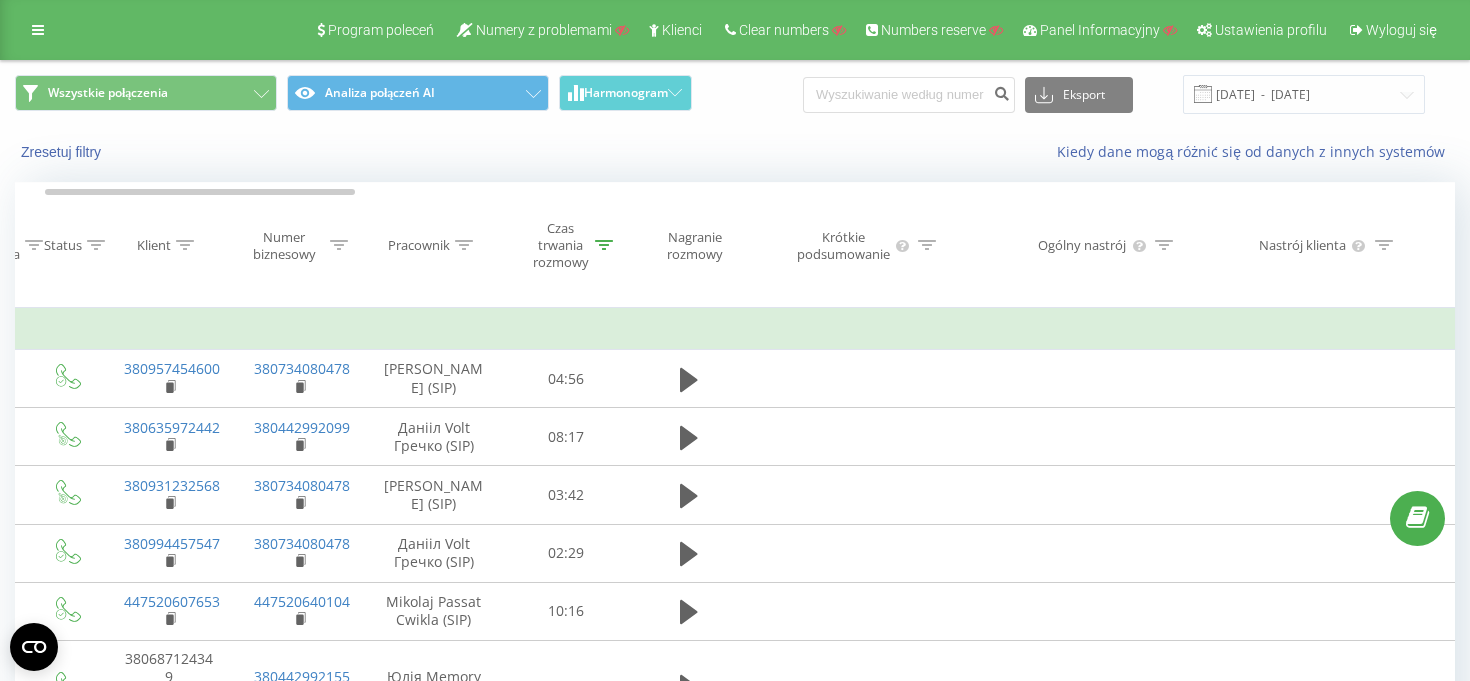 click 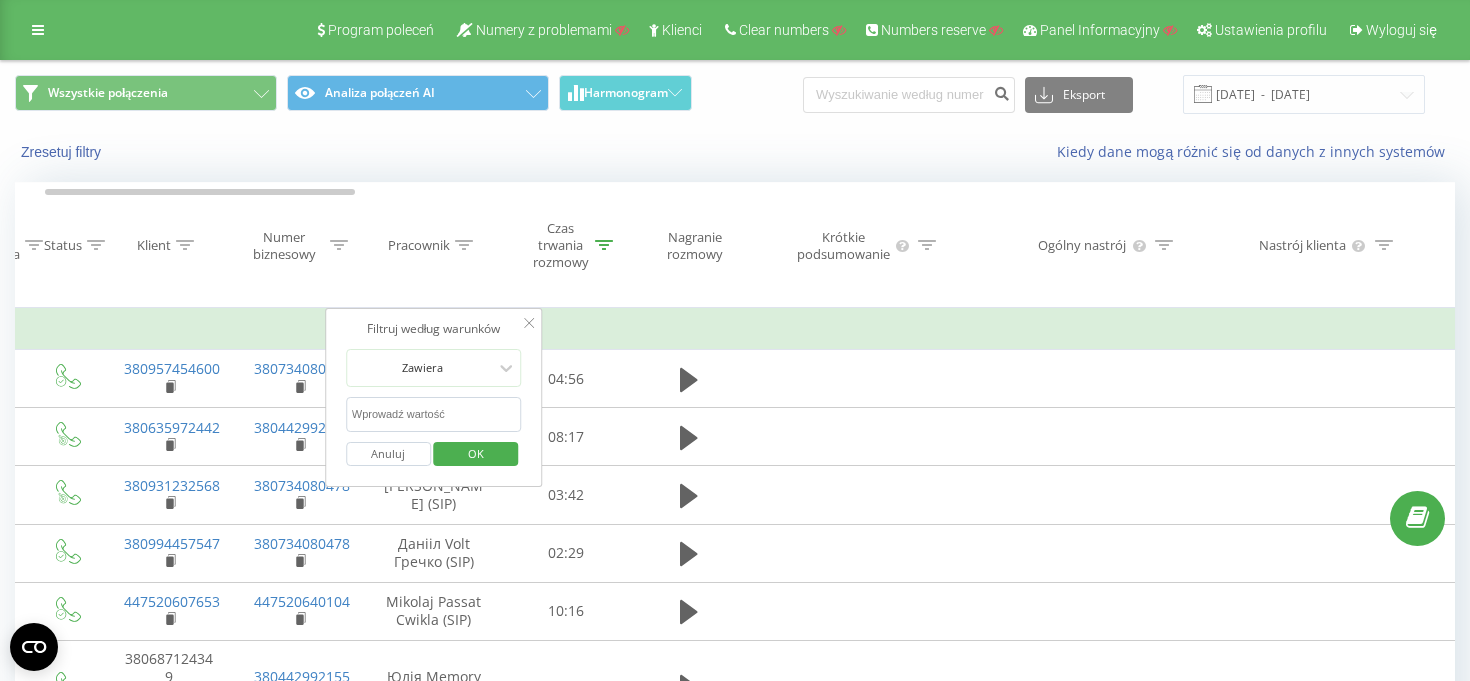 click at bounding box center [434, 414] 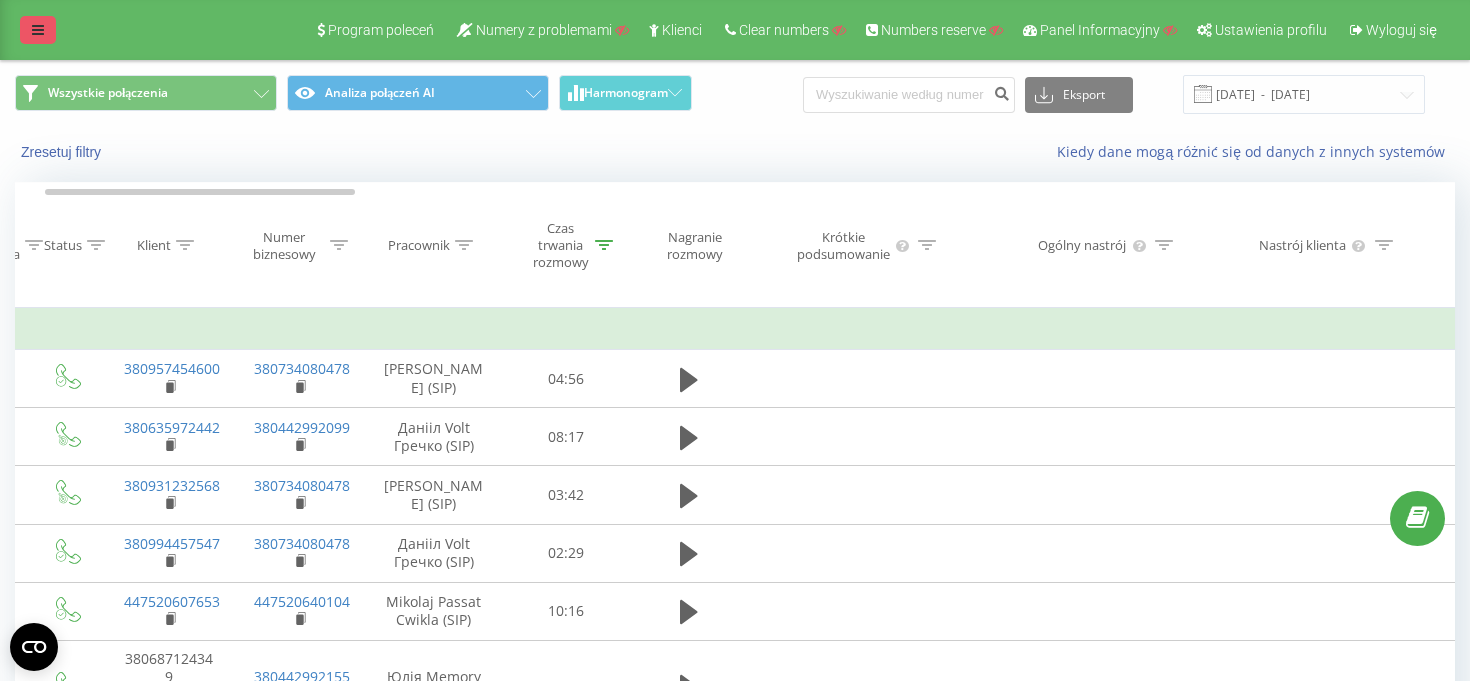 click at bounding box center (38, 30) 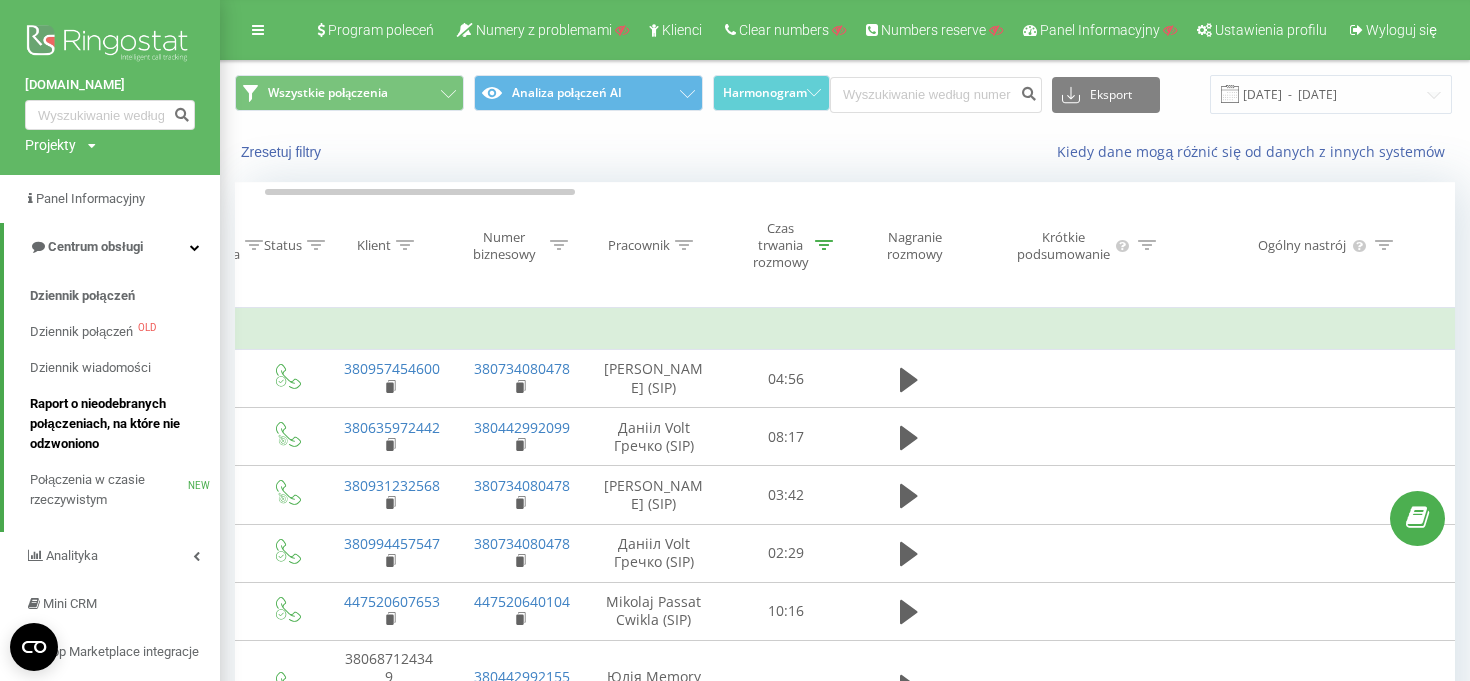 click on "Raport o nieodebranych połączeniach, na które nie odzwoniono" at bounding box center (120, 424) 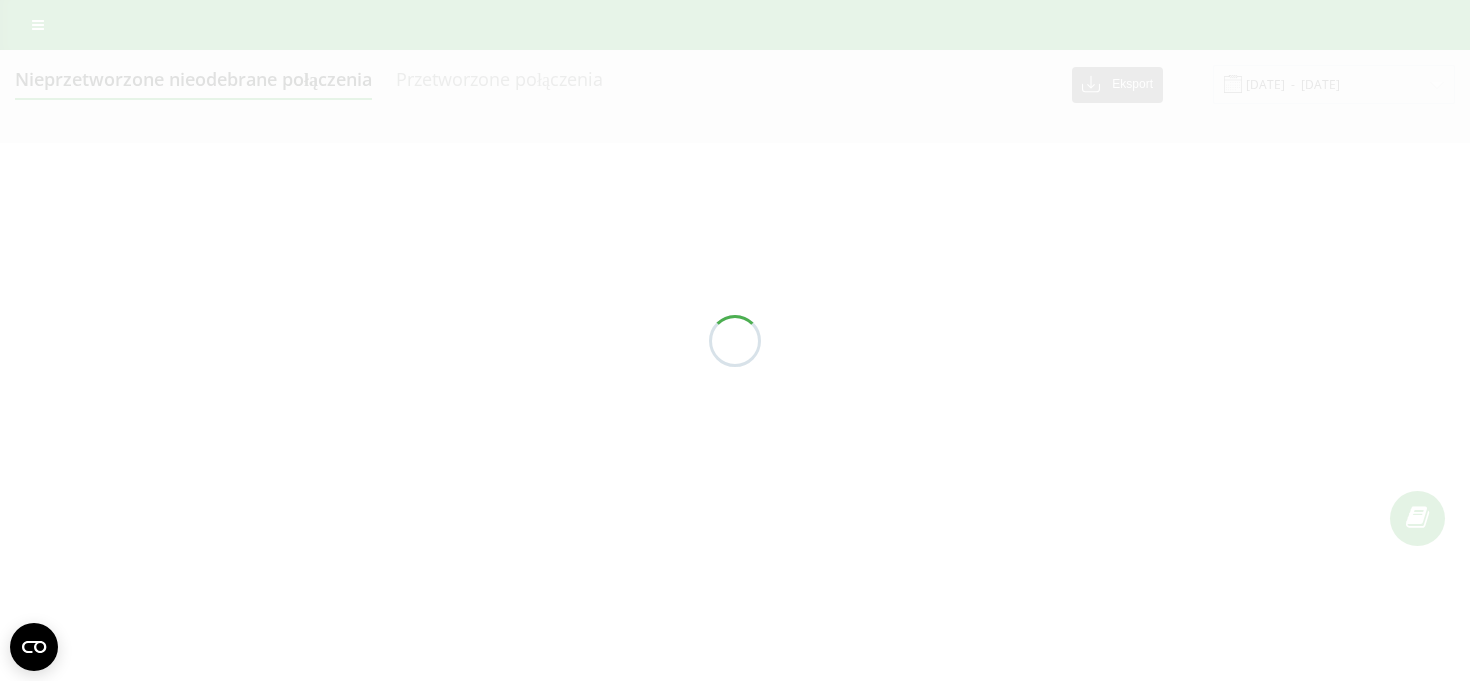 scroll, scrollTop: 0, scrollLeft: 0, axis: both 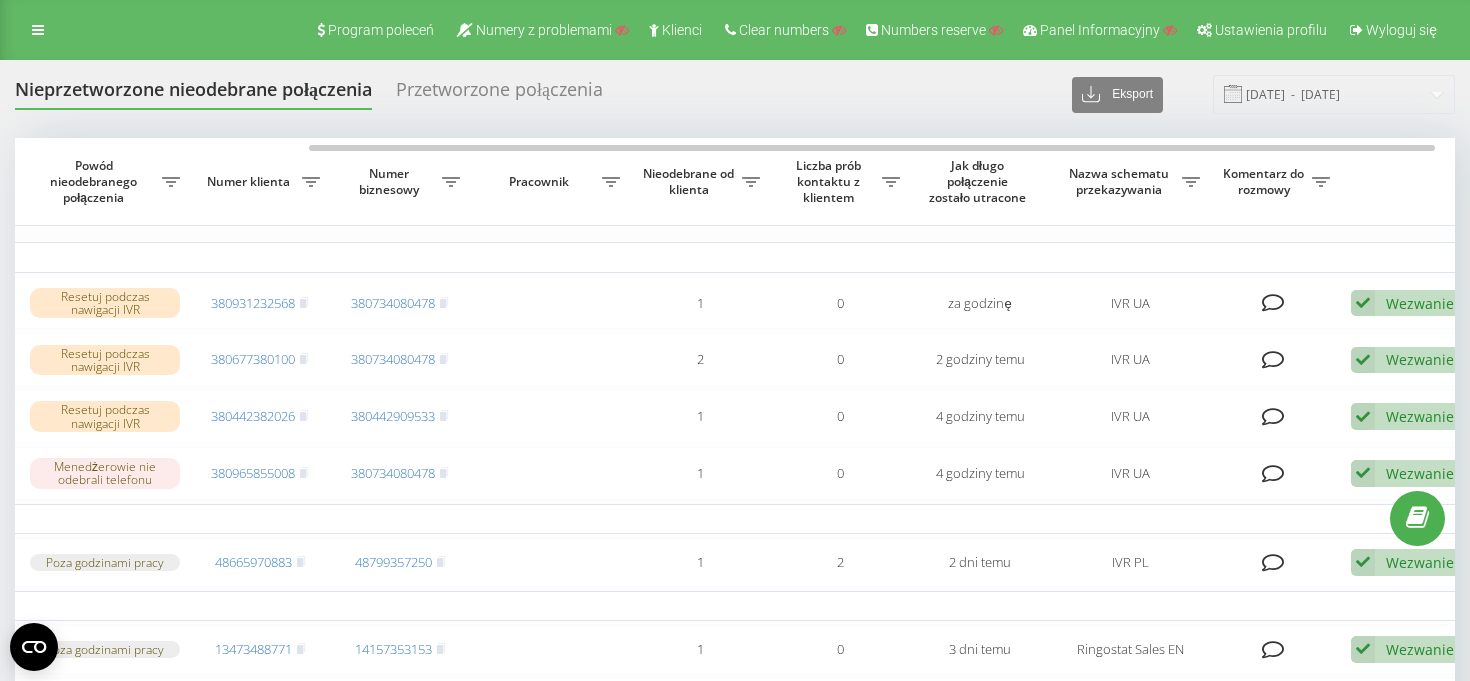 click on "Przetworzone połączenia" at bounding box center (499, 94) 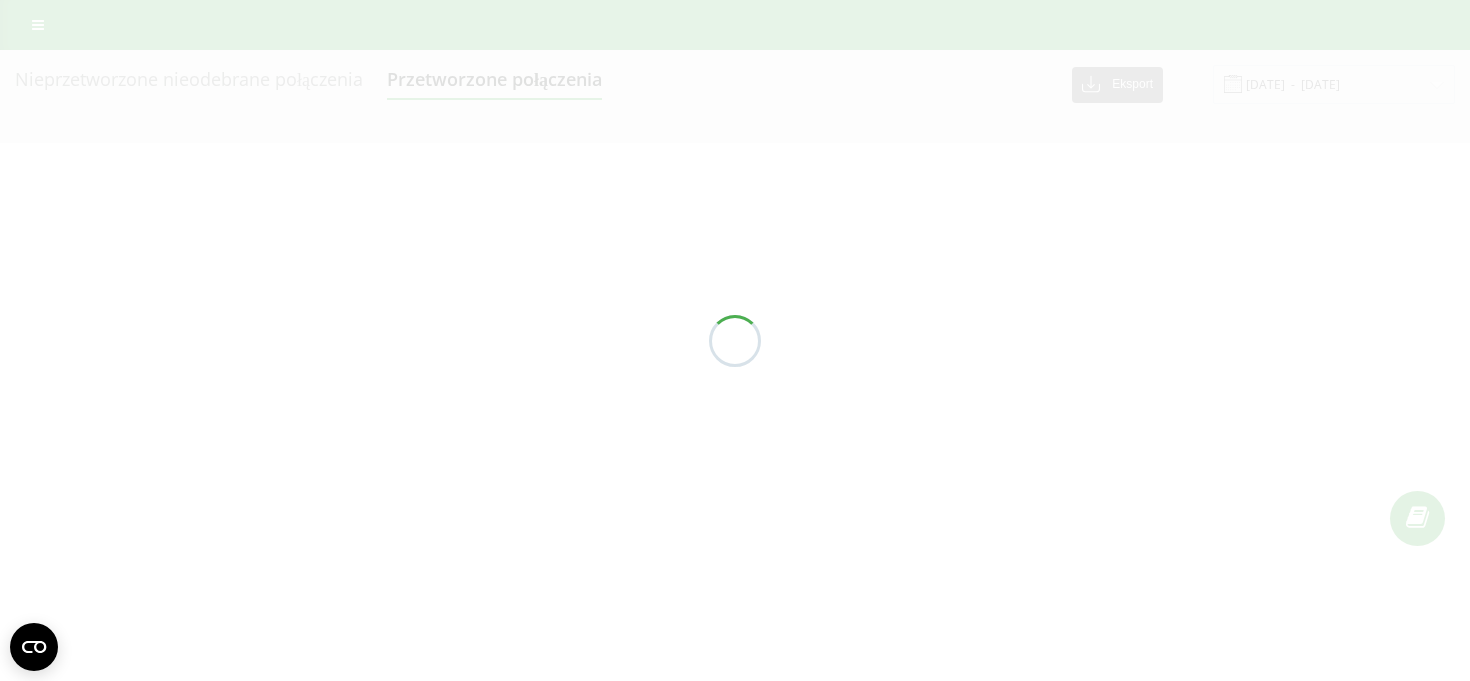 scroll, scrollTop: 0, scrollLeft: 0, axis: both 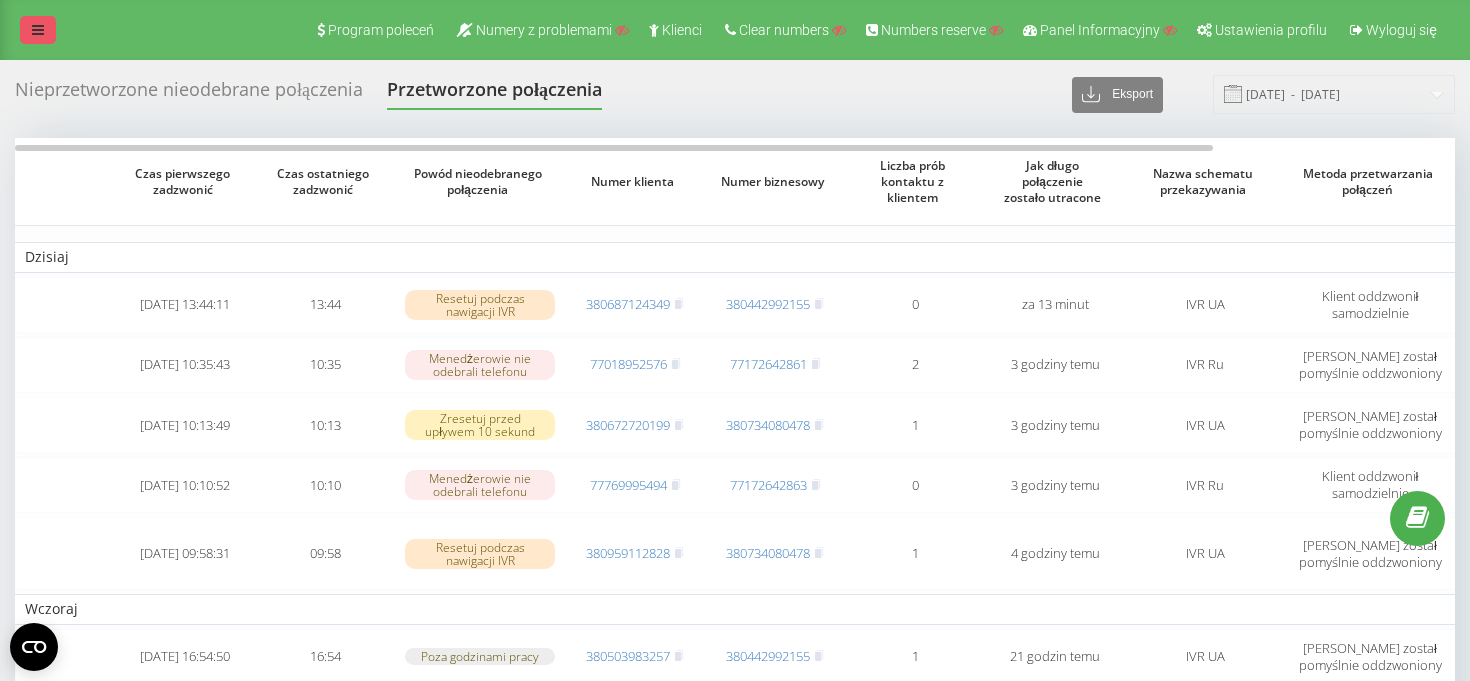 click at bounding box center [38, 30] 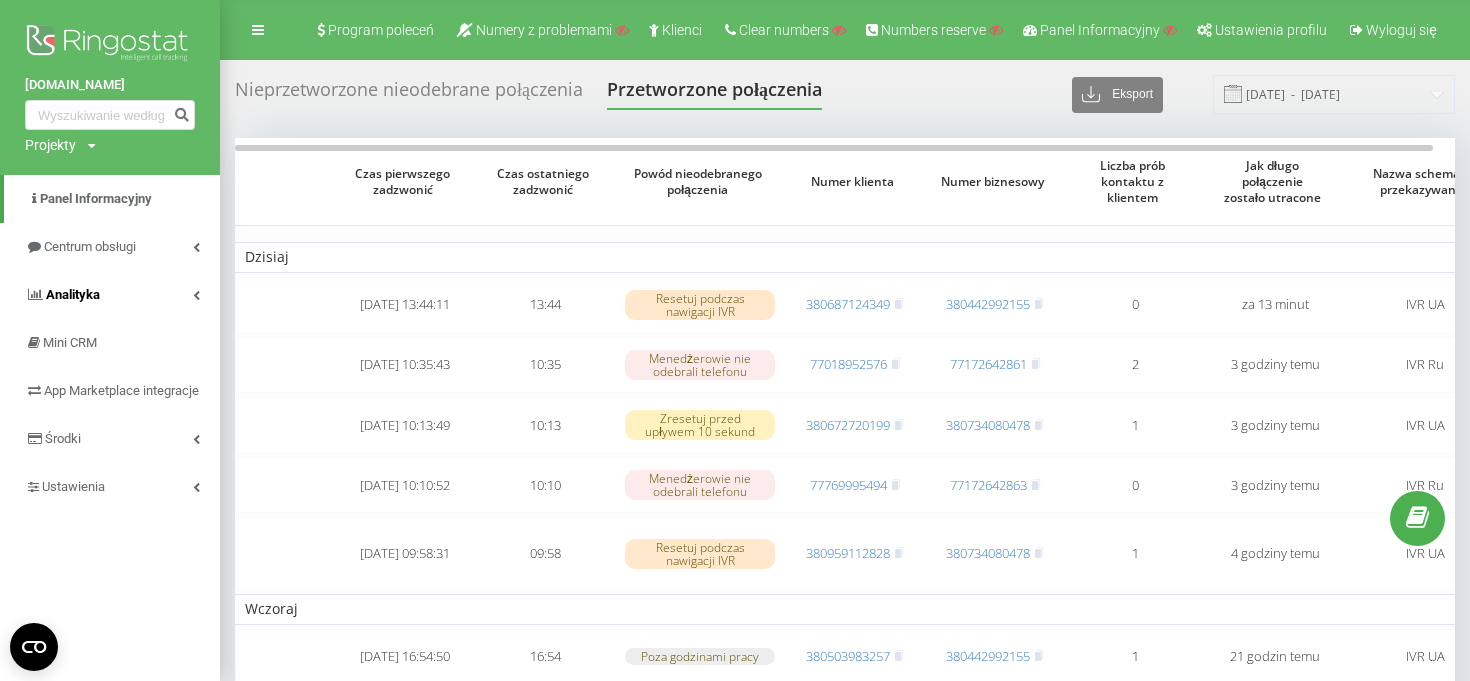 click on "Analityka" at bounding box center [110, 295] 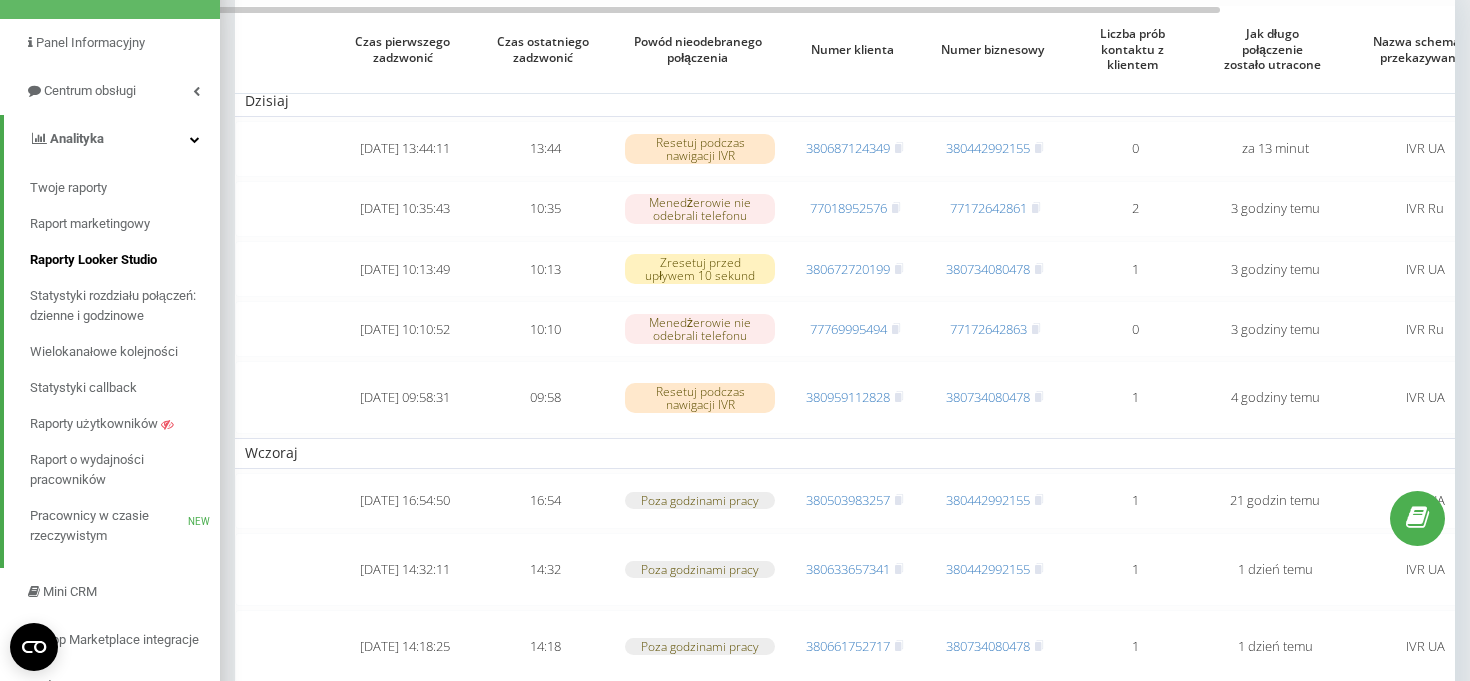 scroll, scrollTop: 159, scrollLeft: 0, axis: vertical 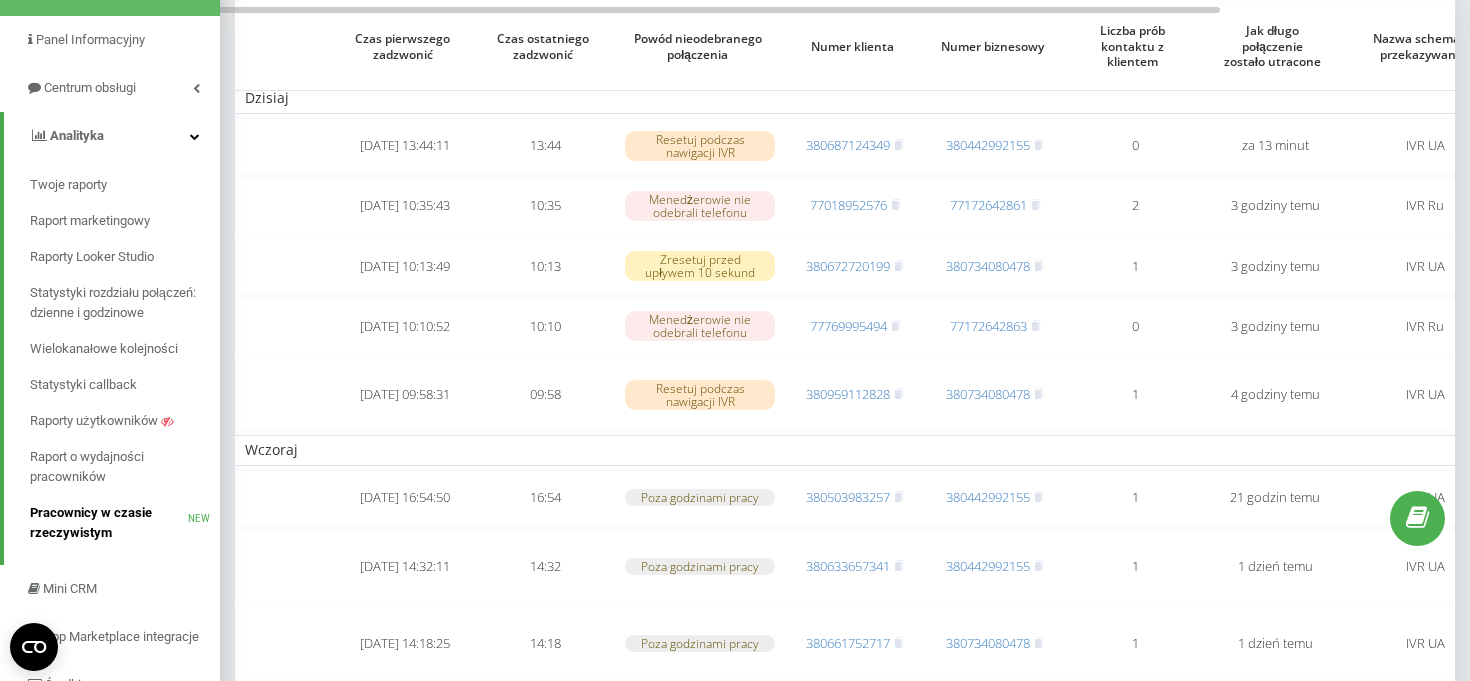 click on "Pracownicy w czasie rzeczywistym" at bounding box center [109, 523] 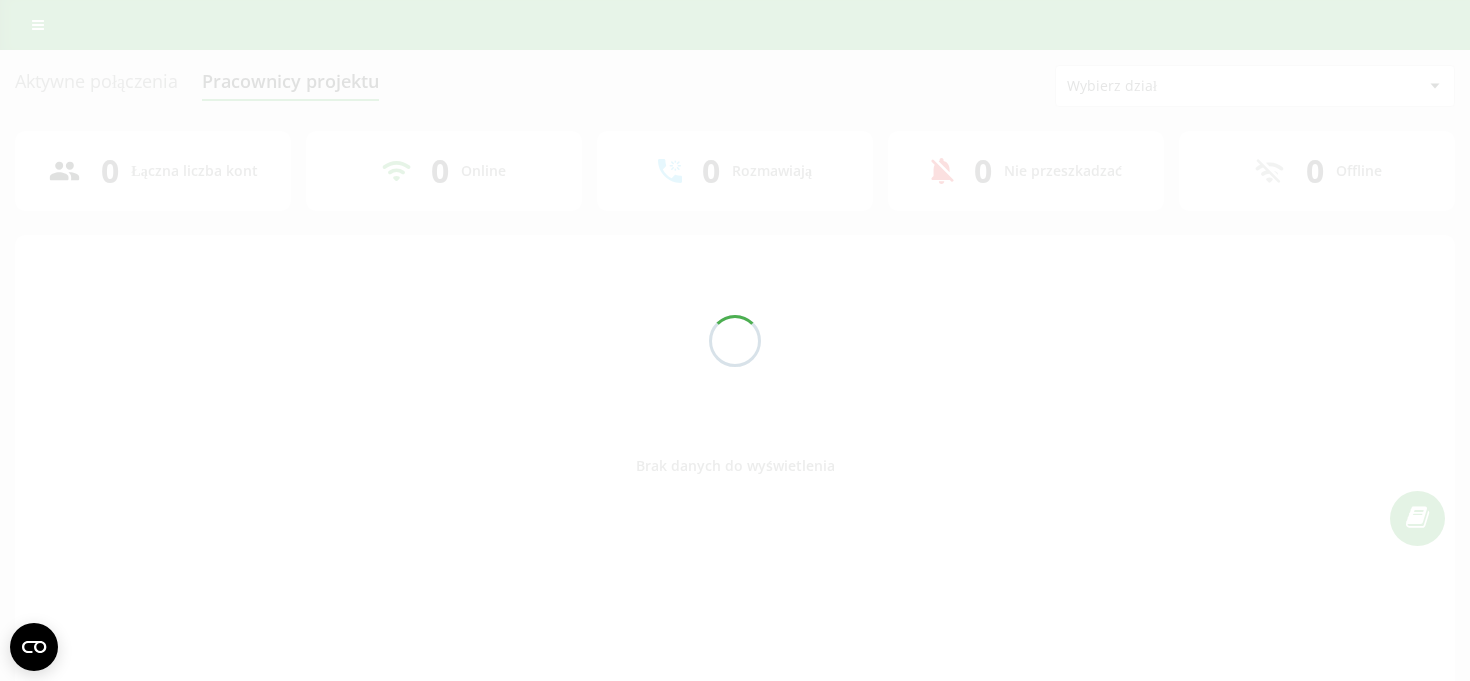scroll, scrollTop: 0, scrollLeft: 0, axis: both 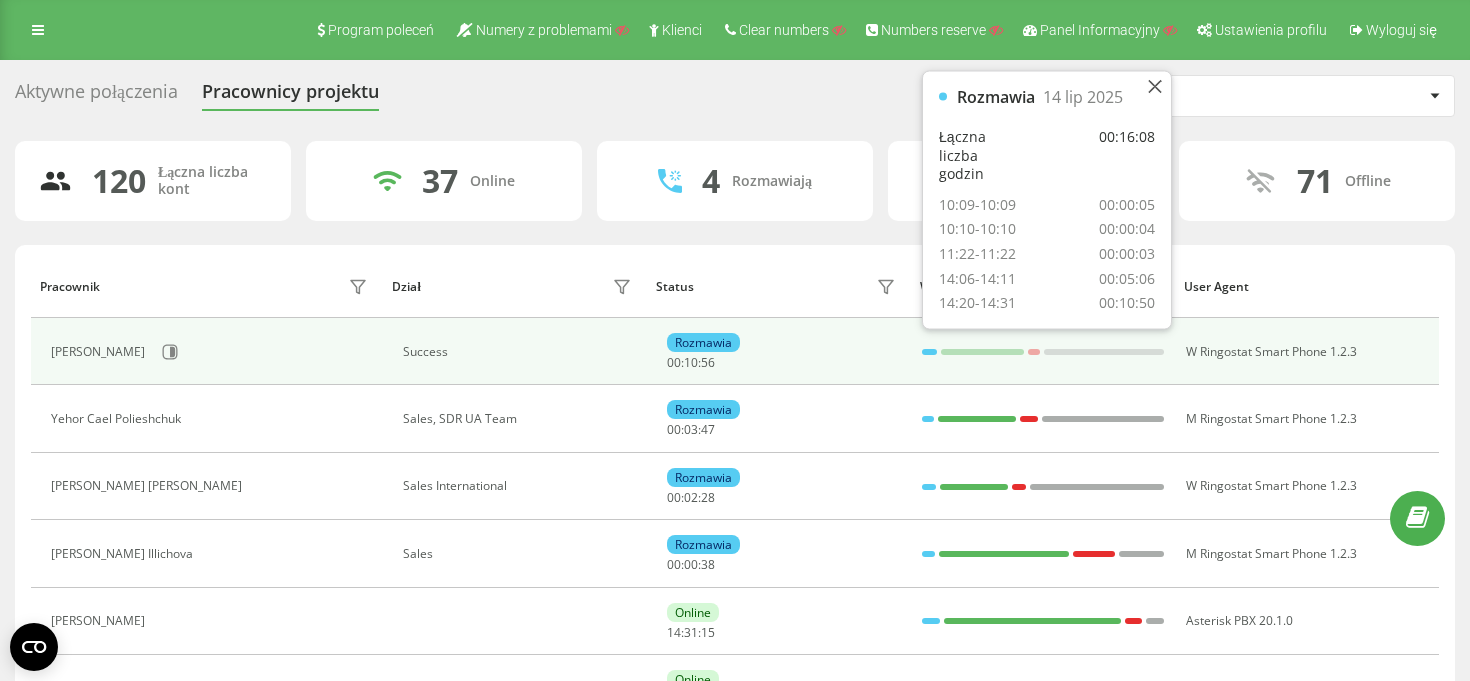 click at bounding box center (929, 352) 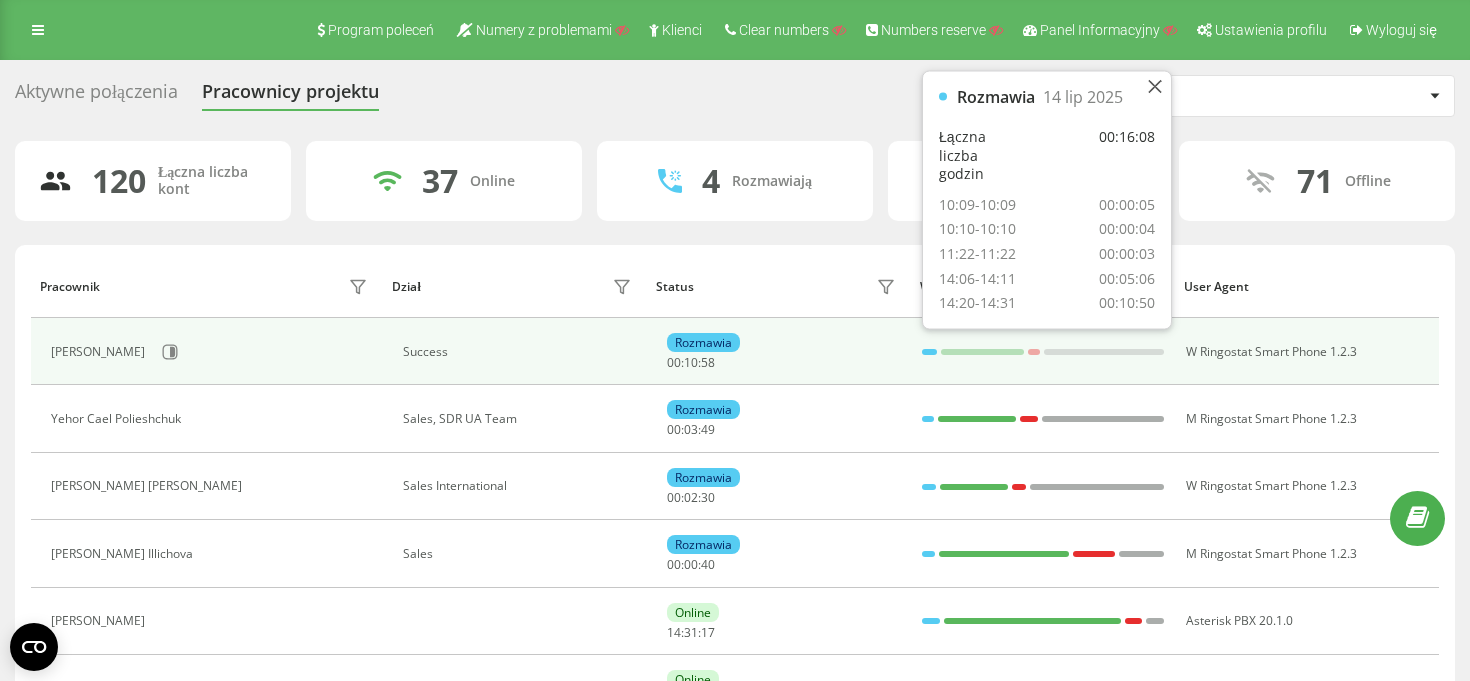 click at bounding box center [982, 352] 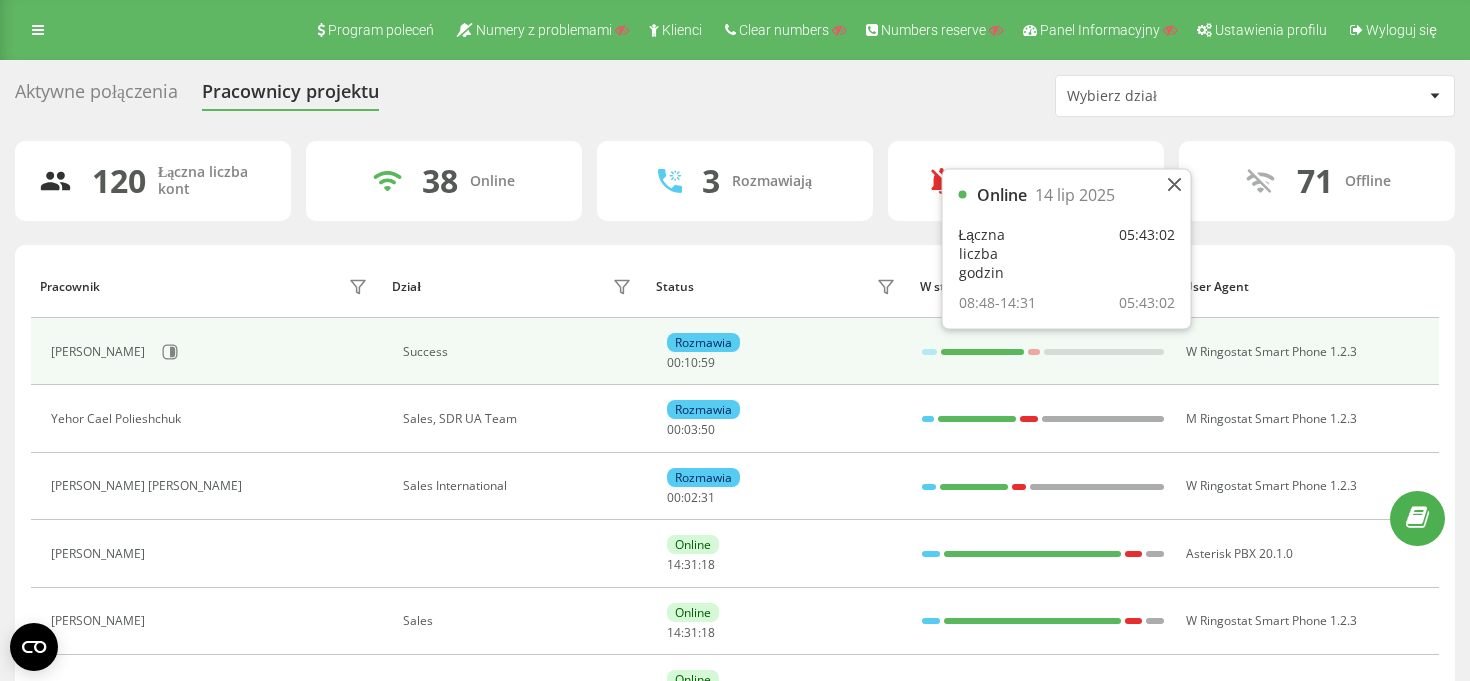 click at bounding box center (1034, 352) 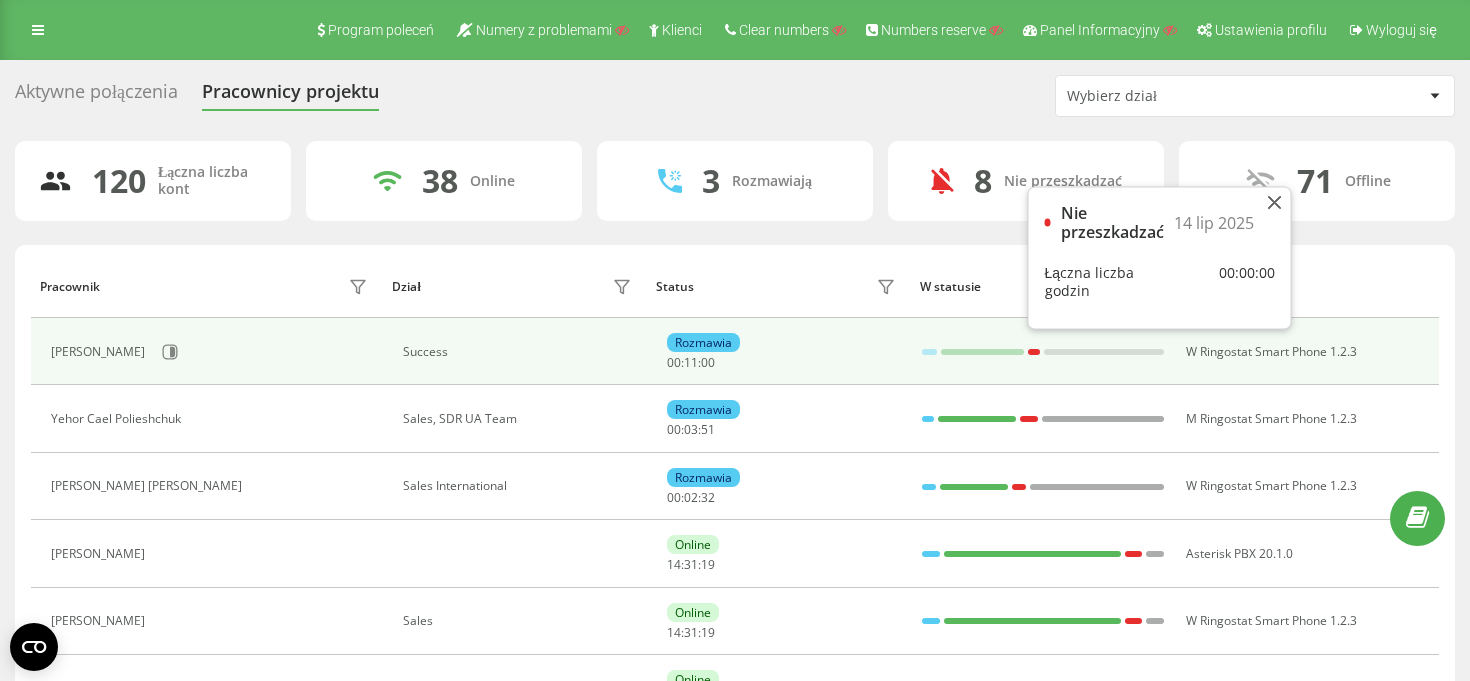 click at bounding box center [1104, 352] 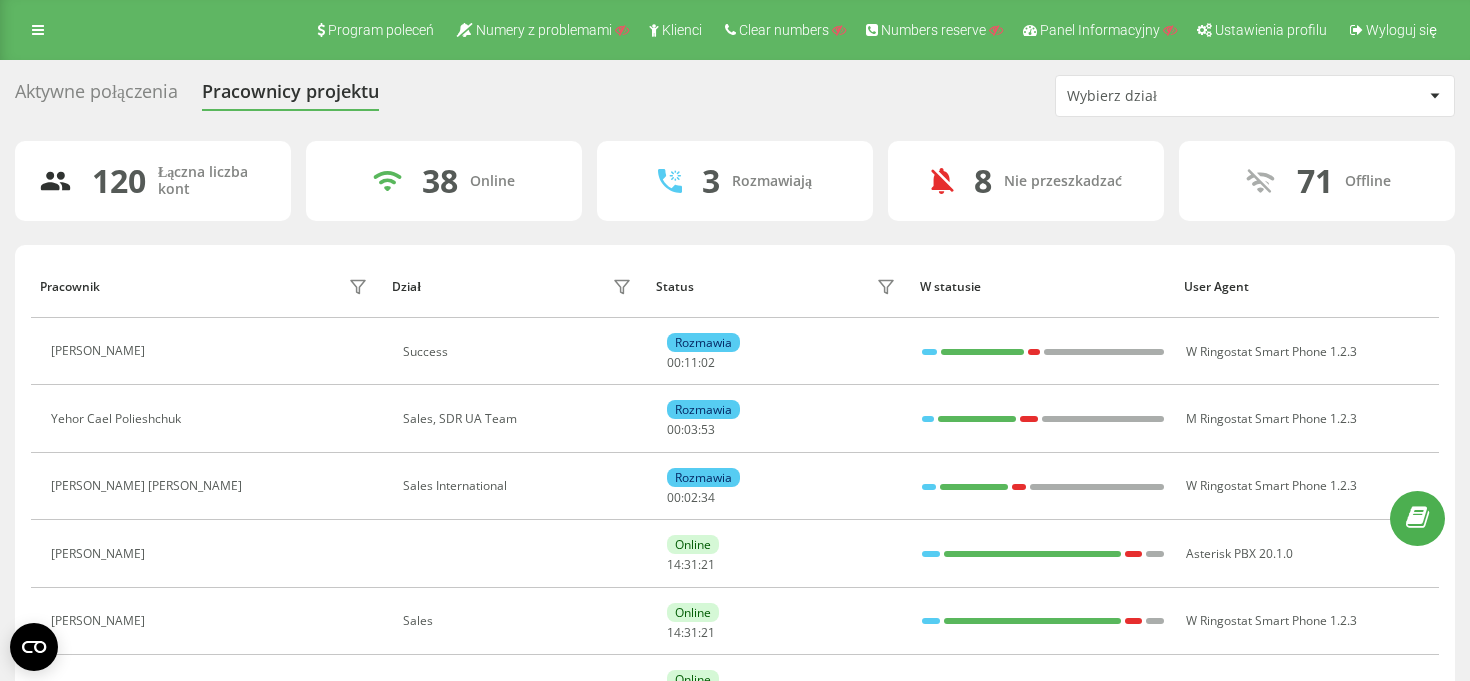 click on "Pracownik Dział Status W statusie User Agent Косинський Lebron Іван Success Rozmawia 00 : 11 : 02 W Ringostat Smart Phone 1.2.3 Yehor Cael Polieshchuk Sales, SDR UA Team Rozmawia 00 : 03 : 53 M Ringostat Smart Phone 1.2.3 Arkadiusz Alderking Potyka Sales International Rozmawia 00 : 02 : 34 W Ringostat Smart Phone 1.2.3 Selena Online 14 : 31 : 21 Asterisk PBX 20.1.0 Ірина Arven Вдовіченко Sales Online 14 : 31 : 21 W Ringostat Smart Phone 1.2.3 Mariia Liberta Yevtushenko Sales Online 14 : 31 : 21 W Ringostat Smart Phone 1.2.2 Marianna Mykonos Popkova Sales Online 14 : 31 : 21 Asterisk PBX 20.14.0 Zozulia Olena Hailel Support Online 14 : 31 : 21 W Ringostat Smart Phone 1.2.3 Boroda Success Online 14 : 31 : 21 W Ringostat Smart Phone 1.2.3 Яна Aviv Шапран Online 13 : 17 : 43 windows Ringostat Smart Phone 1.0.5 Ковальчук qiwiman Дмитро  Success Online 11 : 20 : 50 W Ringostat Smart Phone 1.2.3 Віталій Zekter Зектер Online 06 : 10 : 31 Support 05 :" at bounding box center (735, 1154) 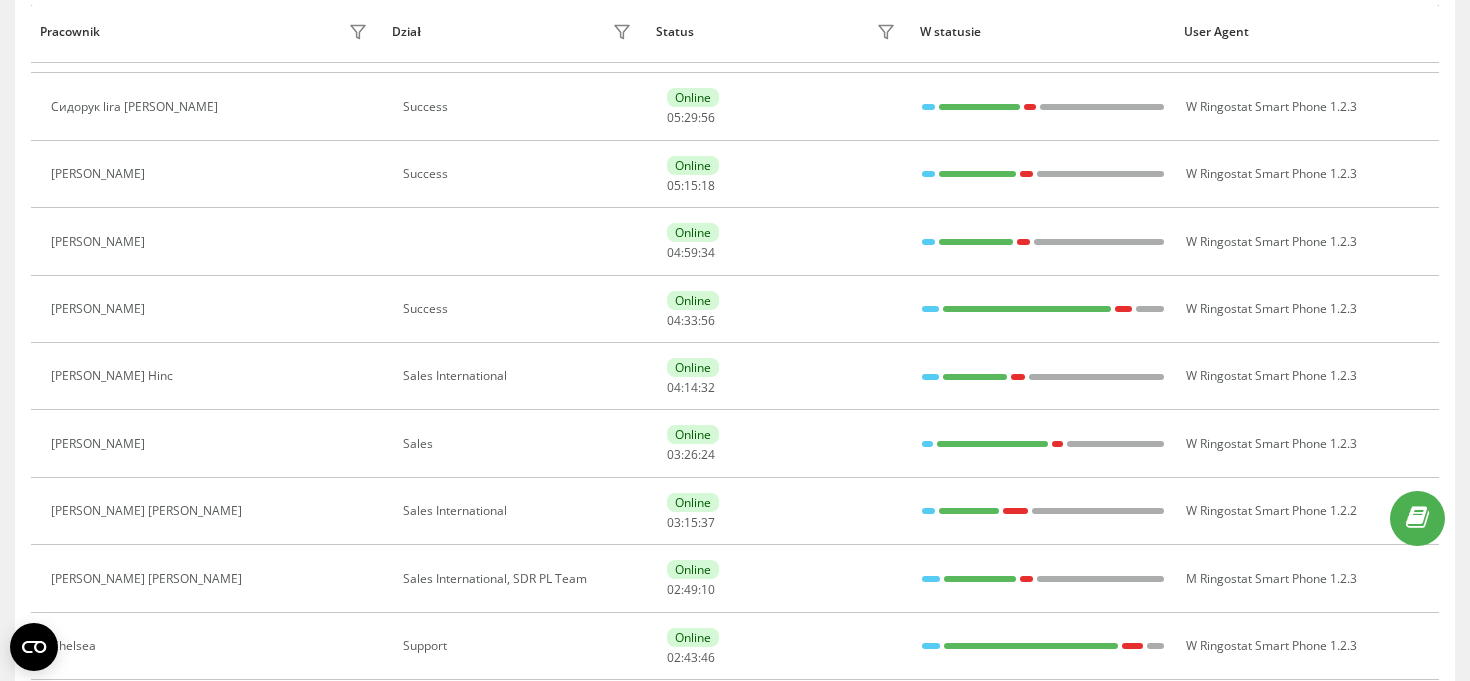 scroll, scrollTop: 1397, scrollLeft: 0, axis: vertical 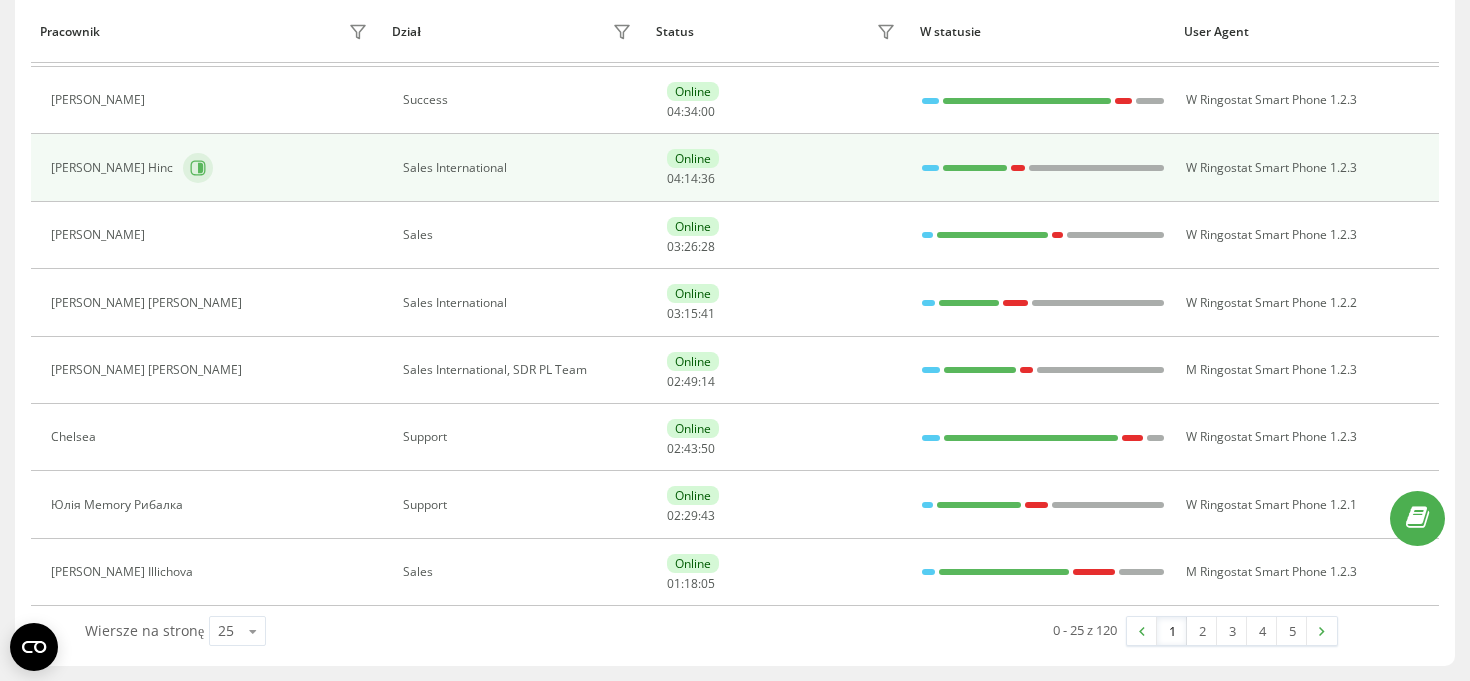 click 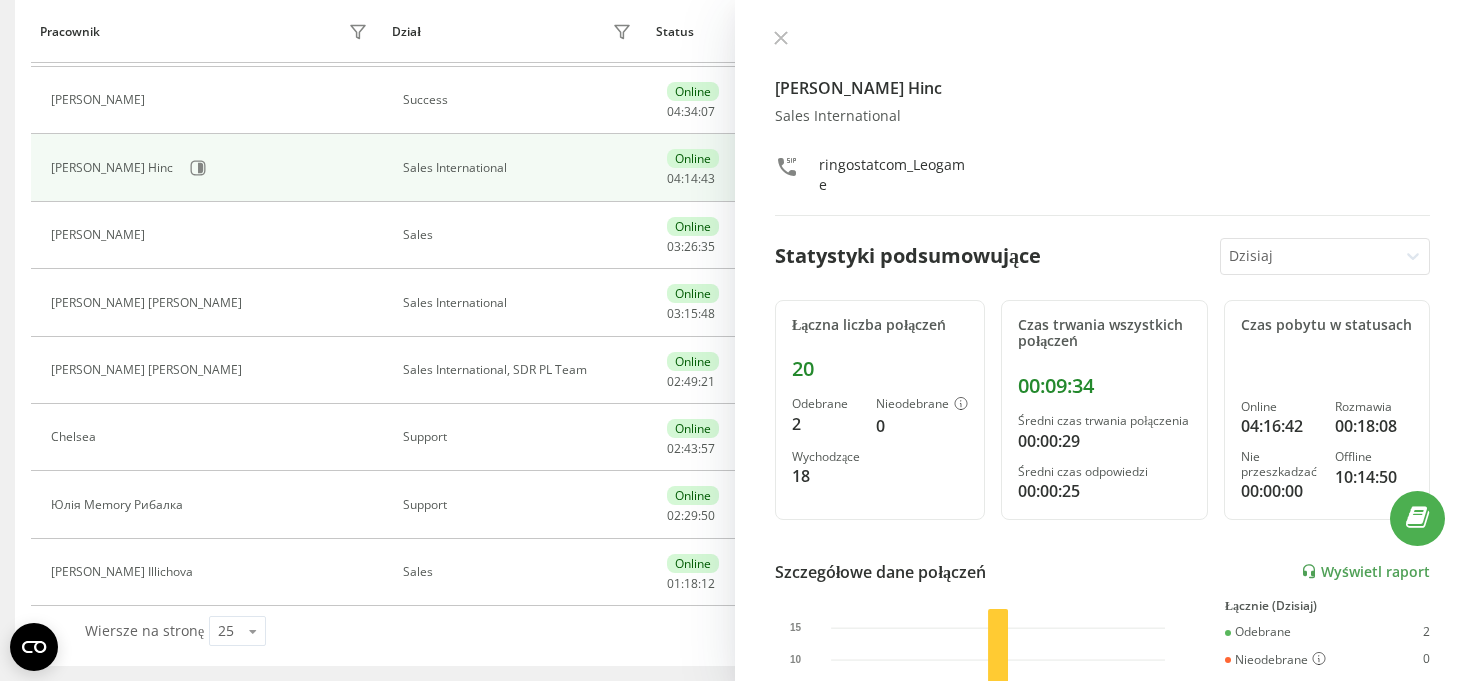 click at bounding box center [1309, 256] 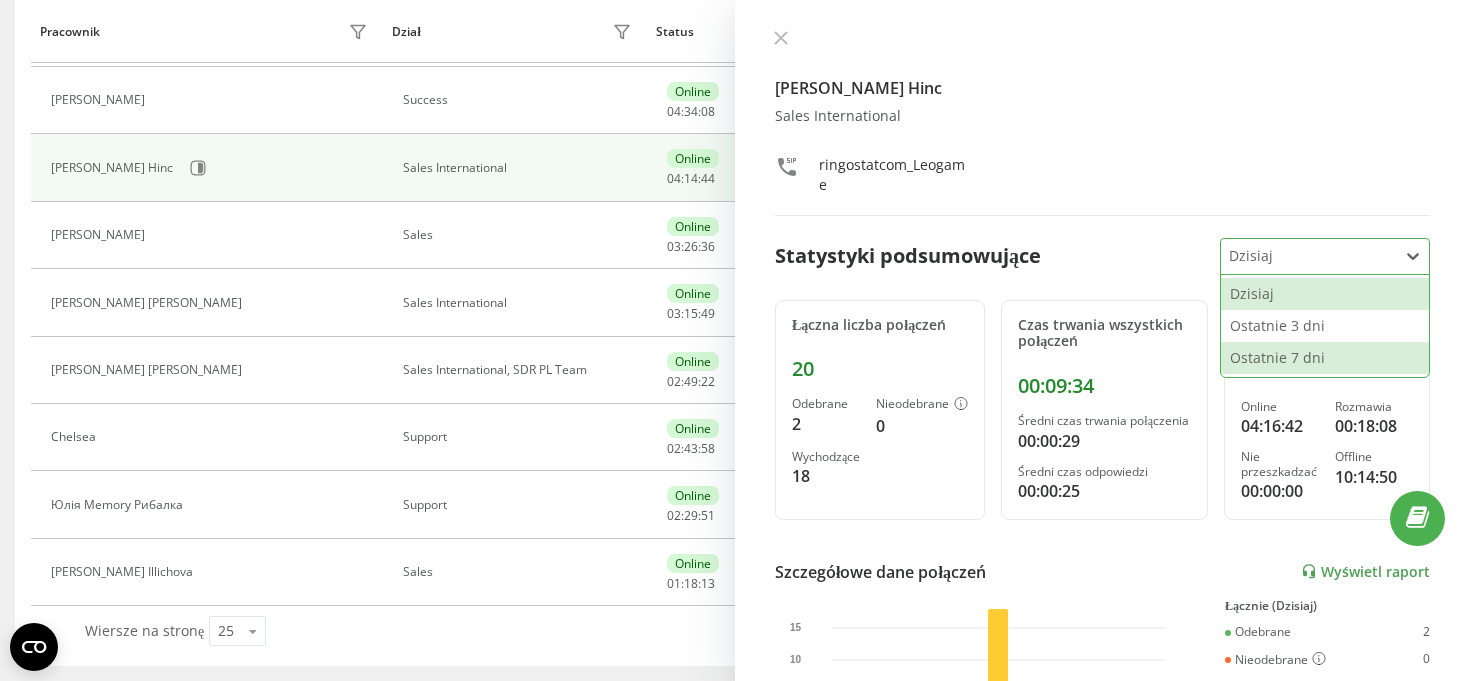 click on "Ostatnie 7 dni" at bounding box center [1325, 358] 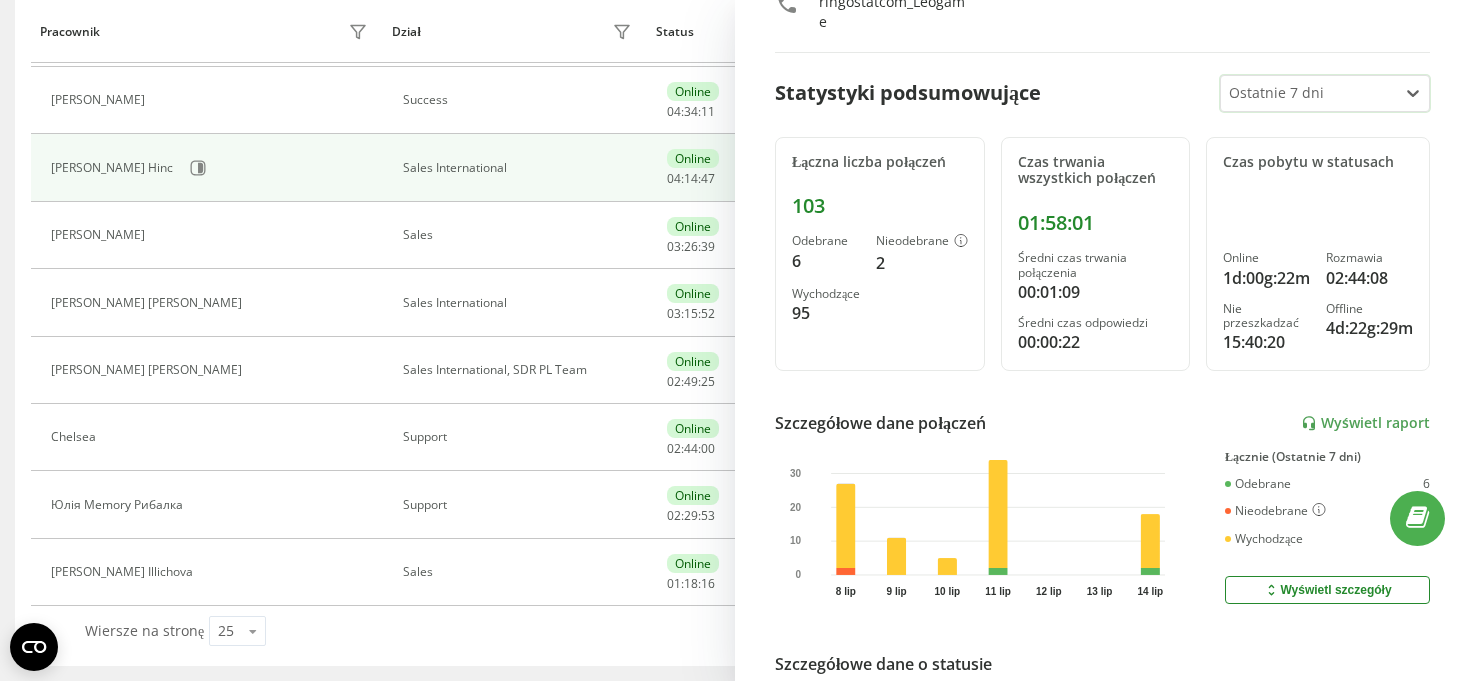 scroll, scrollTop: 169, scrollLeft: 0, axis: vertical 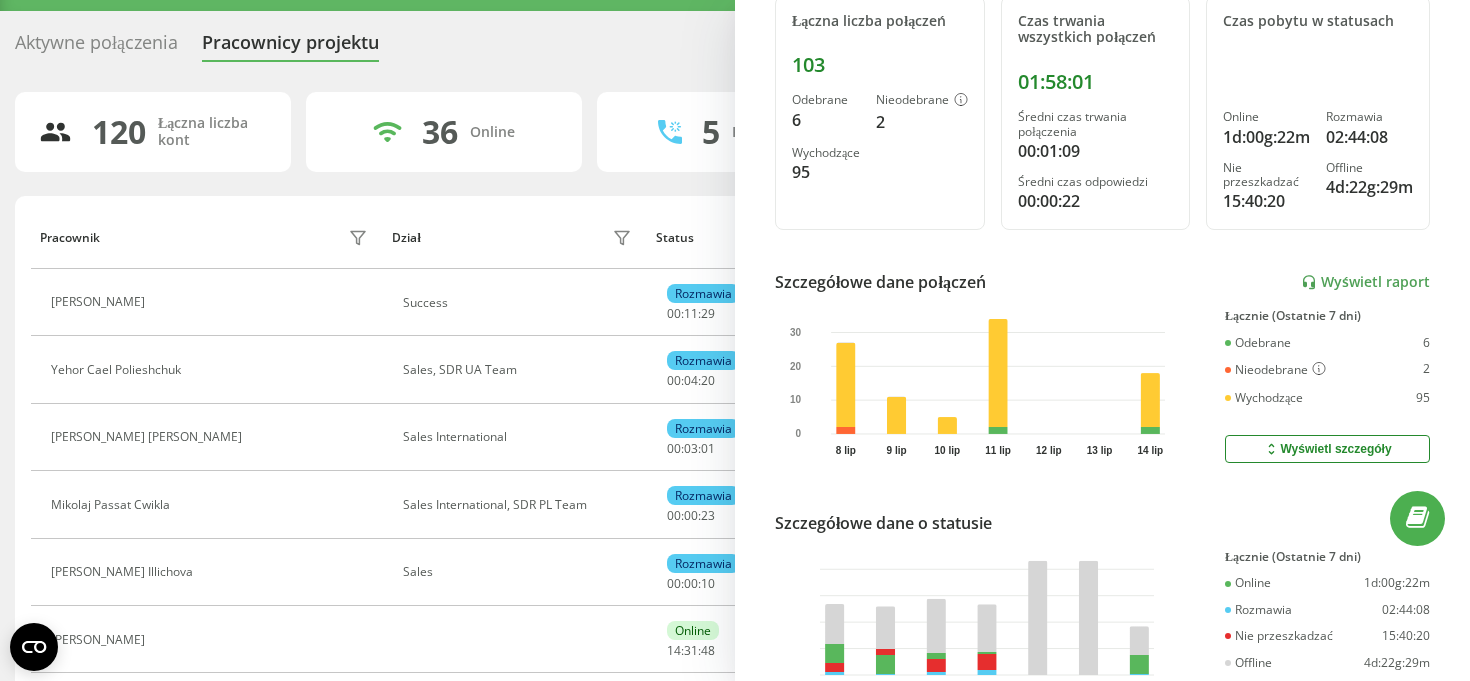 click on "Wyświetl szczegóły" at bounding box center (1327, 449) 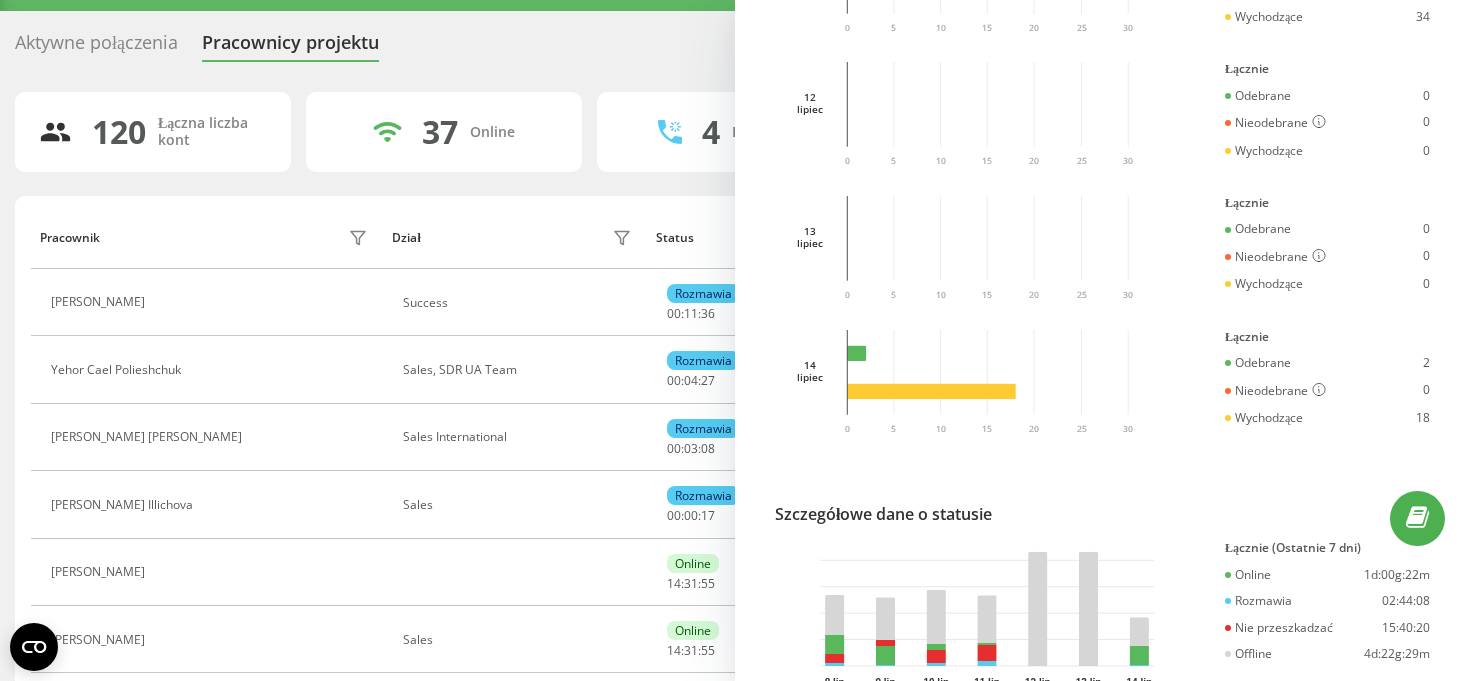 scroll, scrollTop: 1389, scrollLeft: 0, axis: vertical 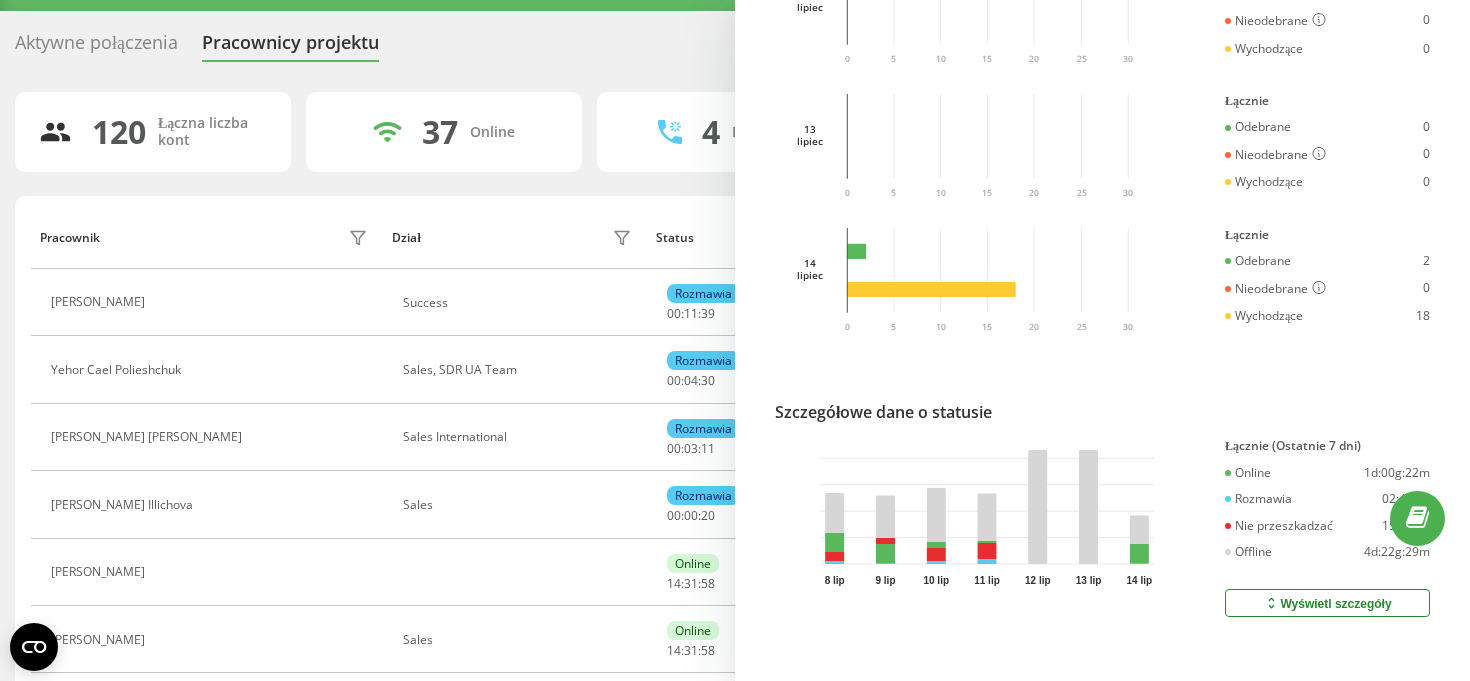 click 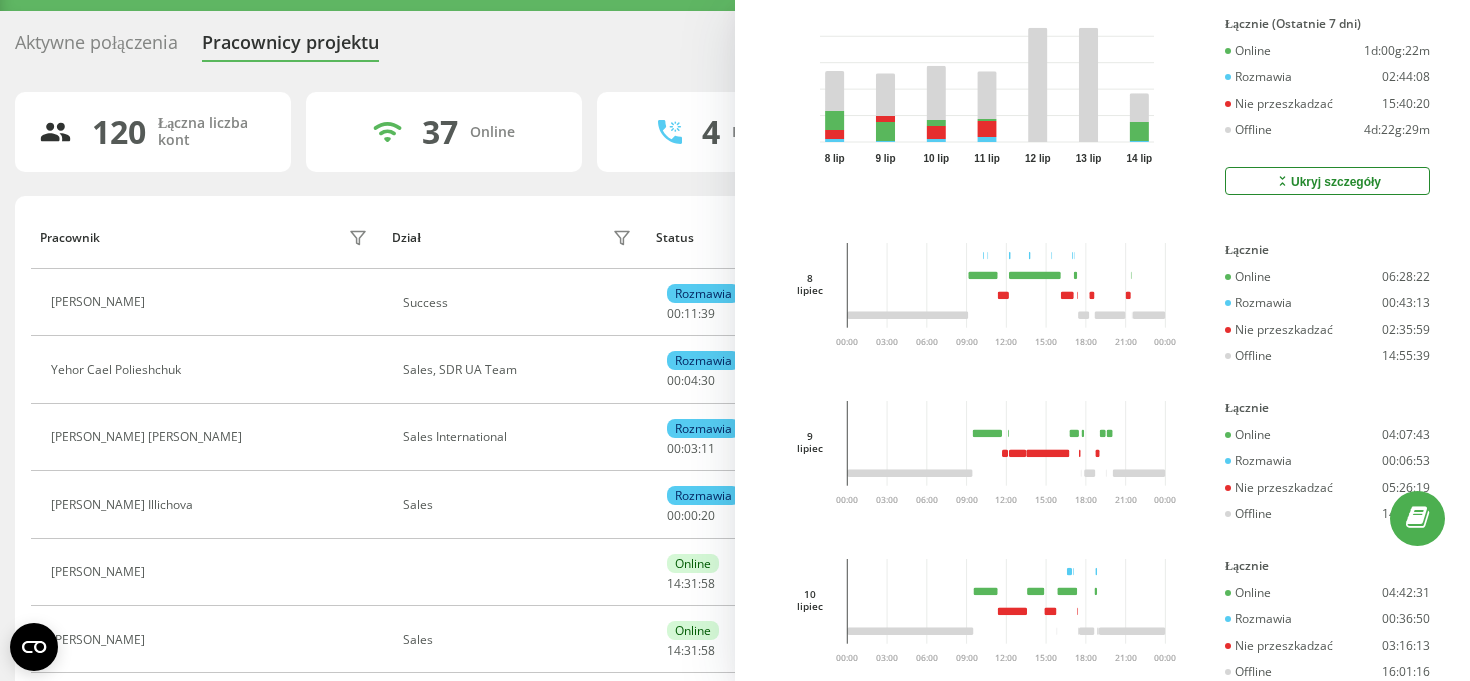 scroll, scrollTop: 1860, scrollLeft: 0, axis: vertical 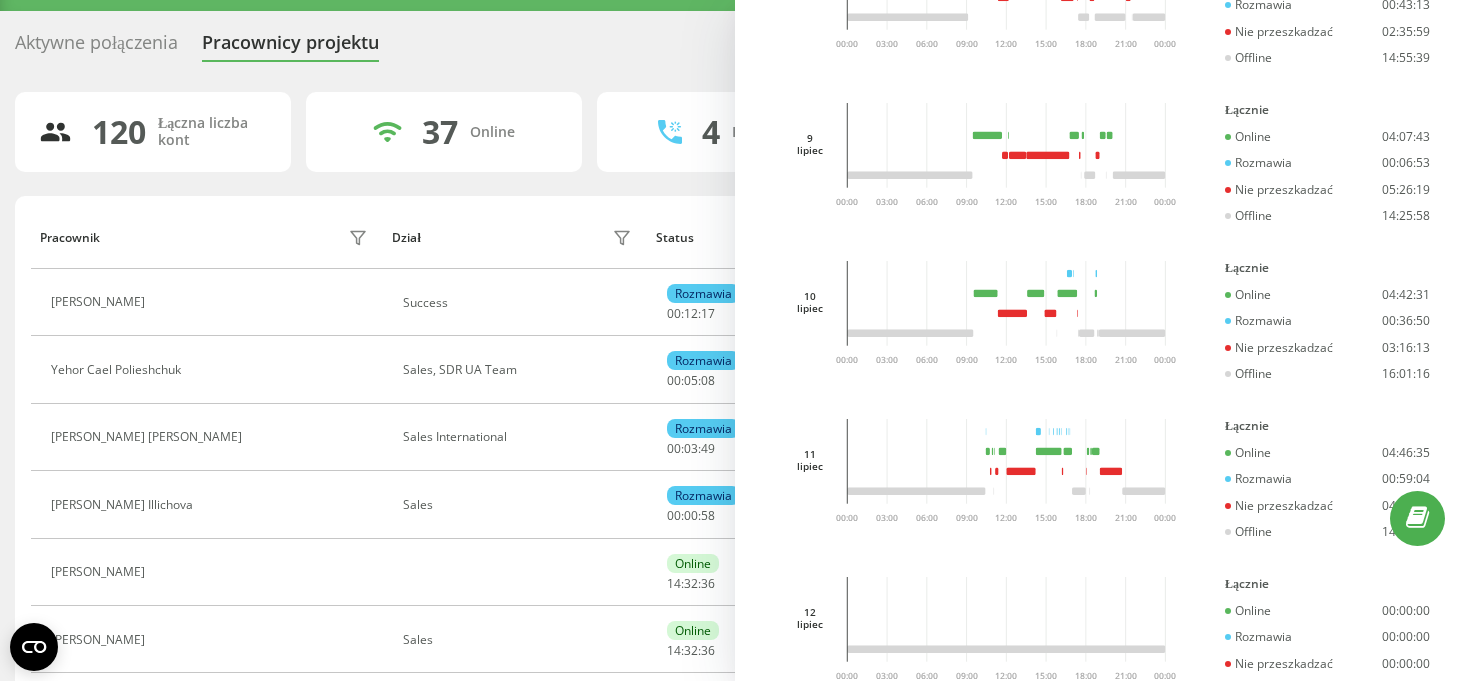 click on "Aktywne połączenia" at bounding box center [96, 47] 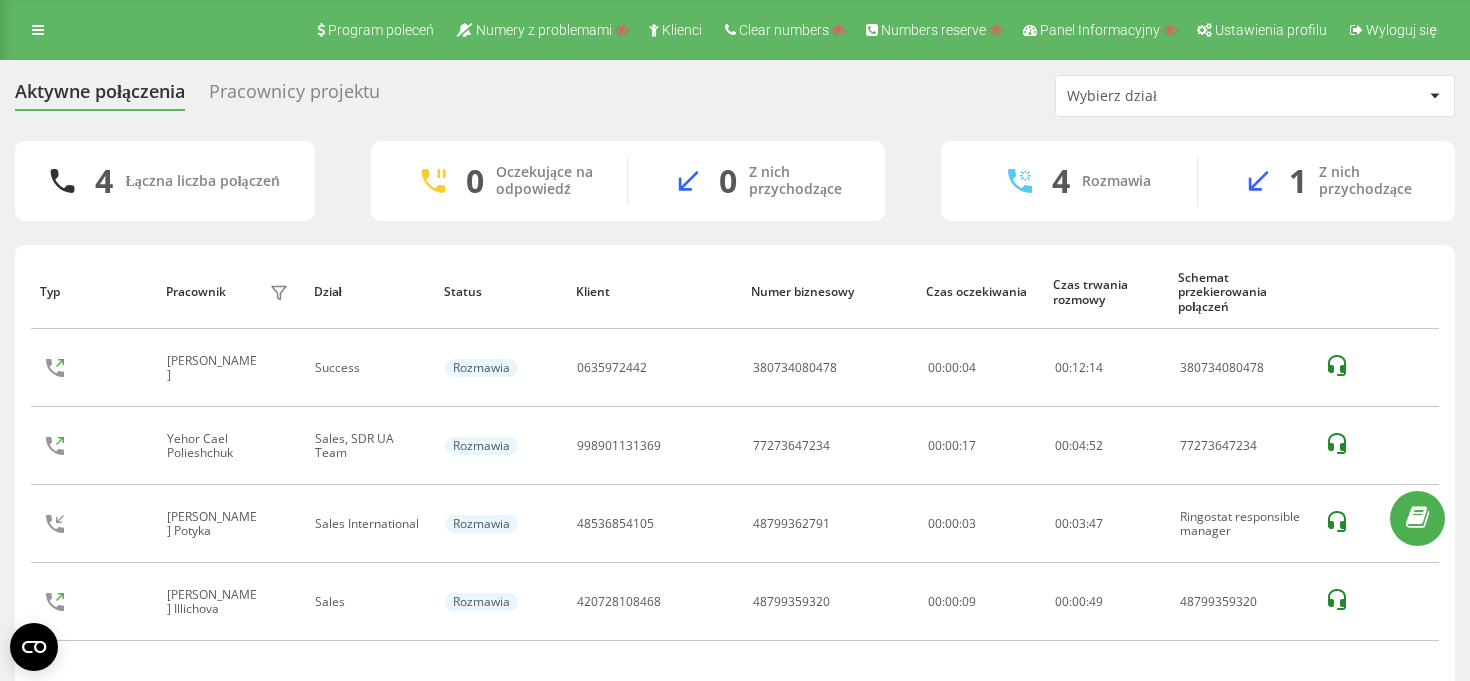 scroll, scrollTop: 0, scrollLeft: 0, axis: both 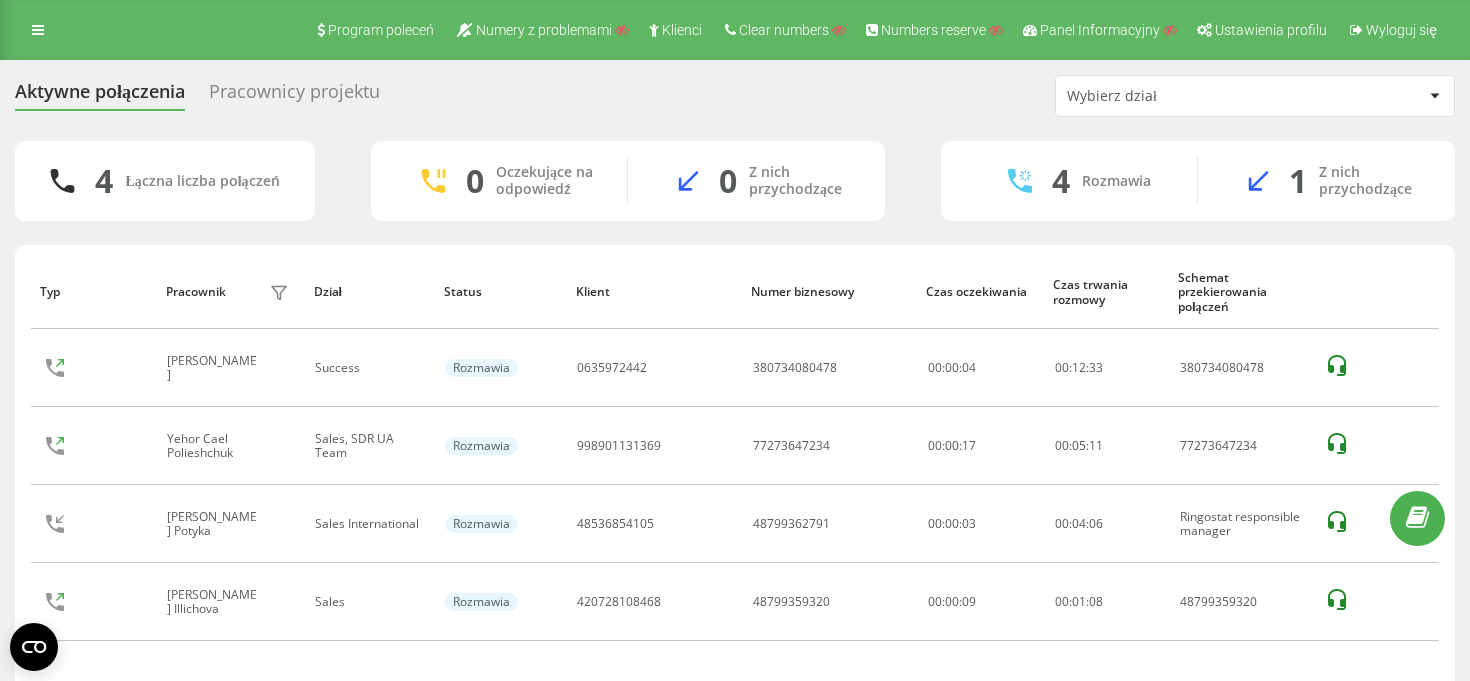 click on "Program poleceń Numery z problemami Klienci Clear numbers Numbers reserve Panel Informacyjny Ustawienia profilu Wyloguj się" at bounding box center [735, 30] 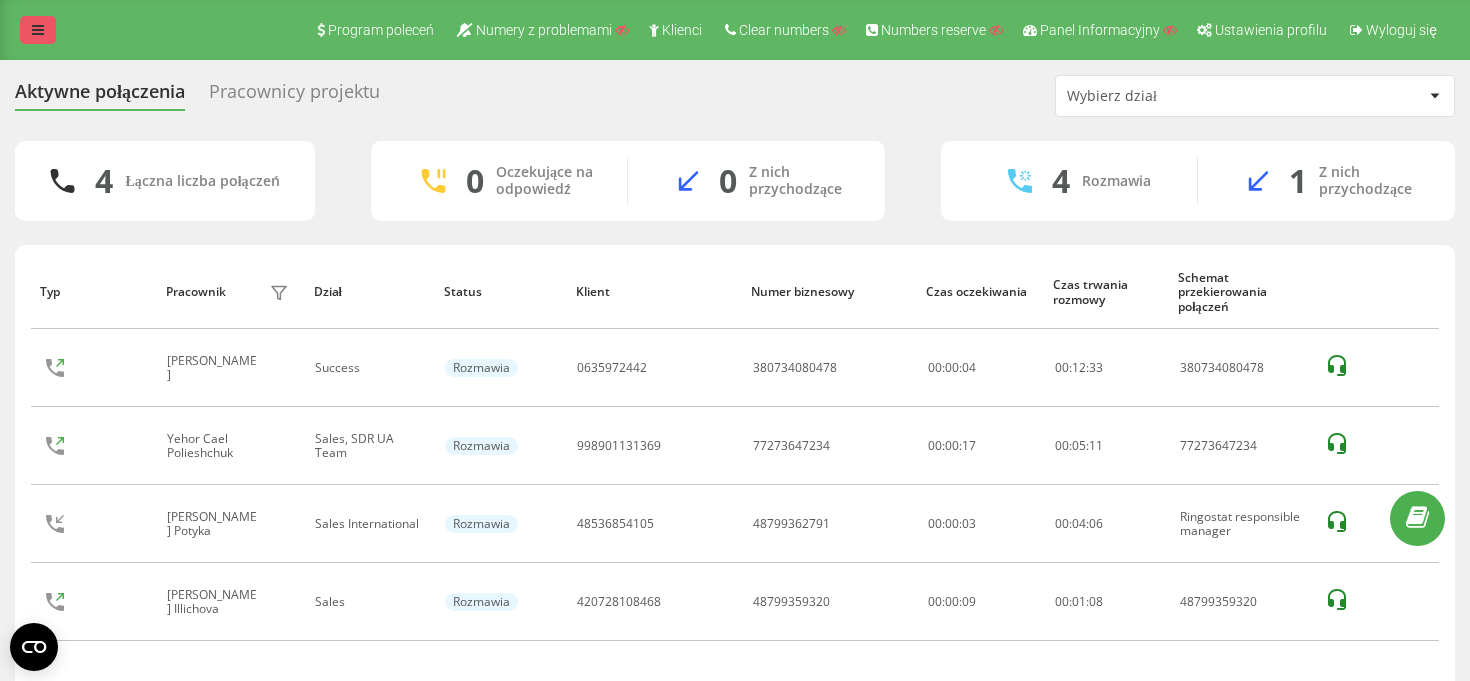 click at bounding box center [38, 30] 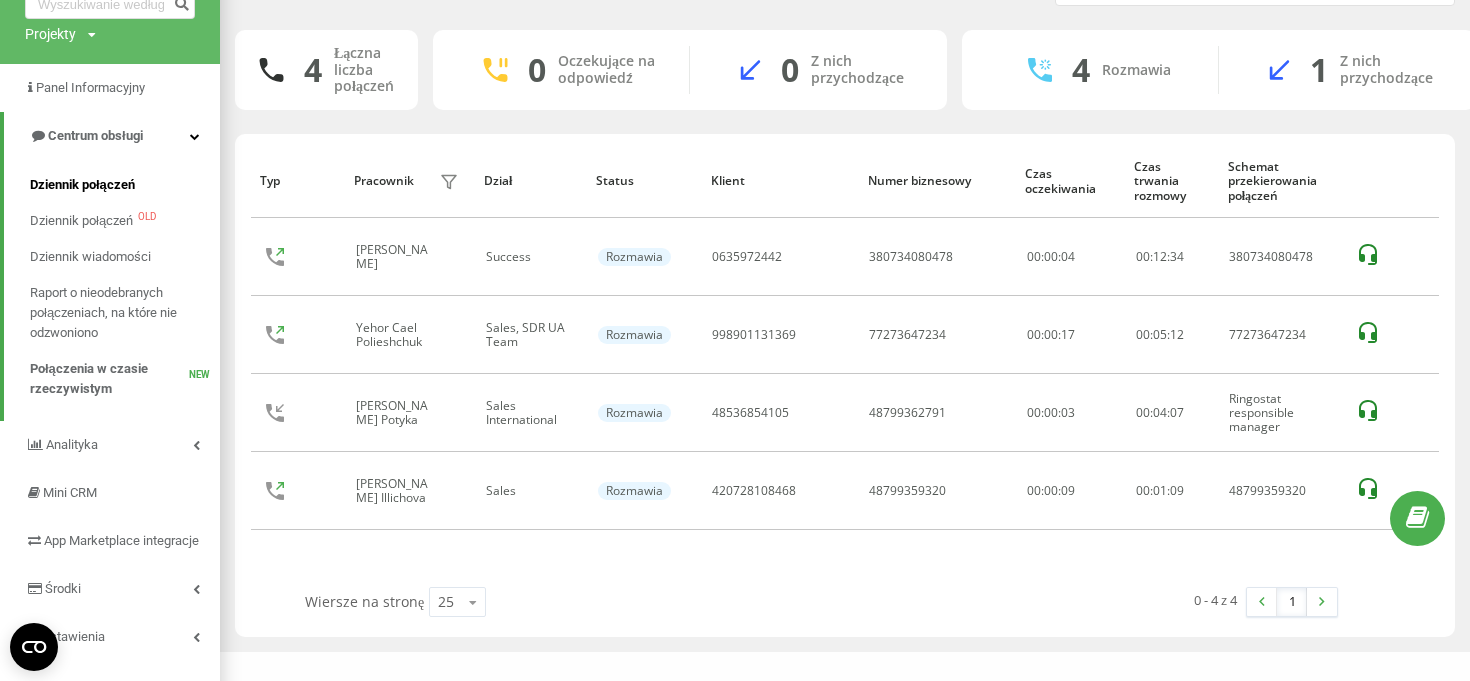 scroll, scrollTop: 142, scrollLeft: 0, axis: vertical 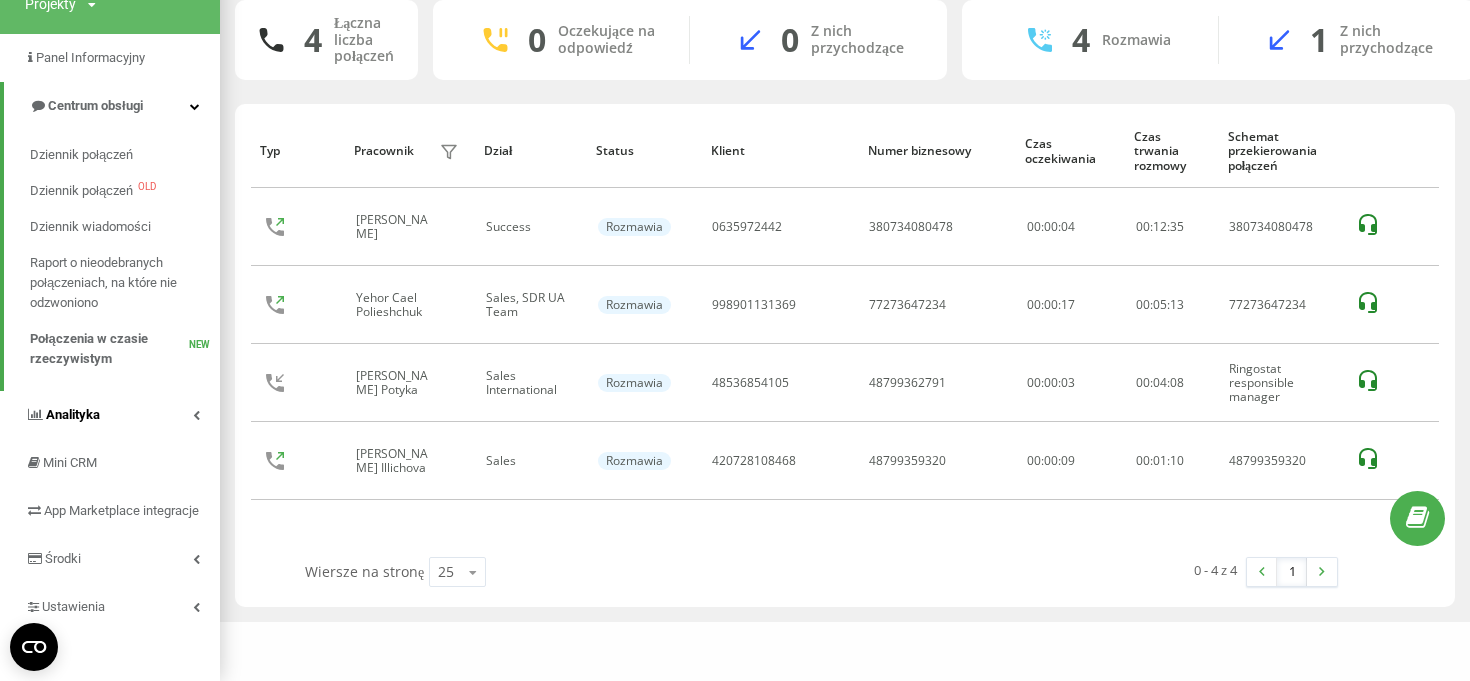 click on "Analityka" at bounding box center (110, 415) 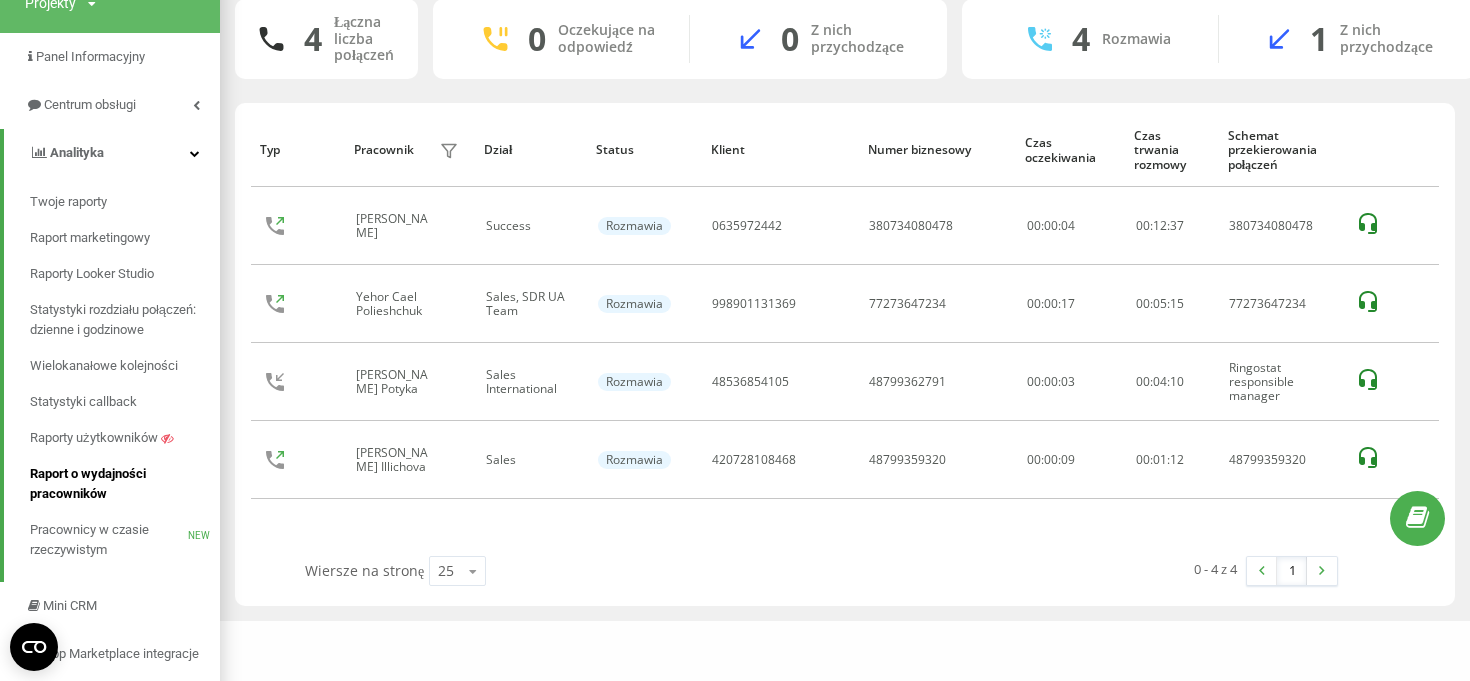 click on "Raport o wydajności pracowników" at bounding box center [120, 484] 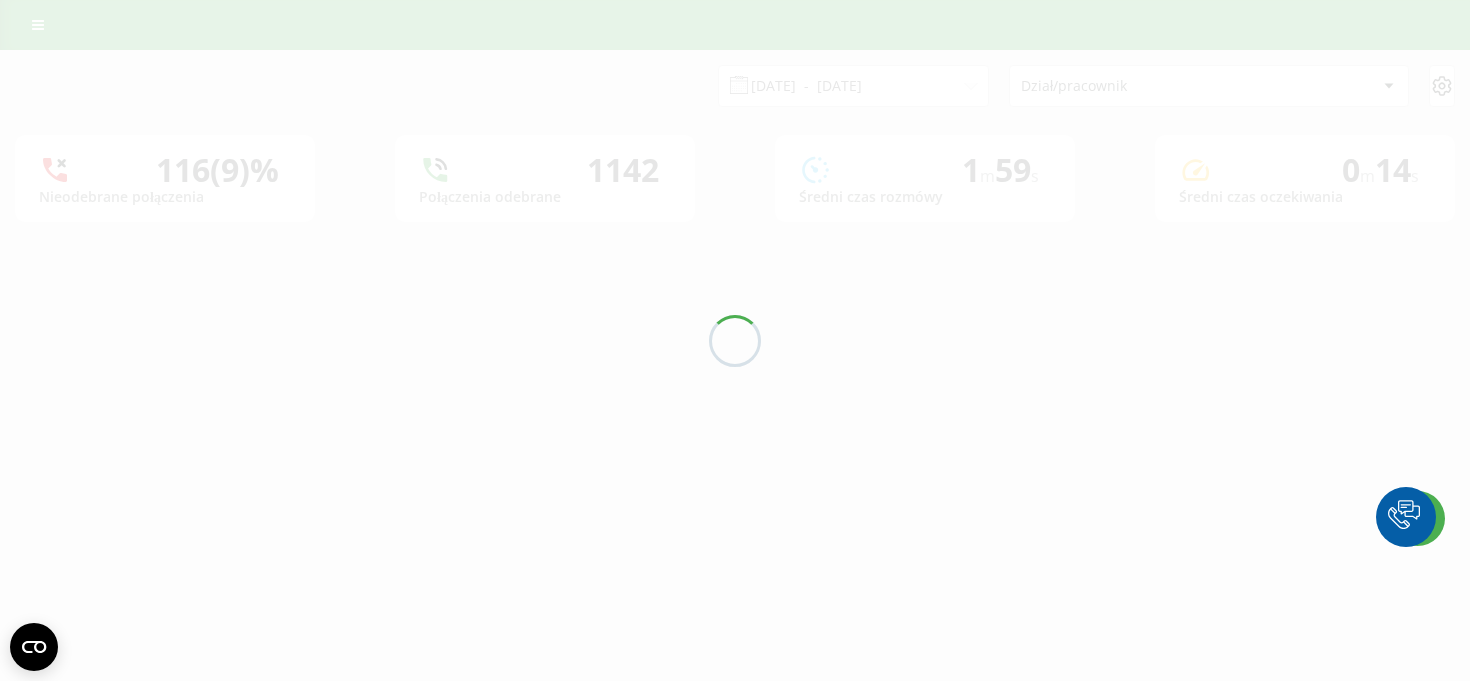 scroll, scrollTop: 0, scrollLeft: 0, axis: both 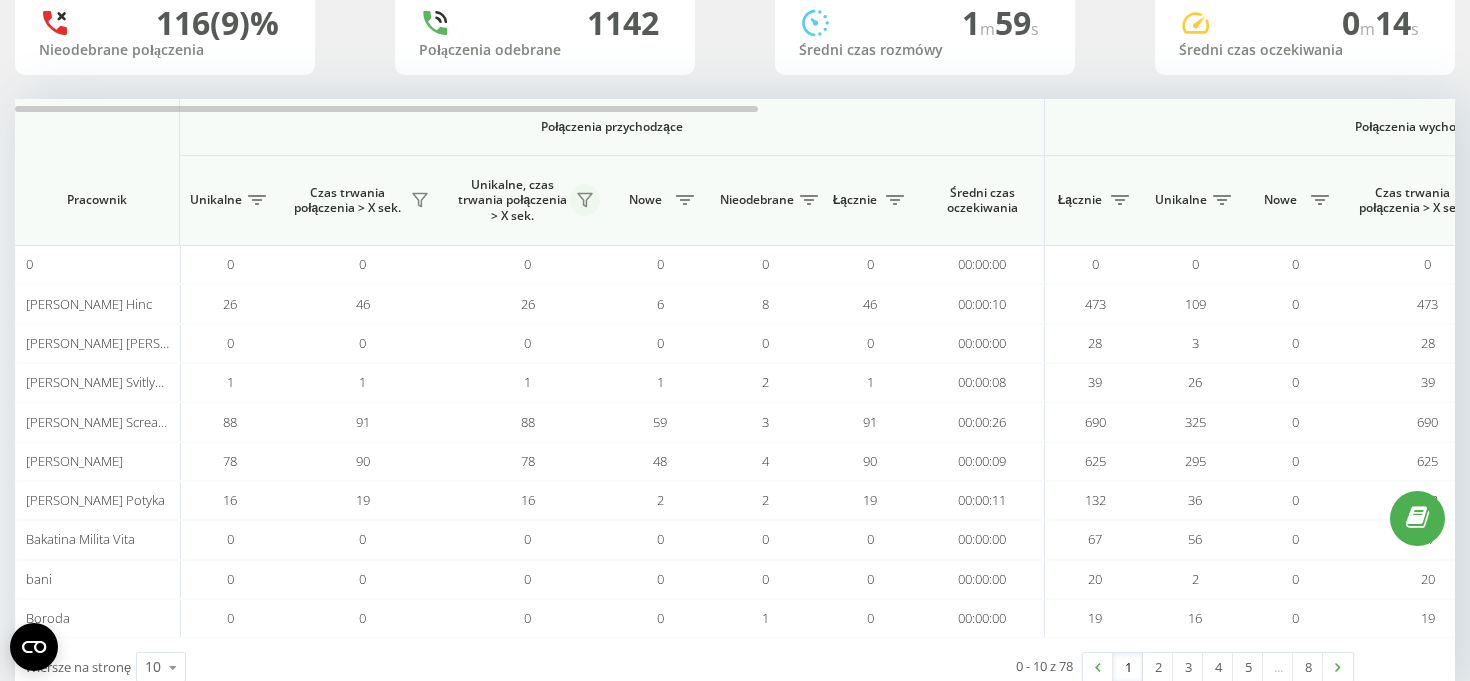 click 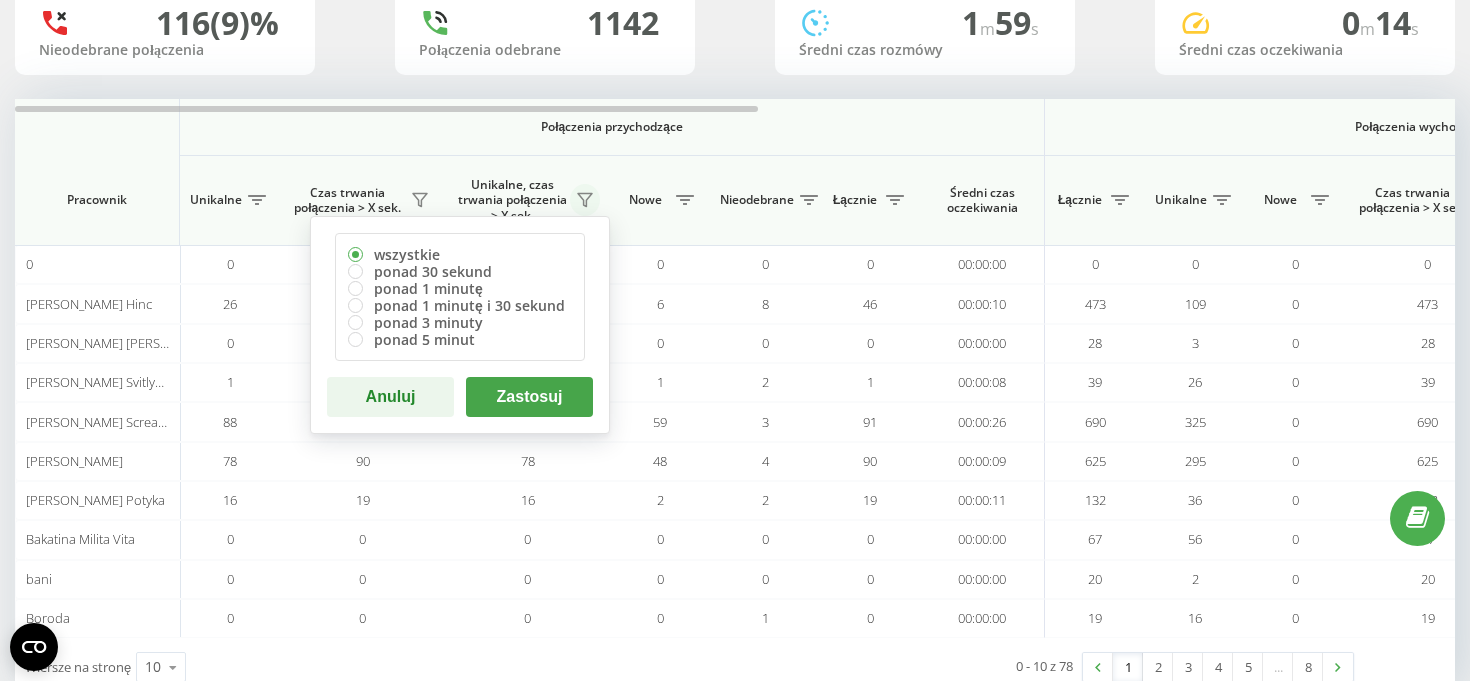 click 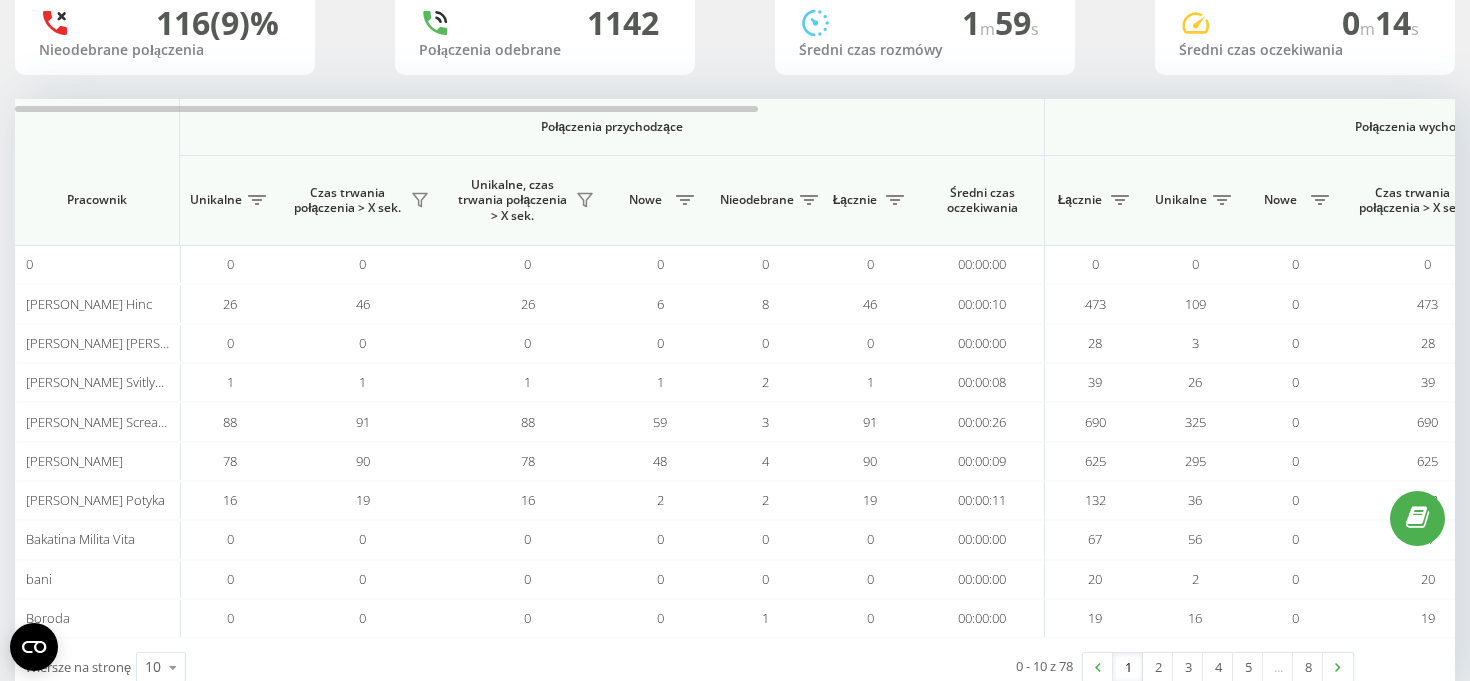 click on "Nowe" at bounding box center [660, 200] 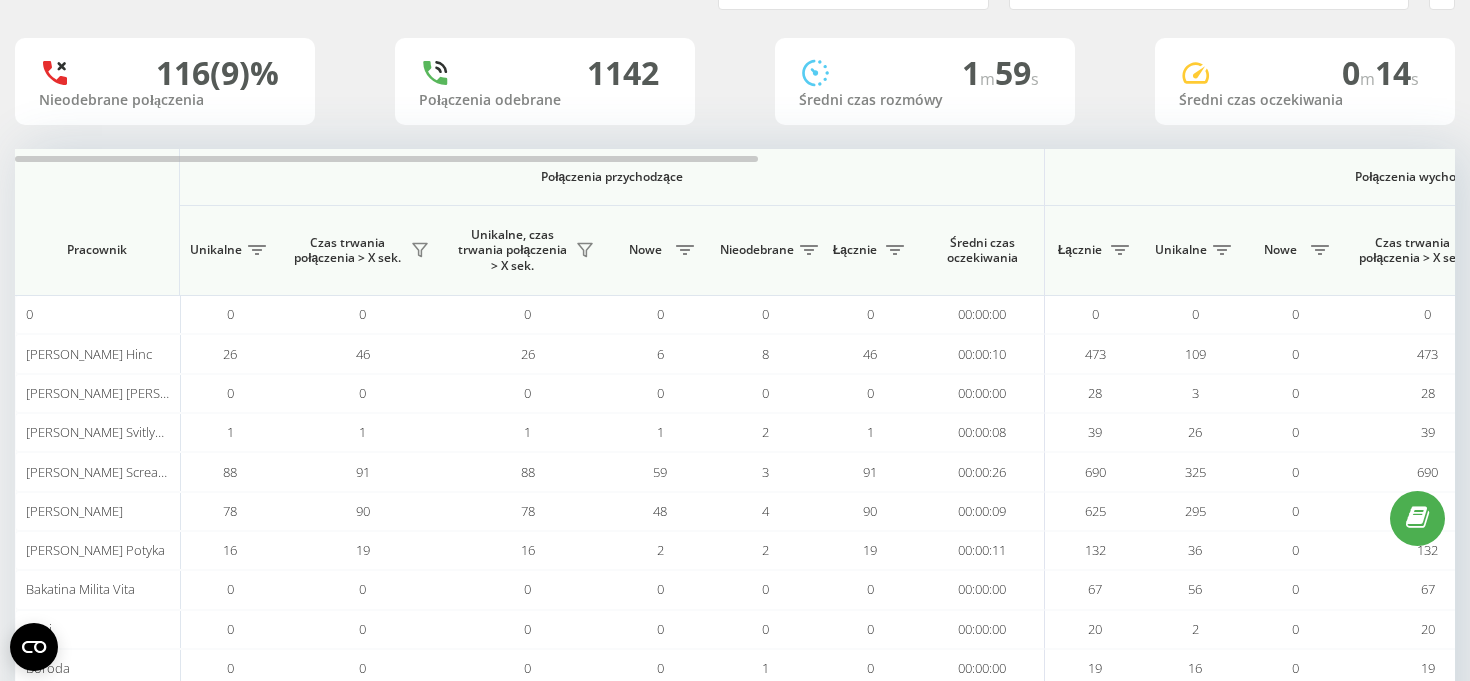 scroll, scrollTop: 76, scrollLeft: 0, axis: vertical 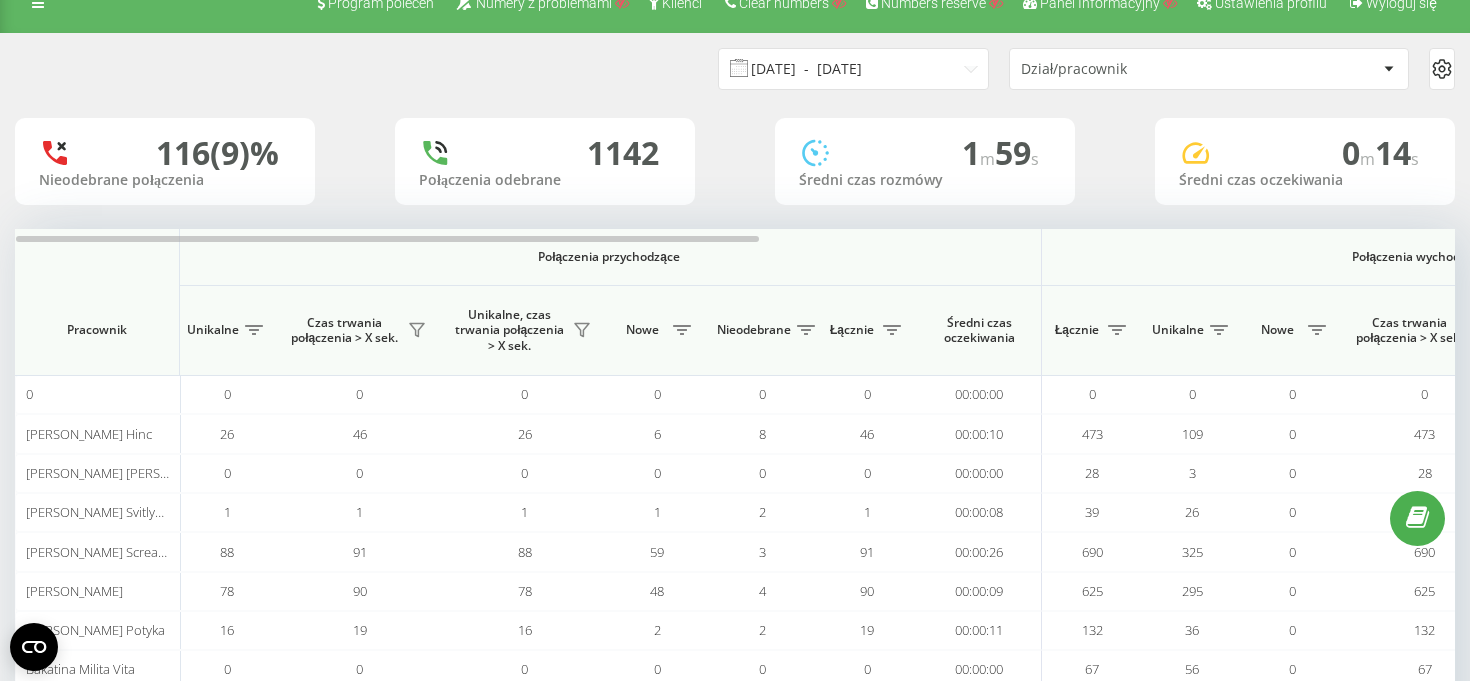 click on "[DATE]  -  [DATE]" at bounding box center (853, 69) 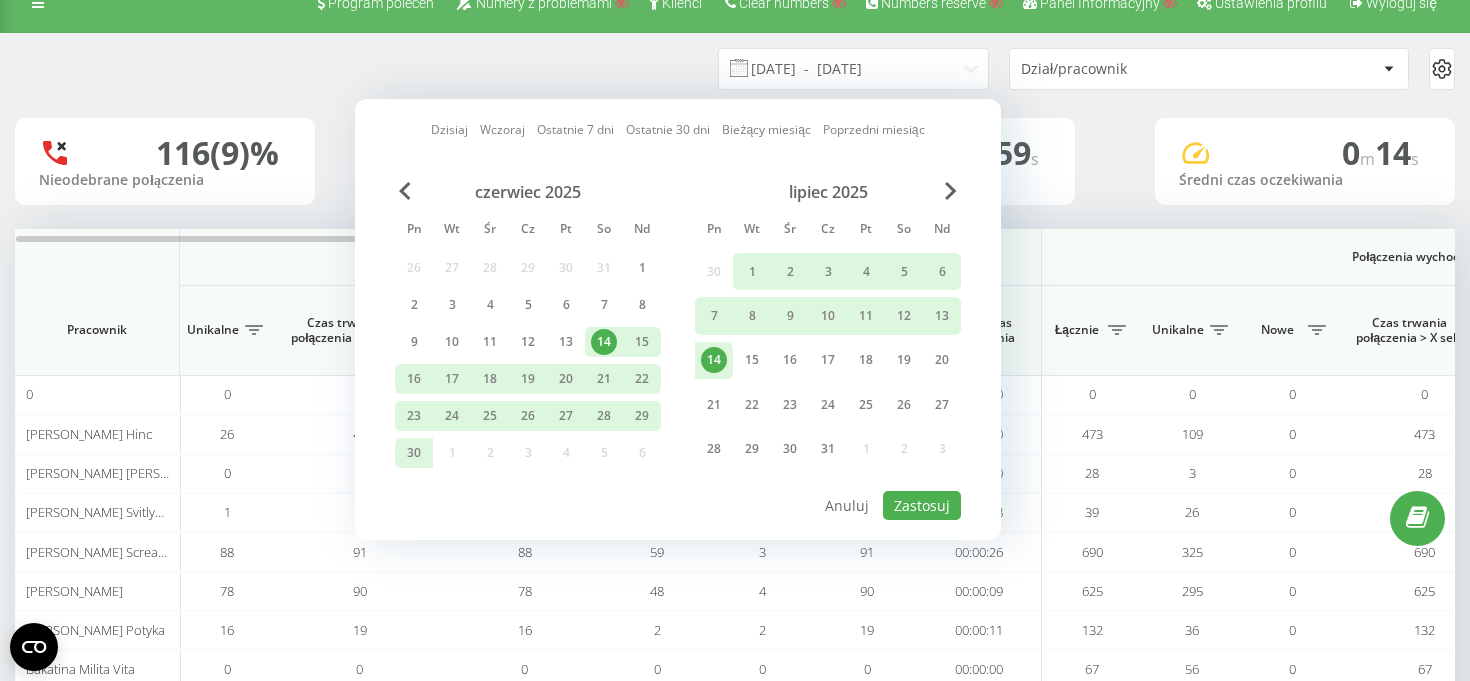 click on "Dział/pracownik" at bounding box center [1140, 69] 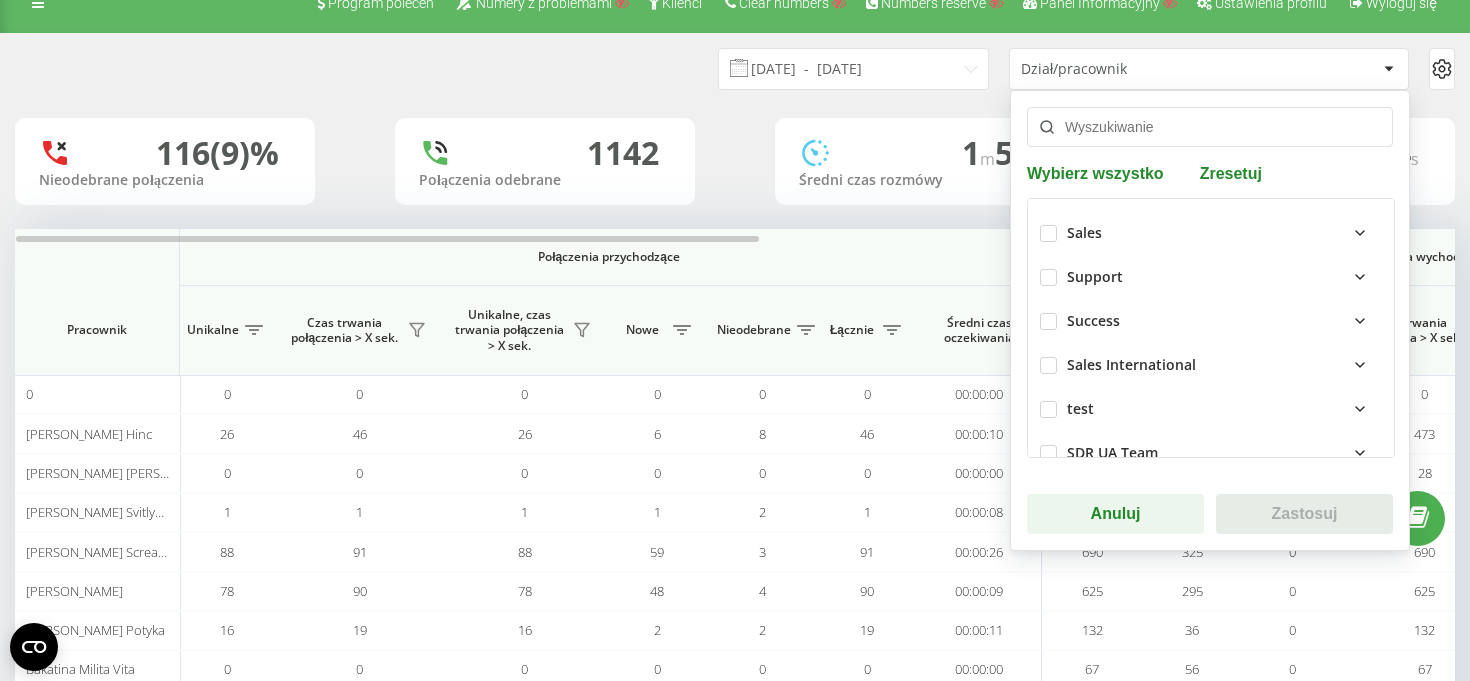 click on "Sales" at bounding box center [1084, 233] 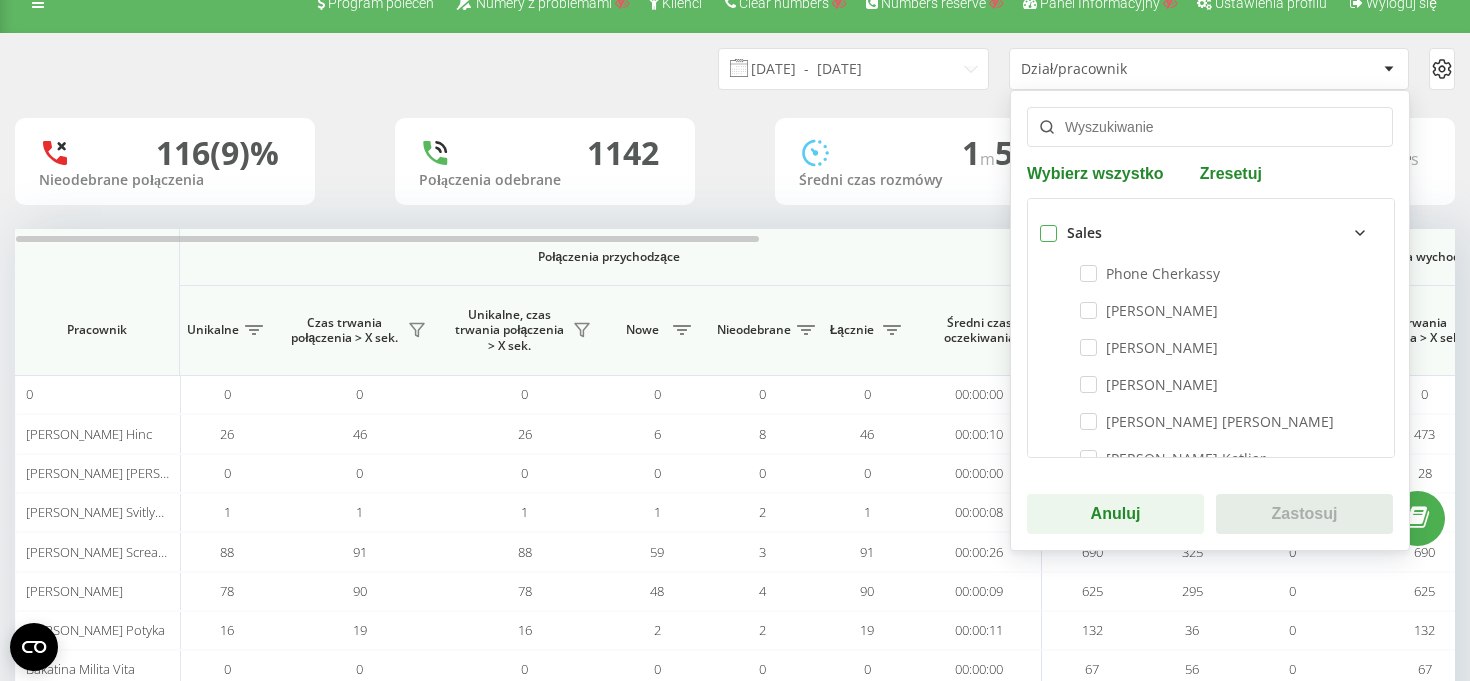 click at bounding box center (1048, 225) 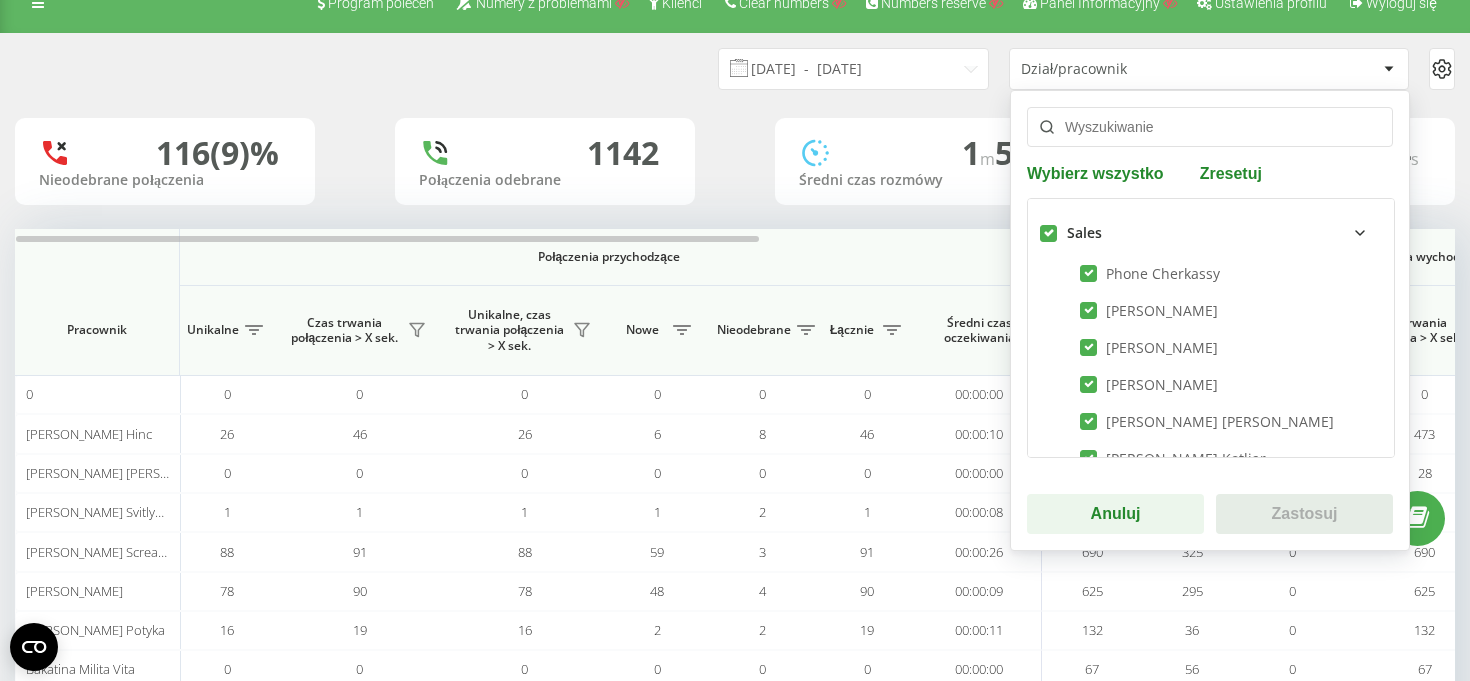 checkbox on "true" 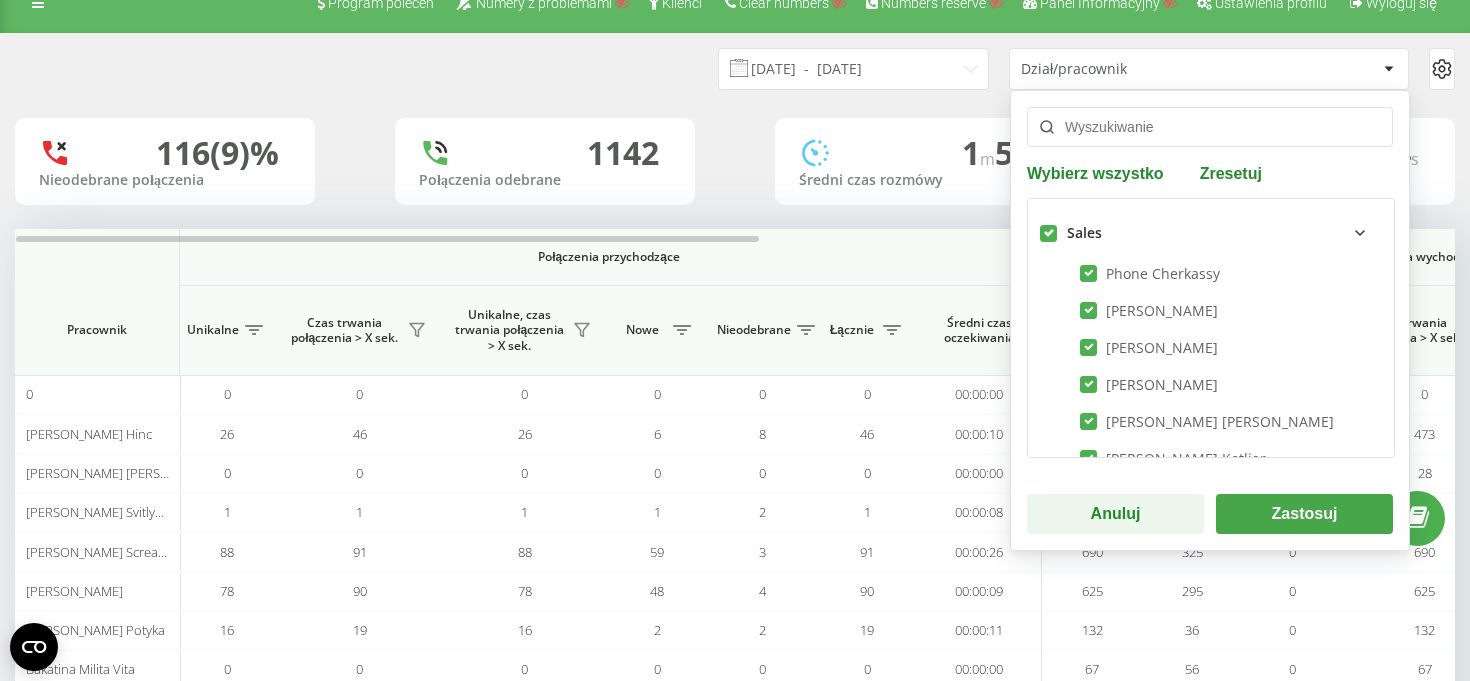 click at bounding box center (1048, 225) 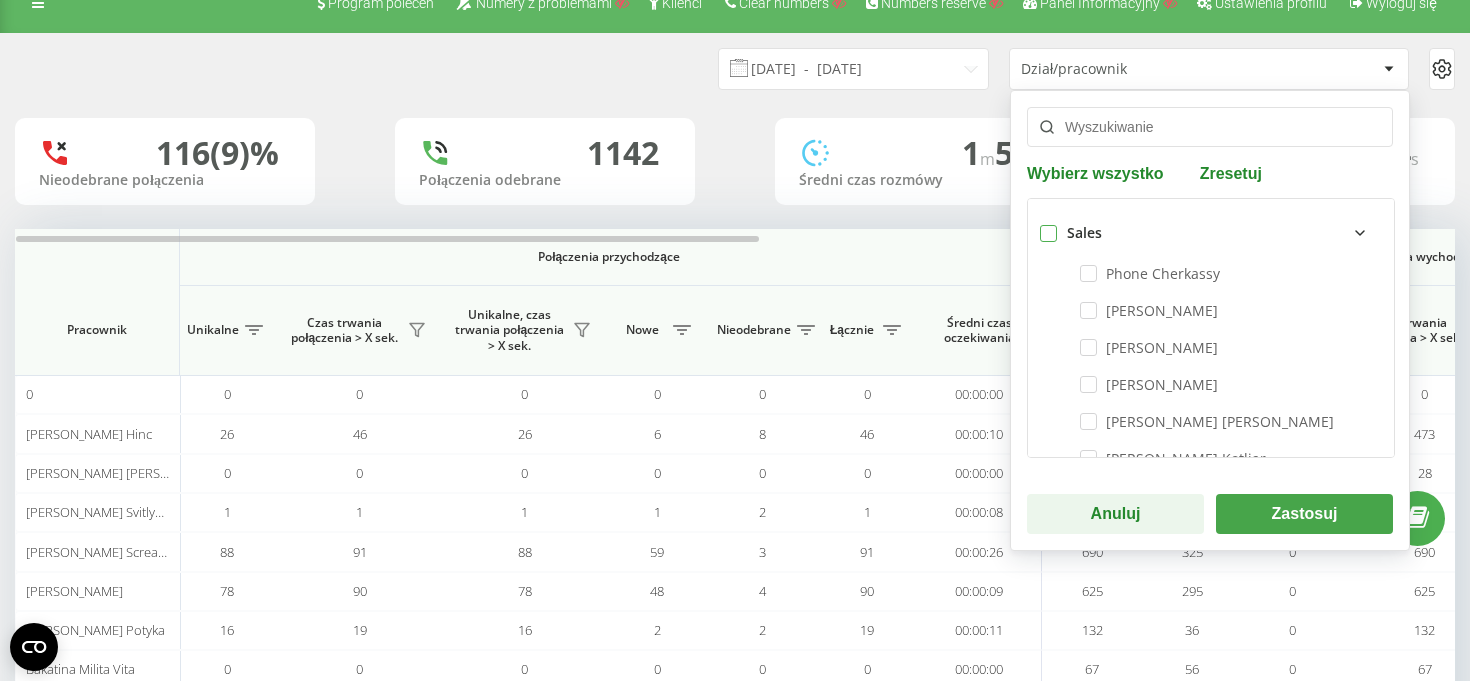 checkbox on "false" 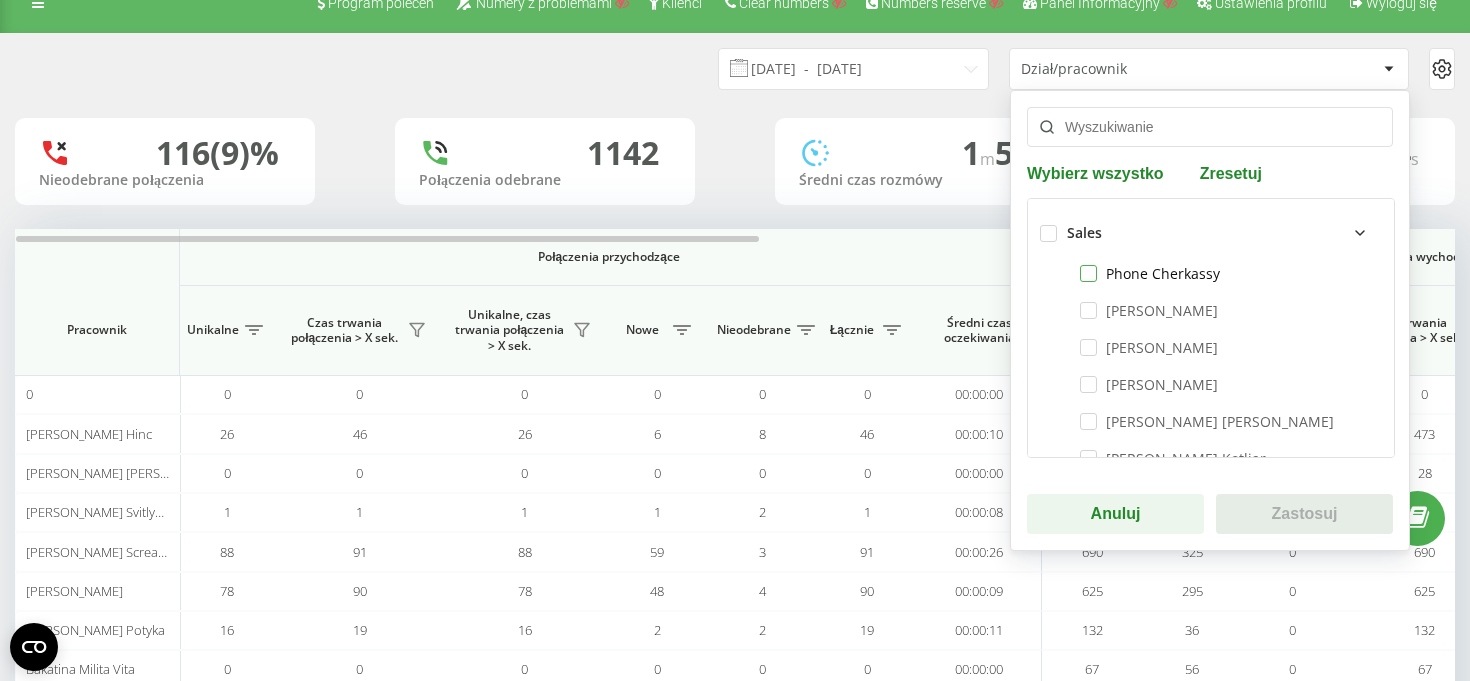 click on "Phone Cherkassy" at bounding box center (1150, 273) 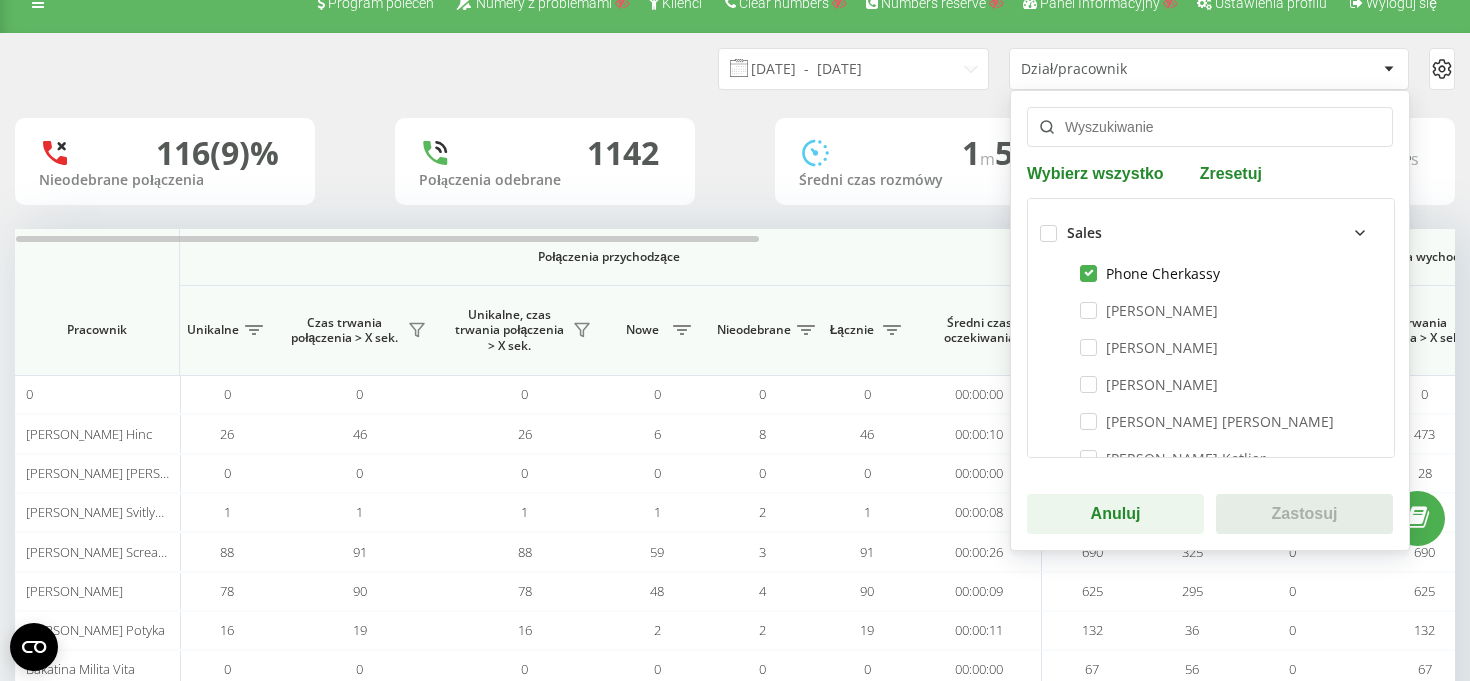 checkbox on "true" 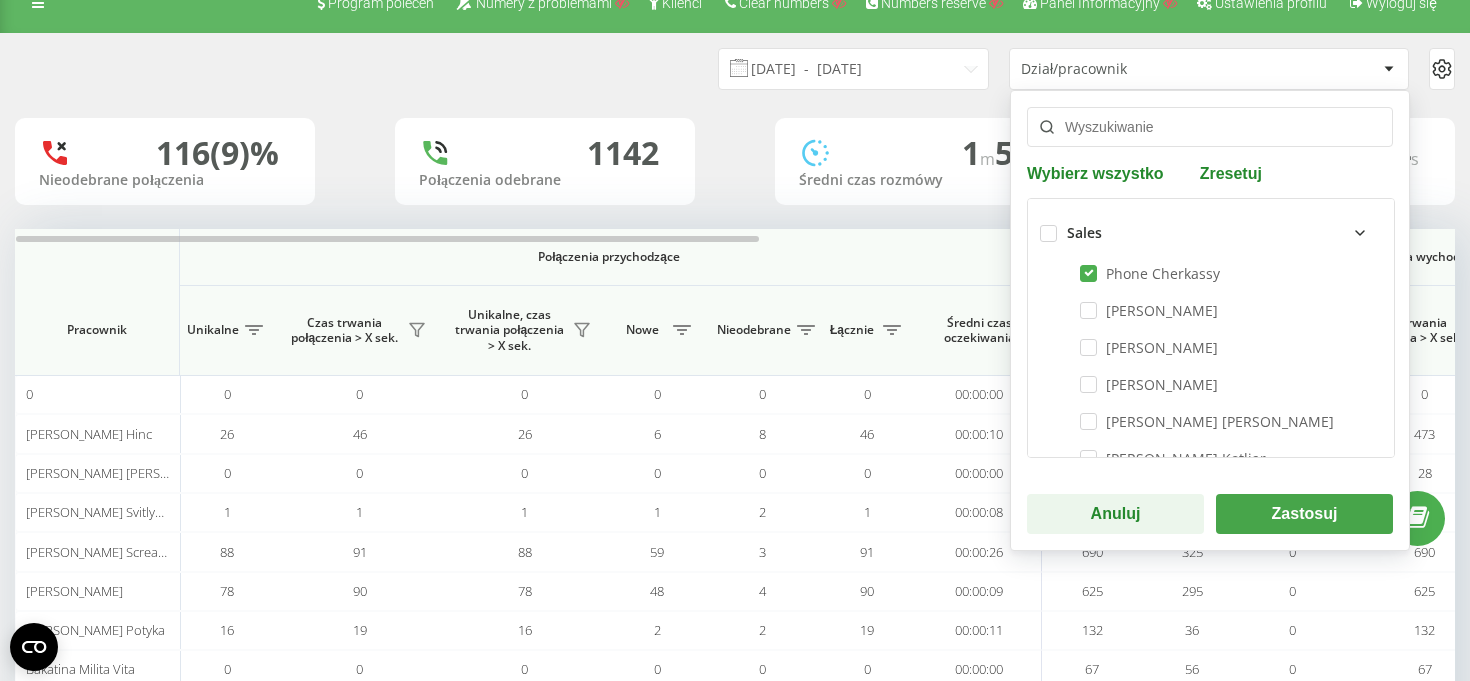 click on "[PERSON_NAME]" at bounding box center [1211, 310] 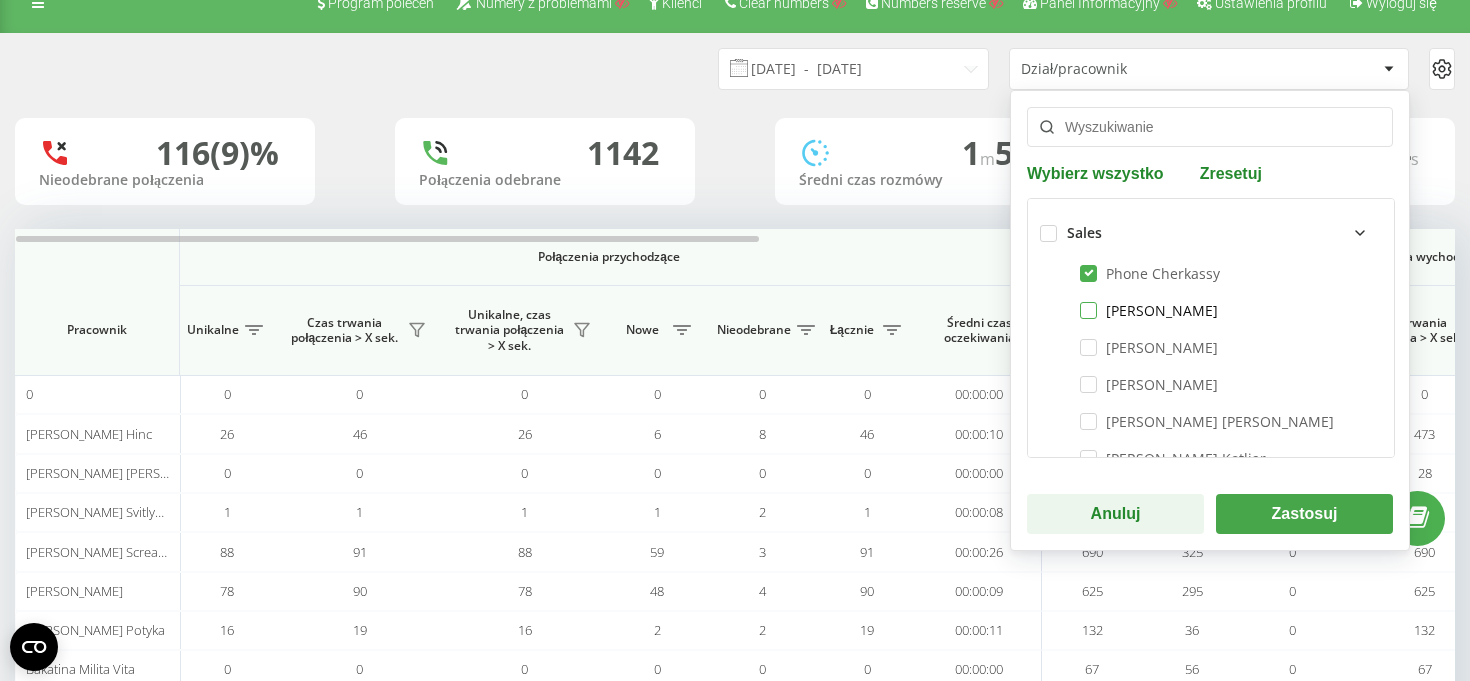 click on "[PERSON_NAME]" at bounding box center (1149, 310) 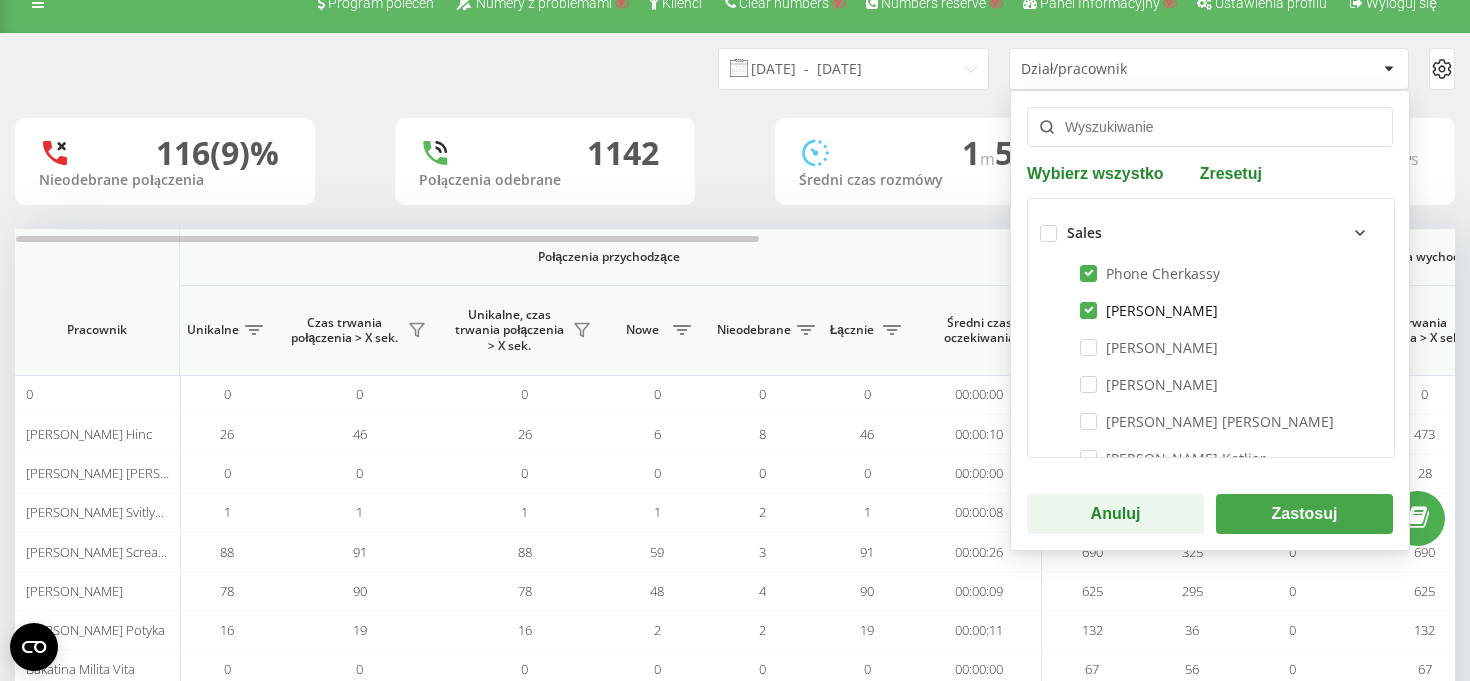 checkbox on "true" 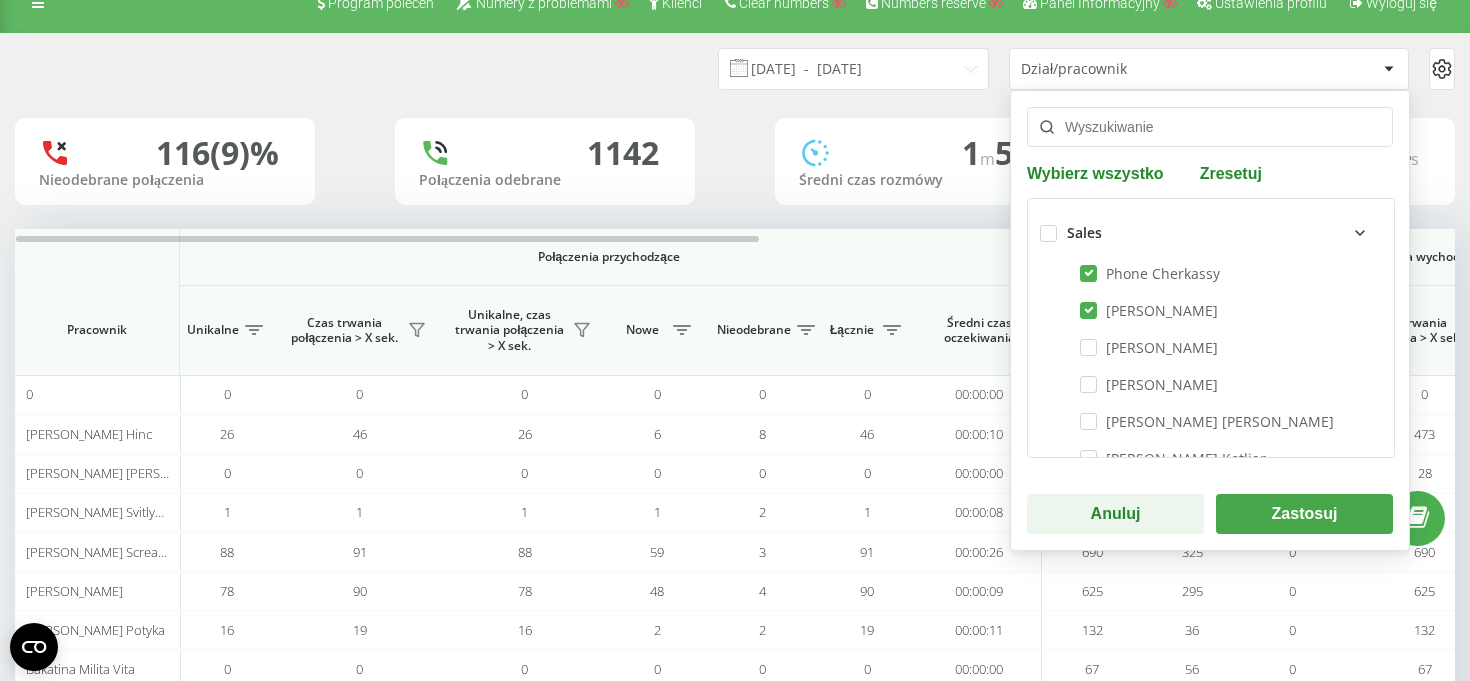 click on "[PERSON_NAME]" at bounding box center (1211, 347) 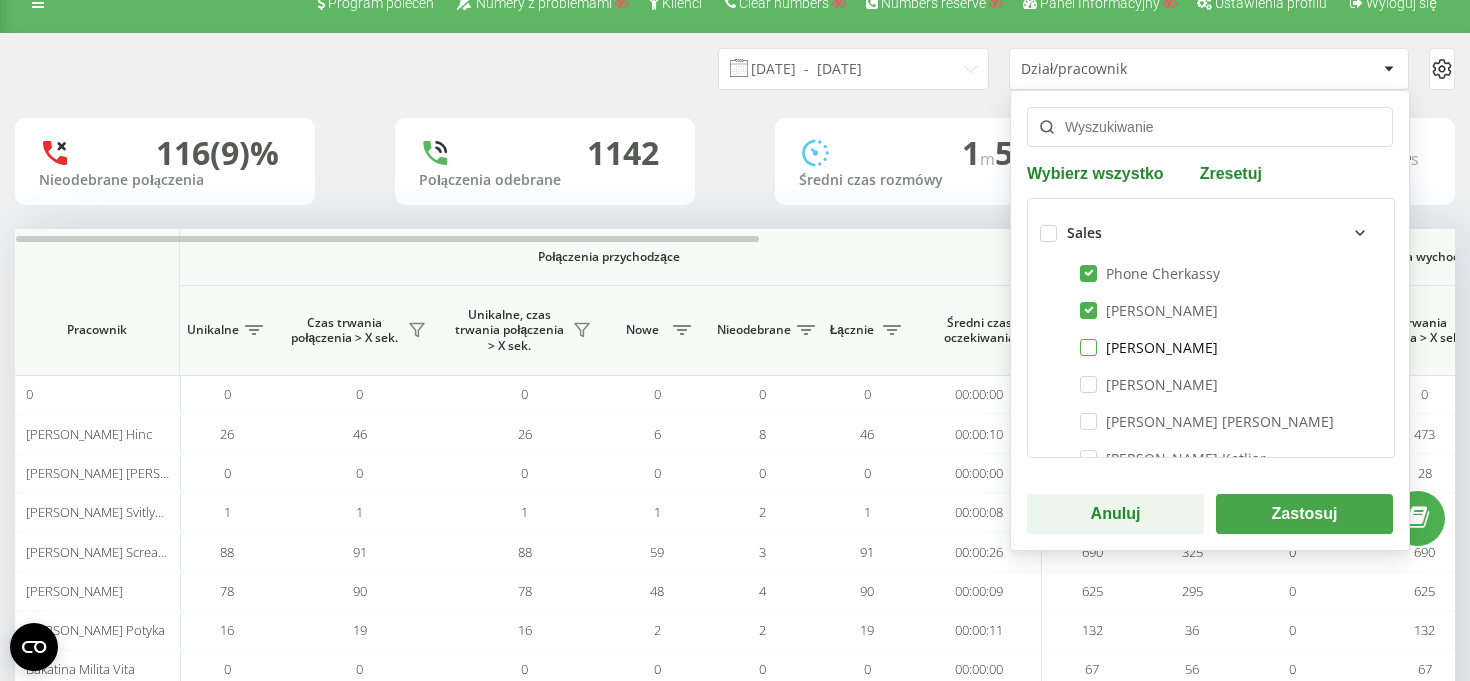 click on "[PERSON_NAME]" at bounding box center [1149, 347] 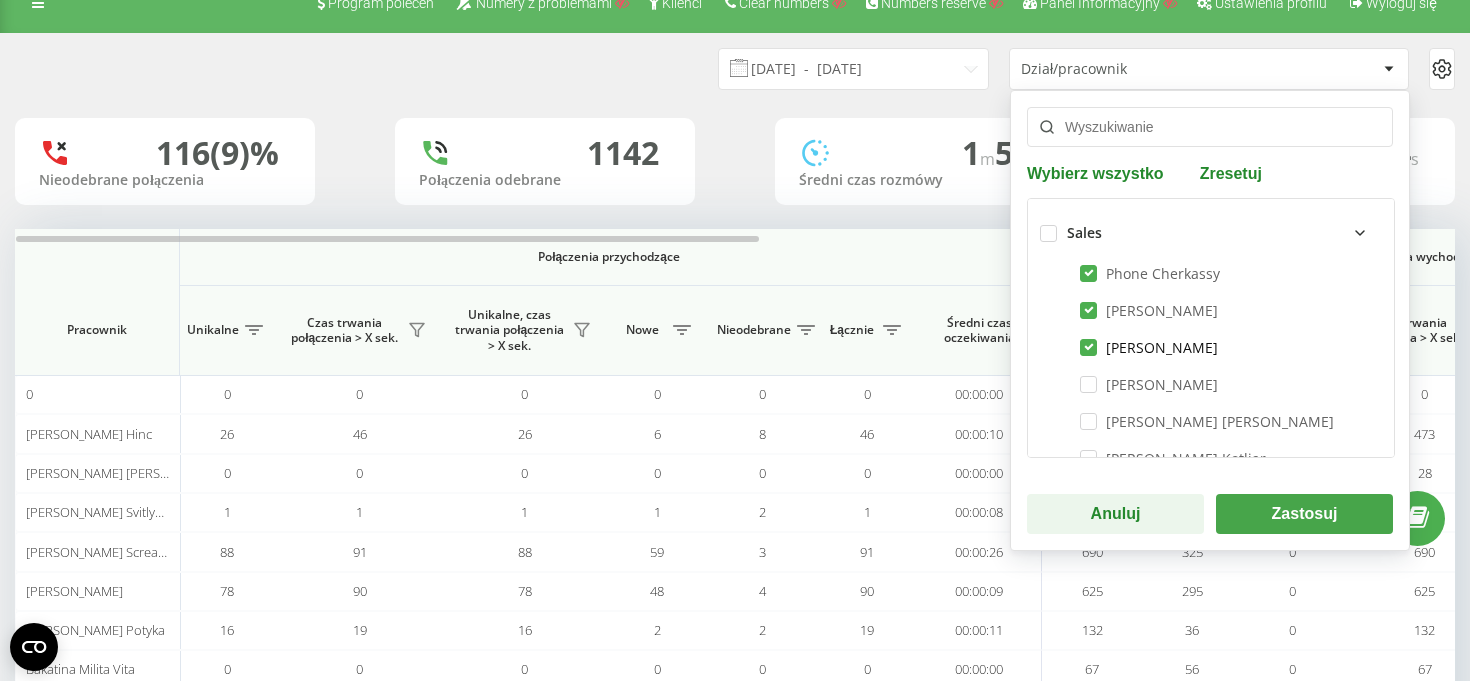 checkbox on "true" 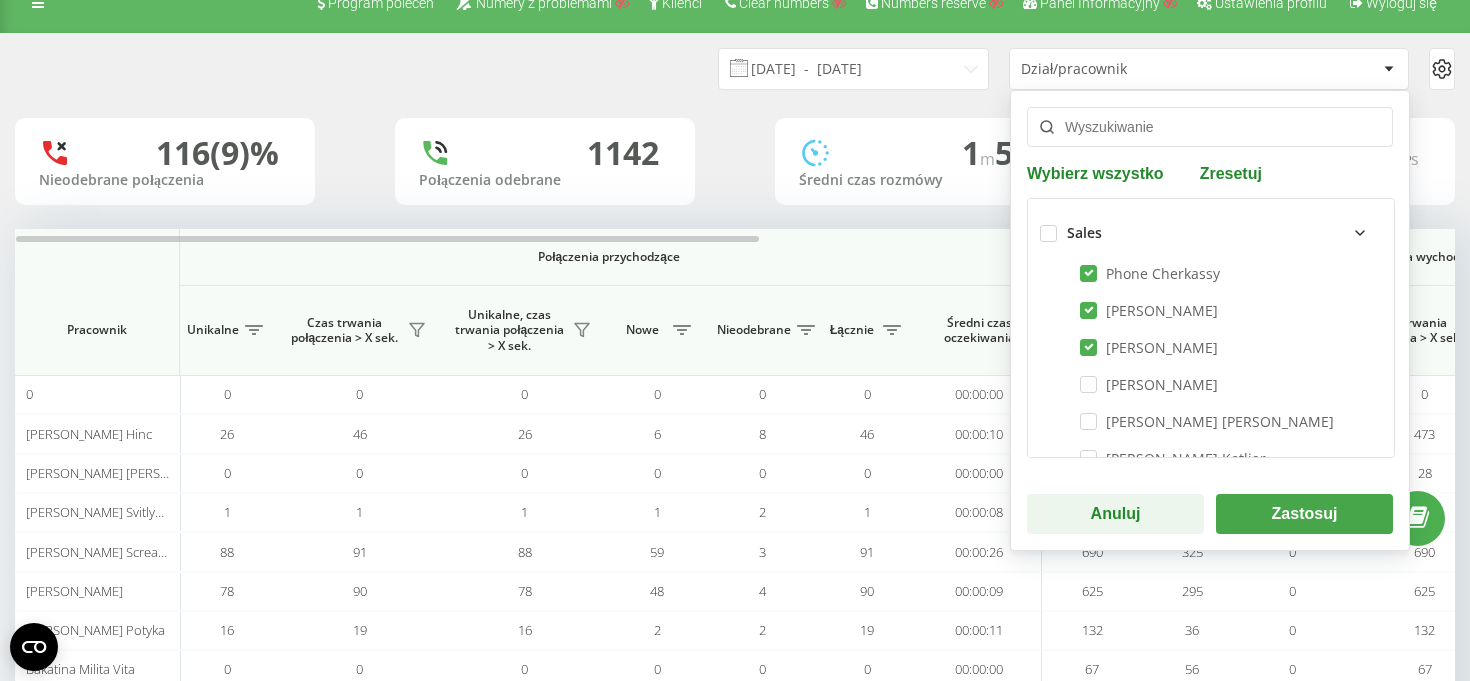 click on "Anuluj" at bounding box center [1115, 514] 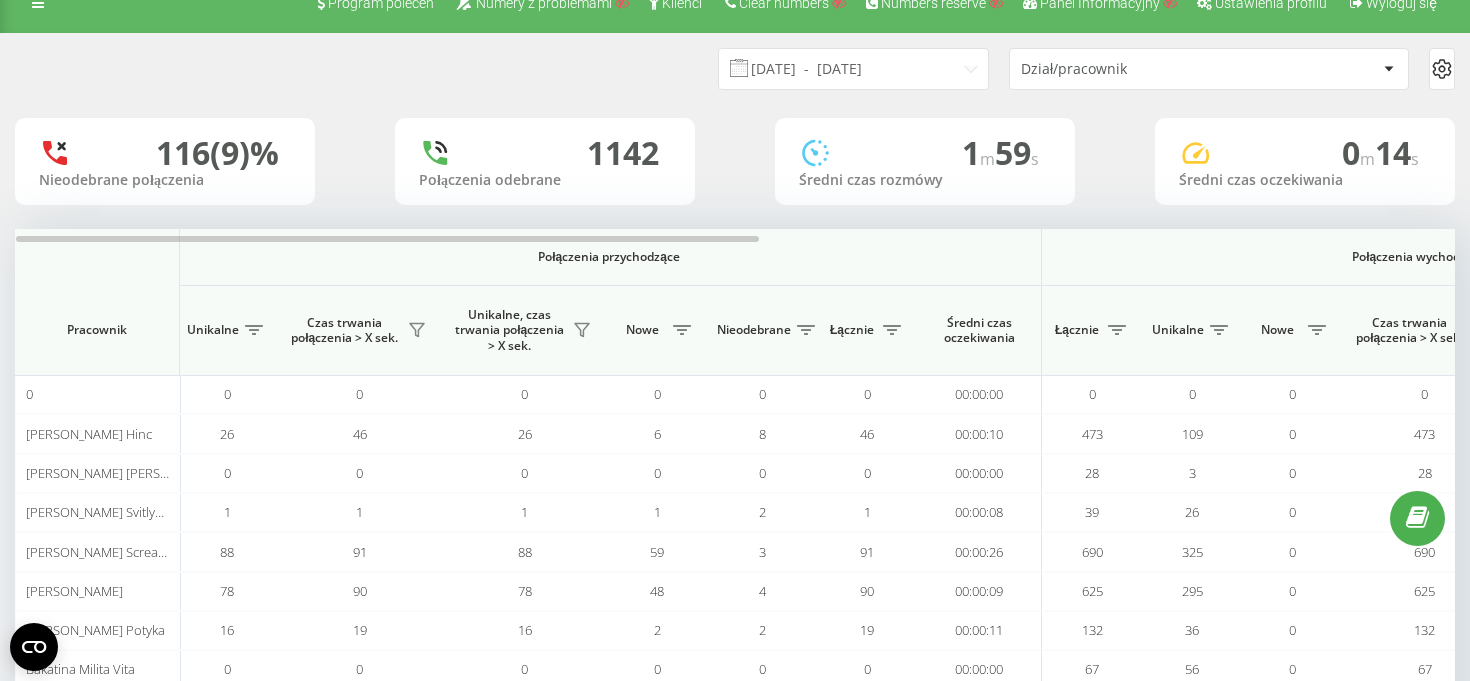 click 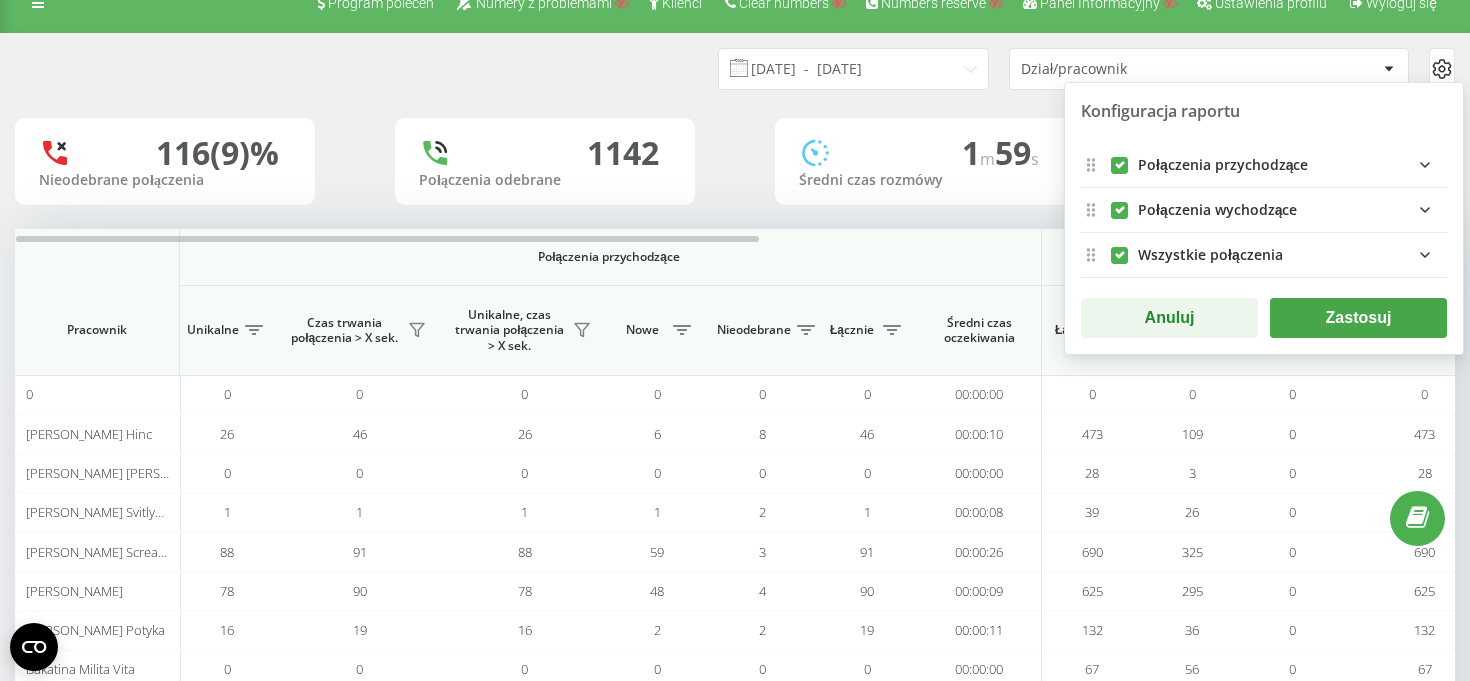 click on "Połączenia przychodzące" at bounding box center (1223, 165) 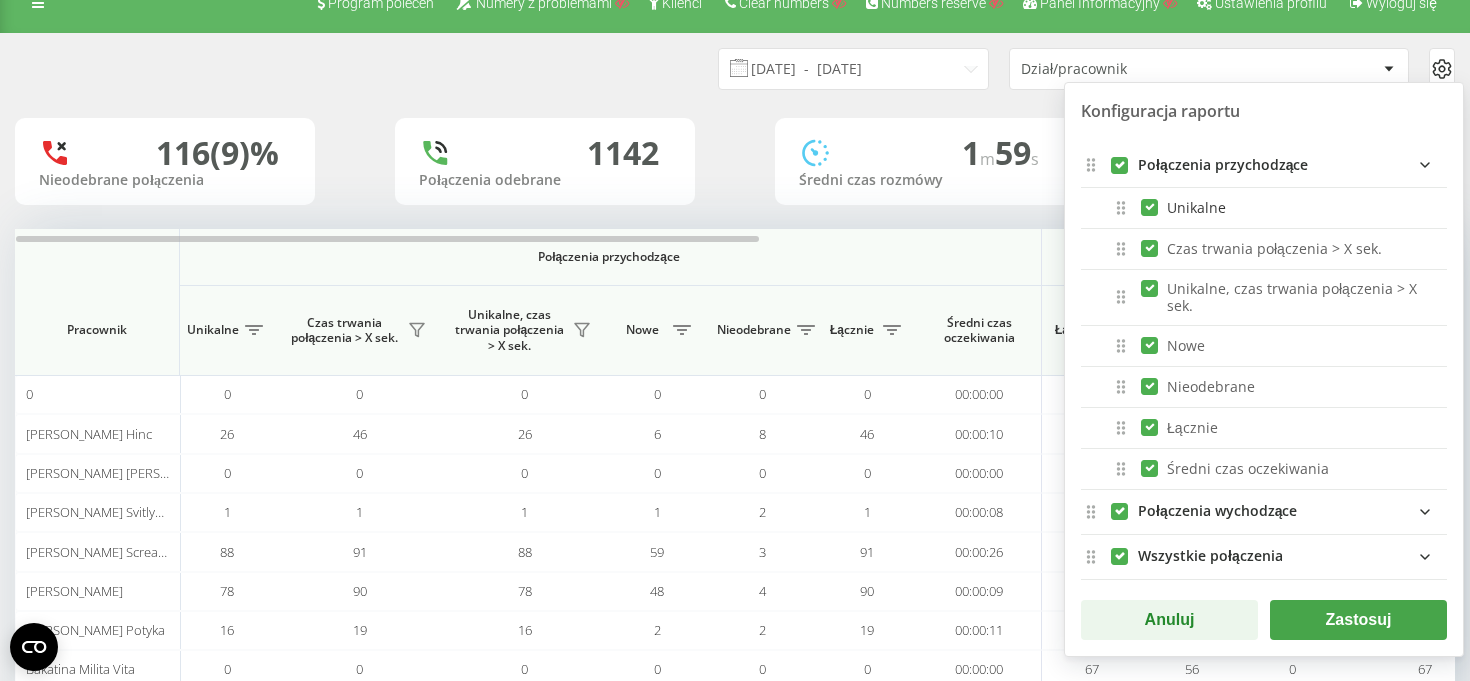 click on "Unikalne" at bounding box center (1183, 207) 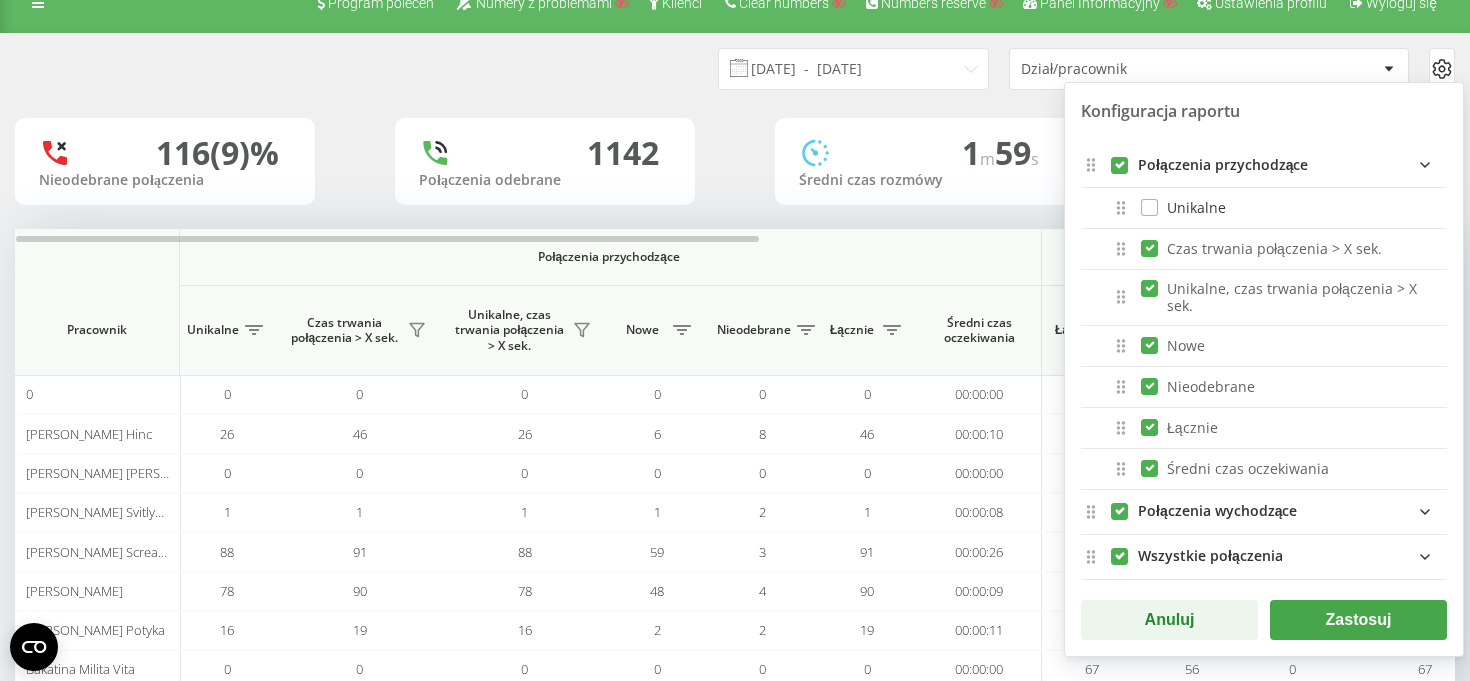 checkbox on "false" 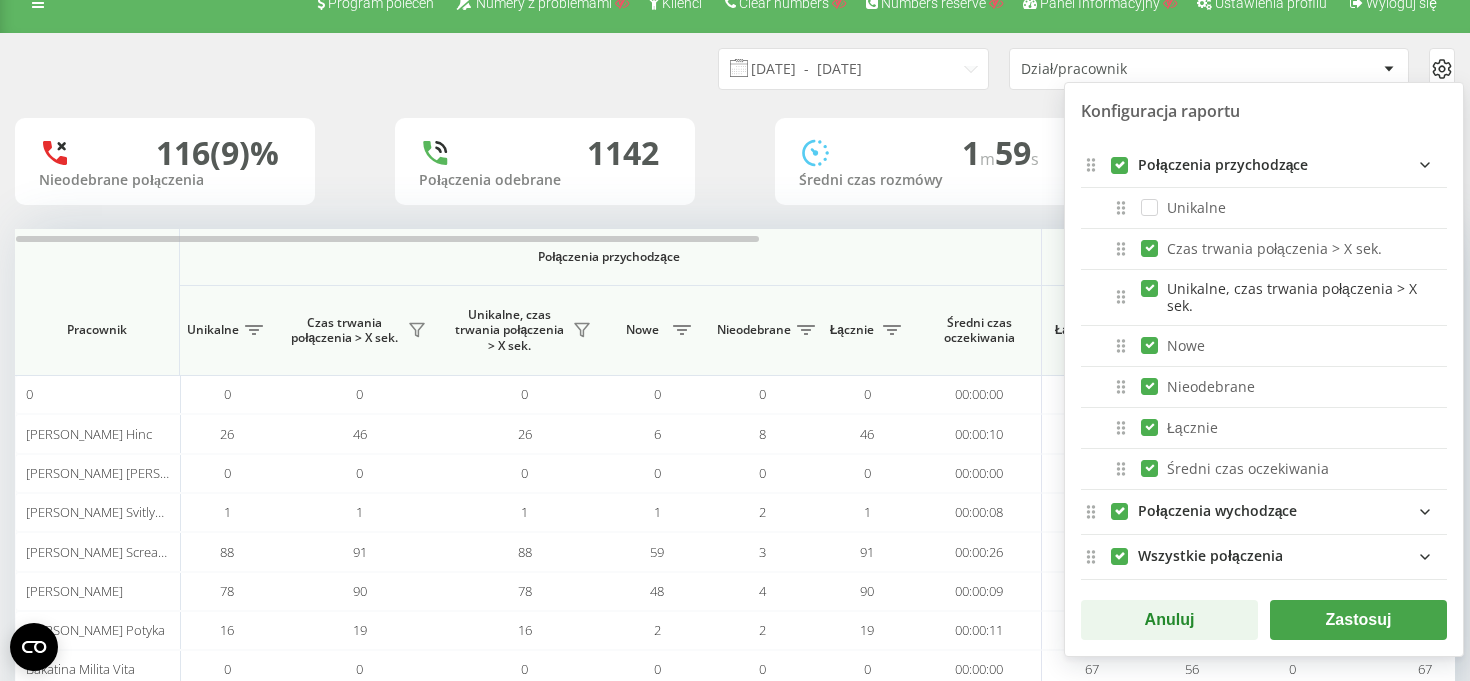 click on "Unikalne, czas trwania połączenia > X sek." at bounding box center [1289, 297] 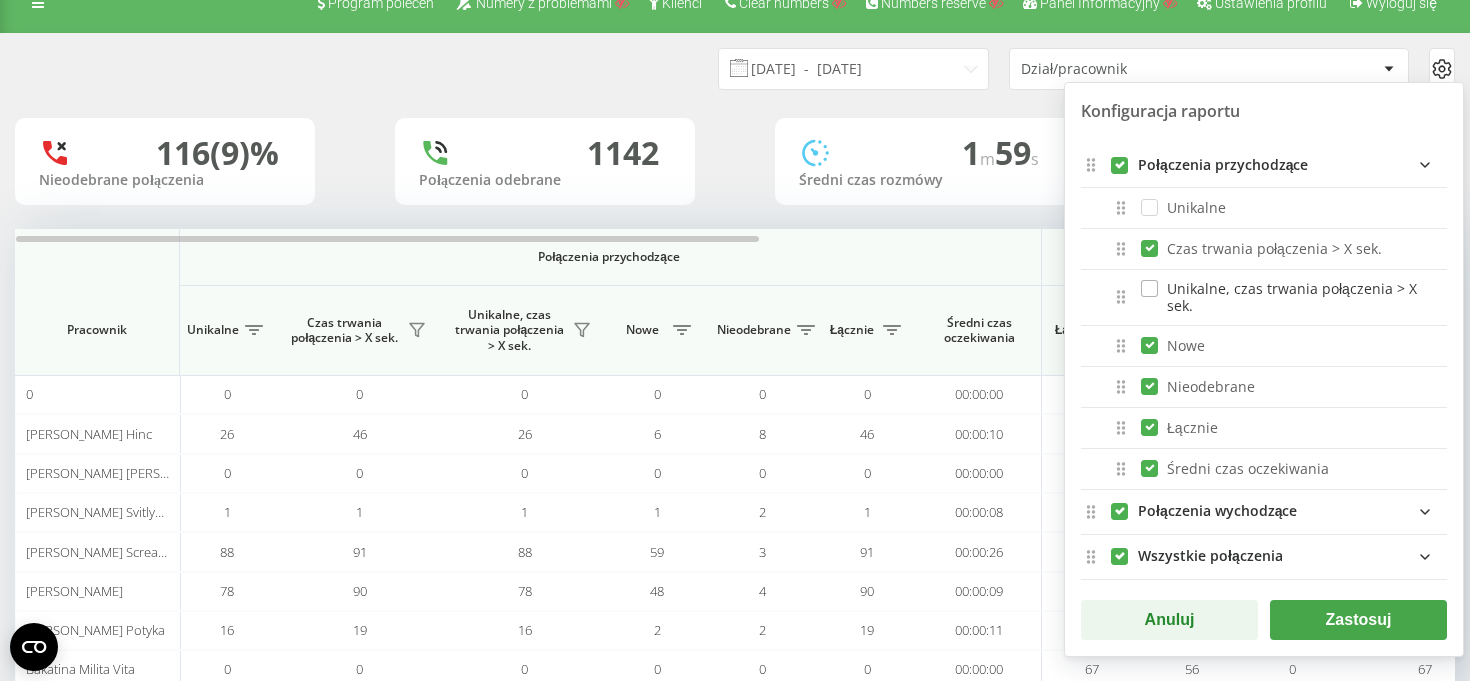 checkbox on "false" 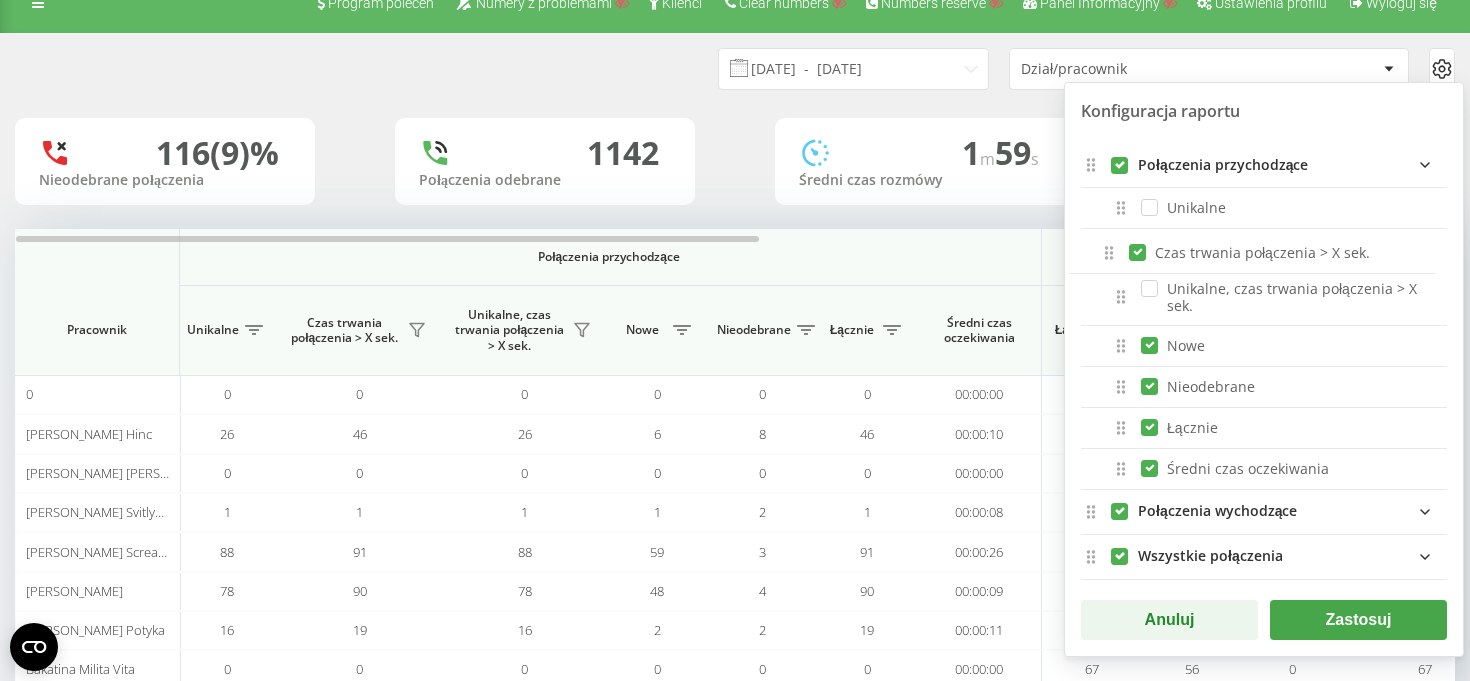 drag, startPoint x: 1111, startPoint y: 258, endPoint x: 1103, endPoint y: 273, distance: 17 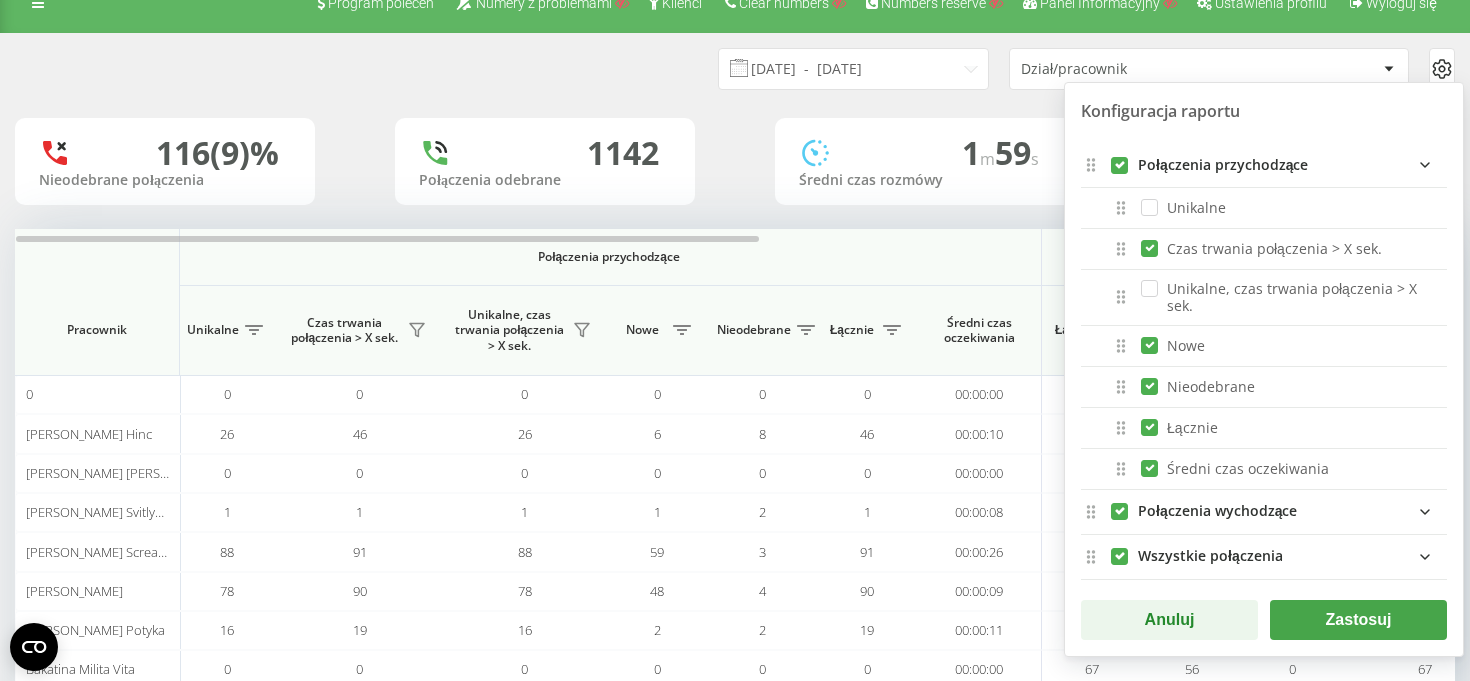 click on "Anuluj" at bounding box center [1169, 620] 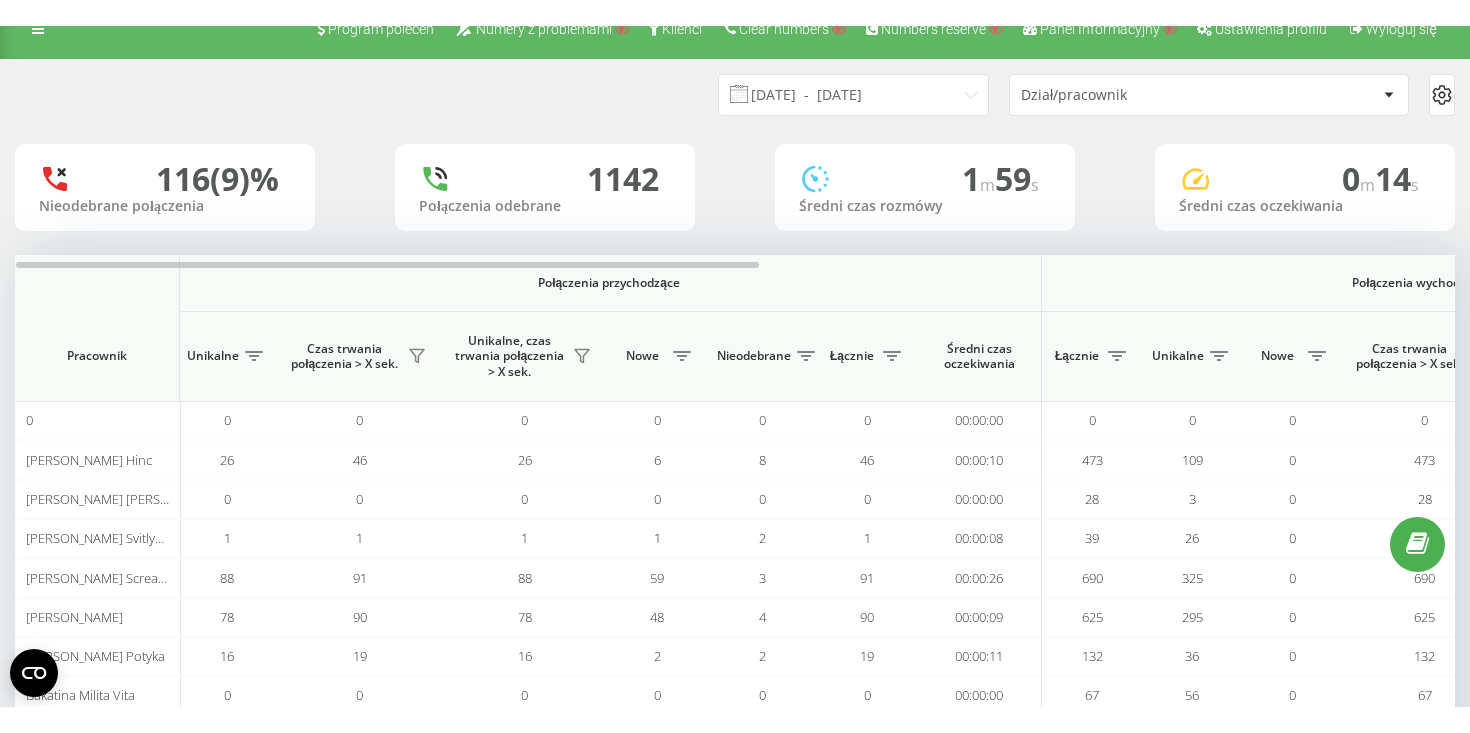 scroll, scrollTop: 0, scrollLeft: 0, axis: both 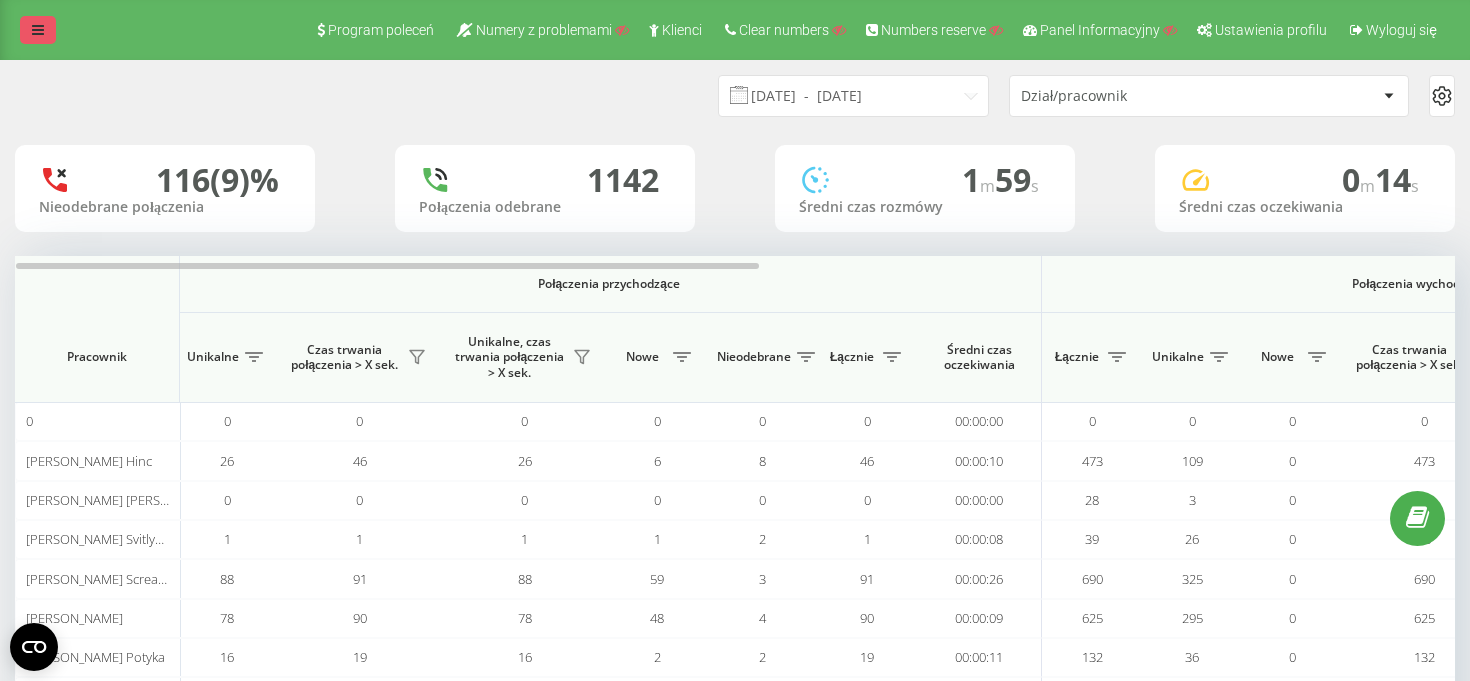 click at bounding box center [38, 30] 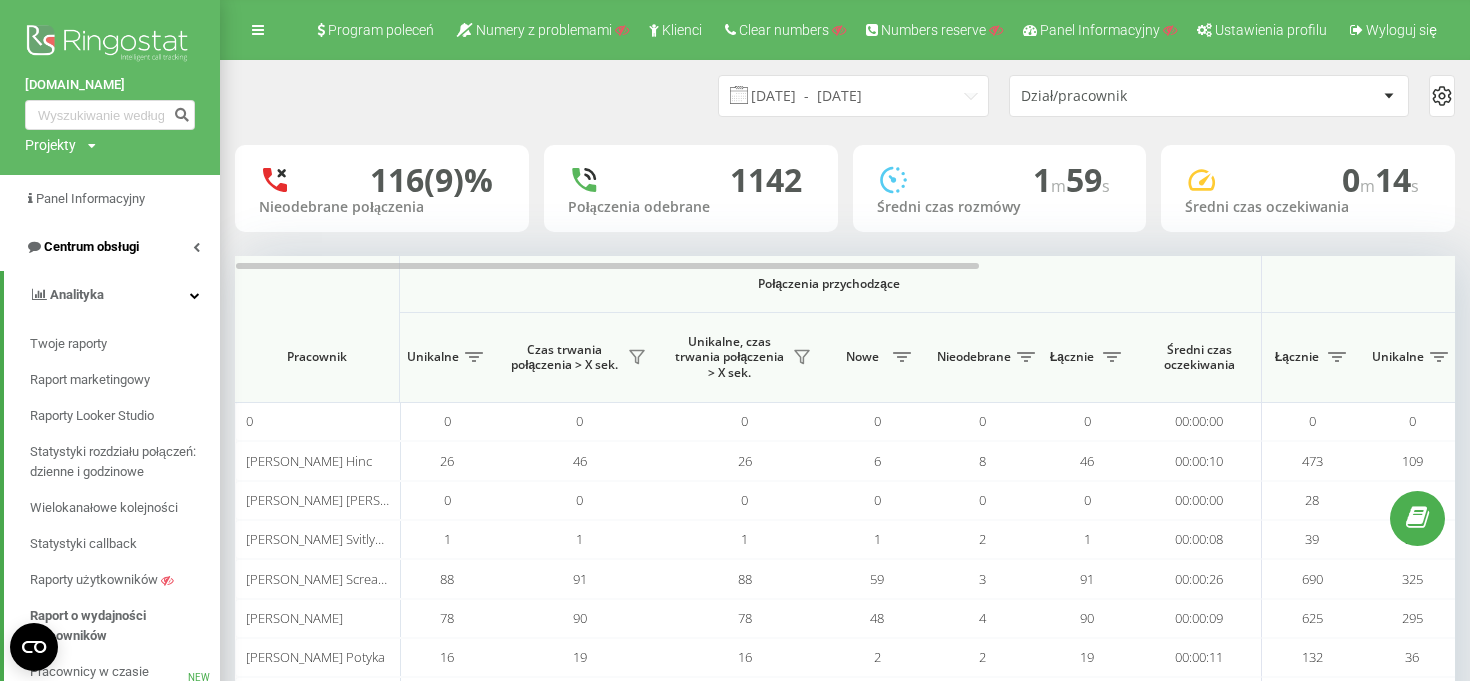 click on "Centrum obsługi" at bounding box center [110, 247] 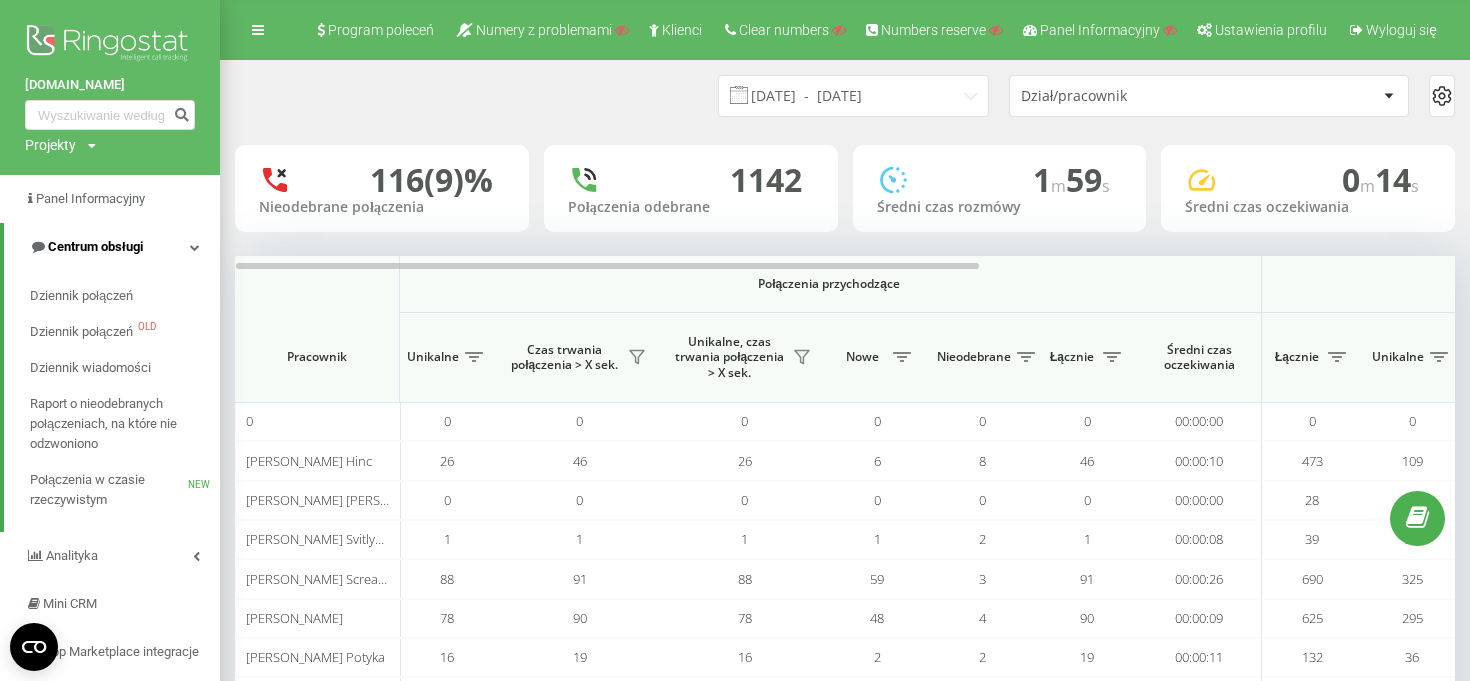 click on "Centrum obsługi" at bounding box center [112, 247] 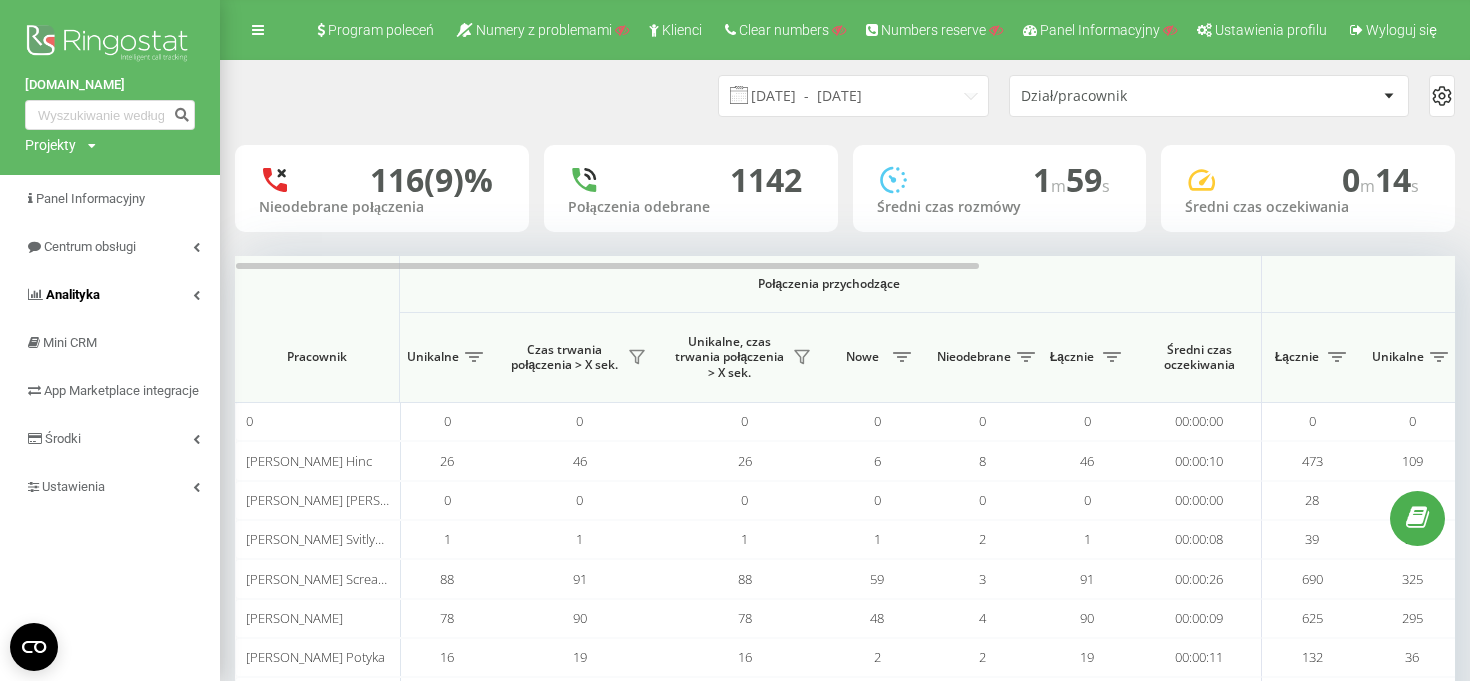 click on "Analityka" at bounding box center [110, 295] 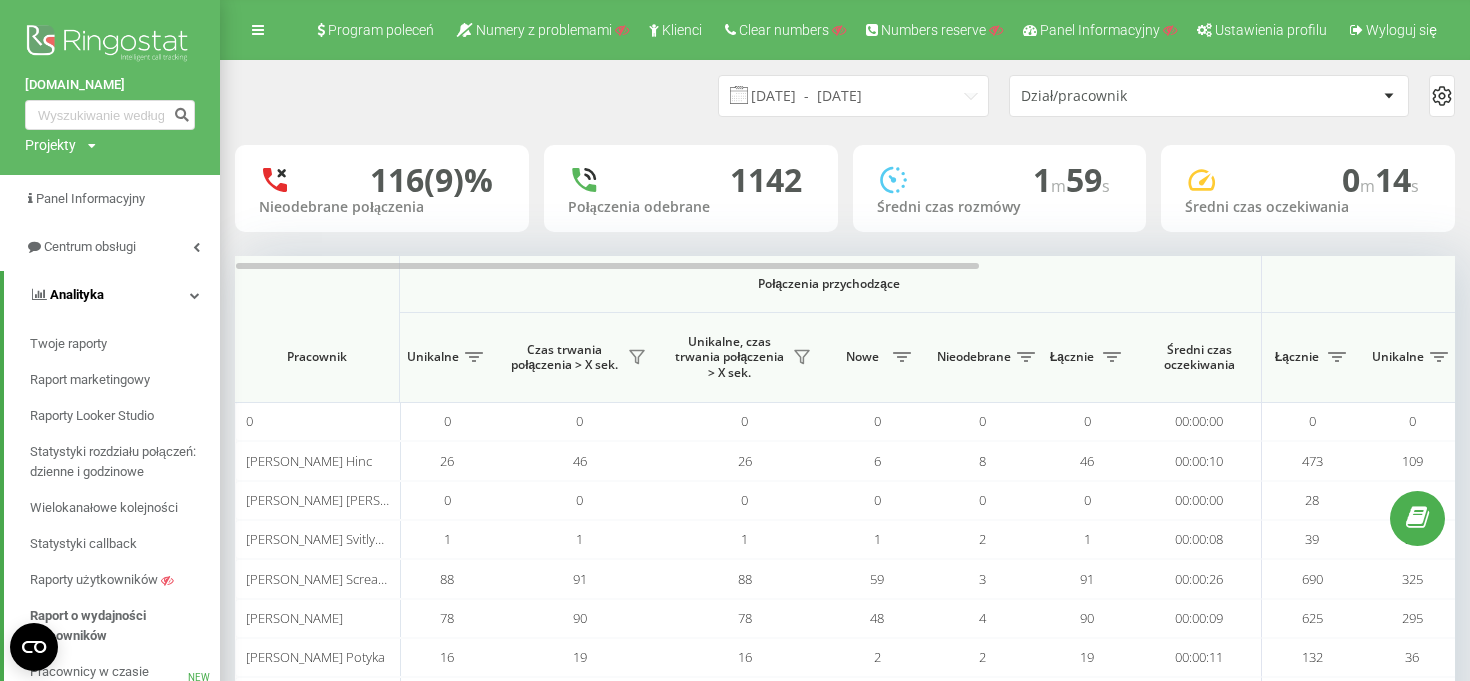 click on "Analityka" at bounding box center (112, 295) 